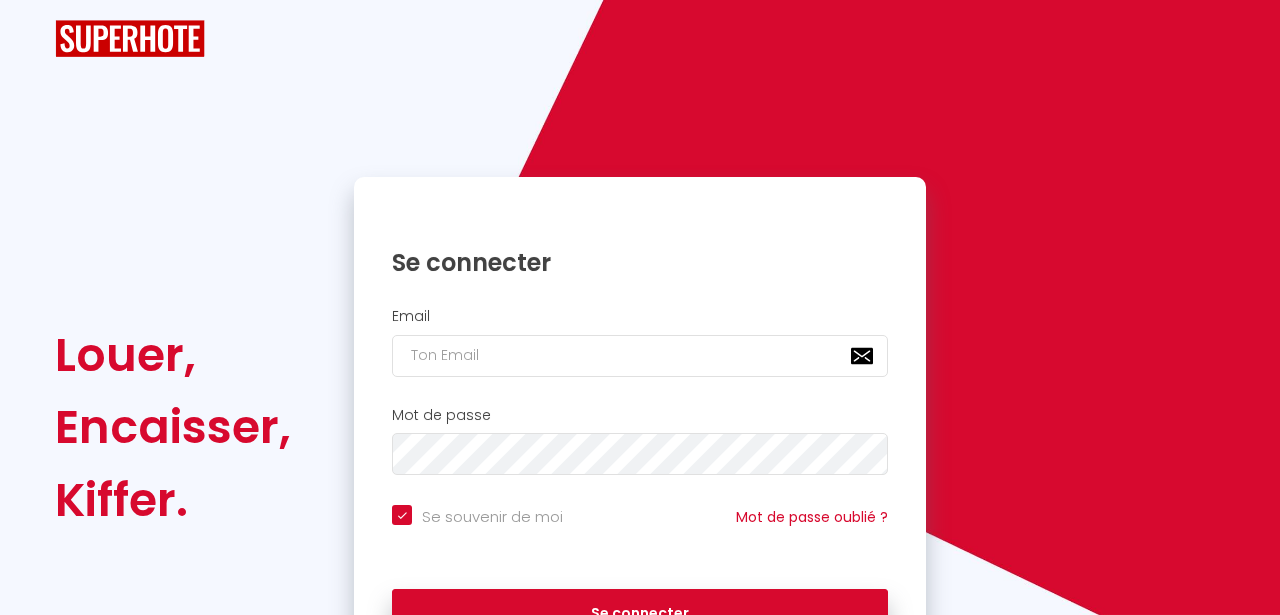 scroll, scrollTop: 123, scrollLeft: 0, axis: vertical 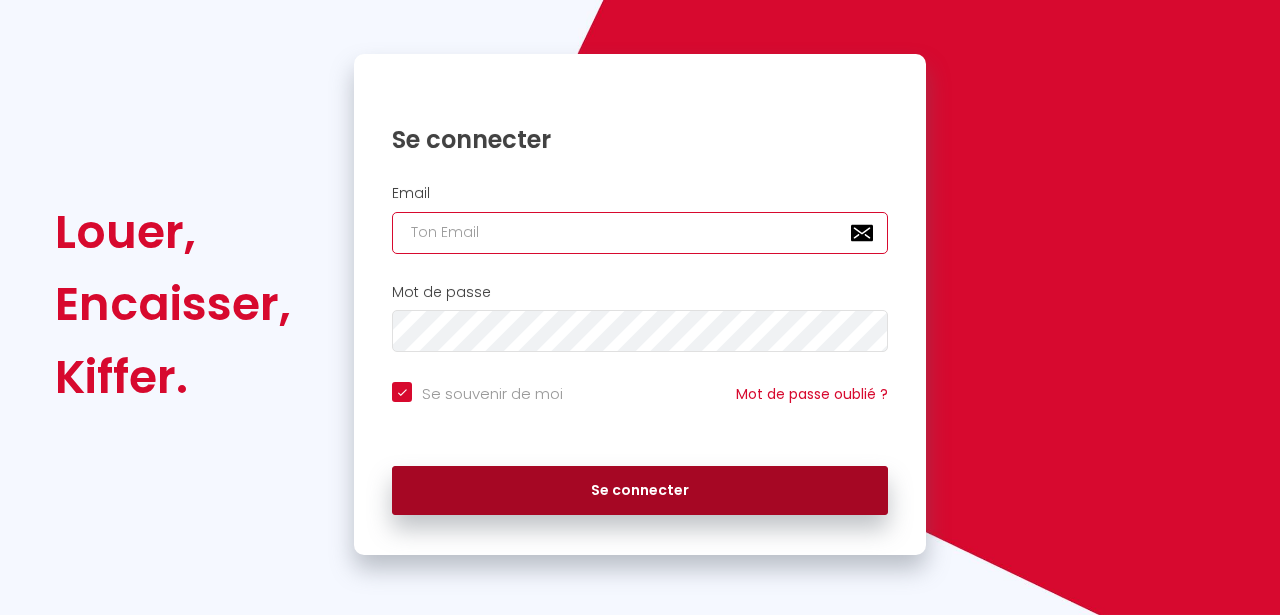 type on "[PERSON_NAME][EMAIL_ADDRESS][DOMAIN_NAME]" 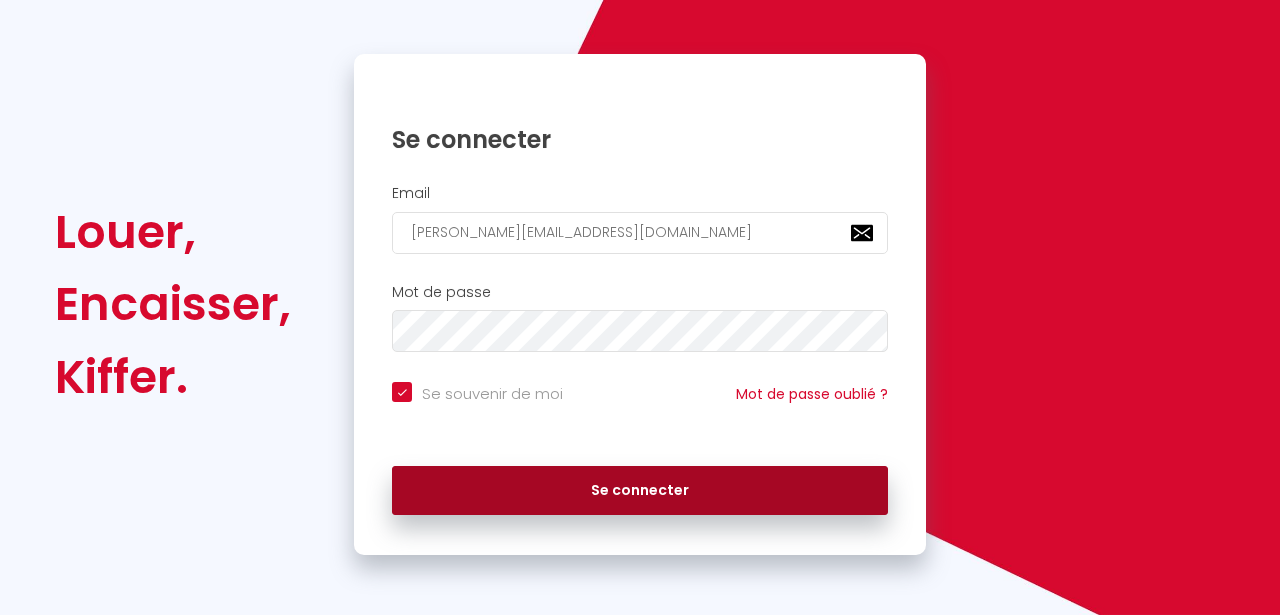 click on "Se connecter" at bounding box center [640, 491] 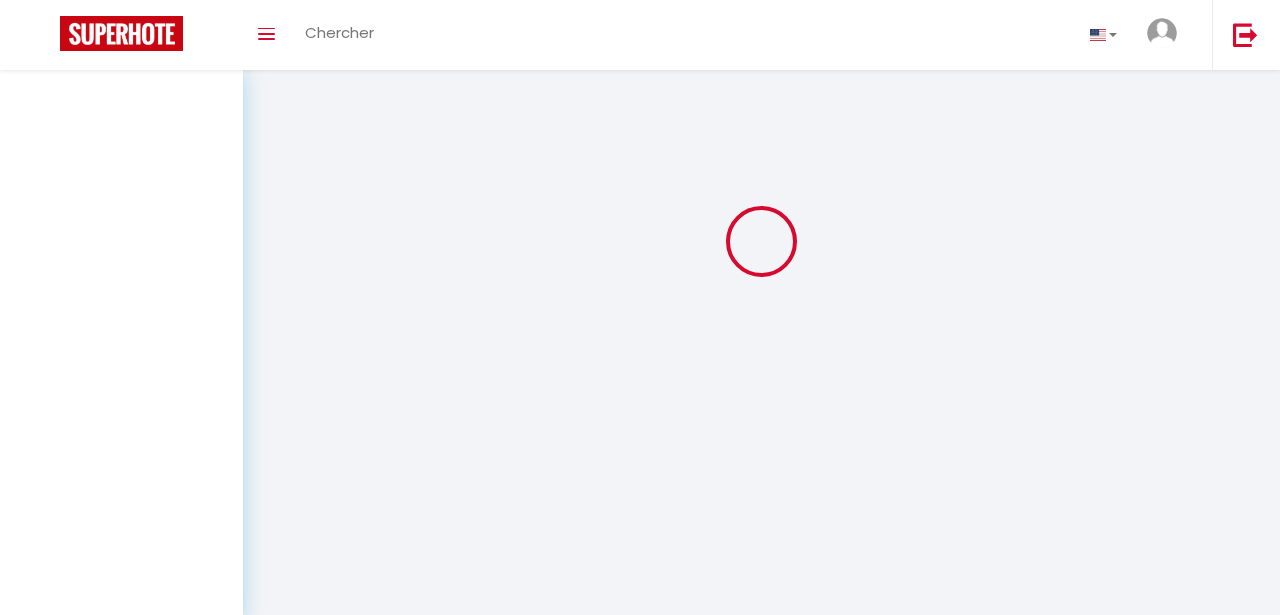 scroll, scrollTop: 0, scrollLeft: 0, axis: both 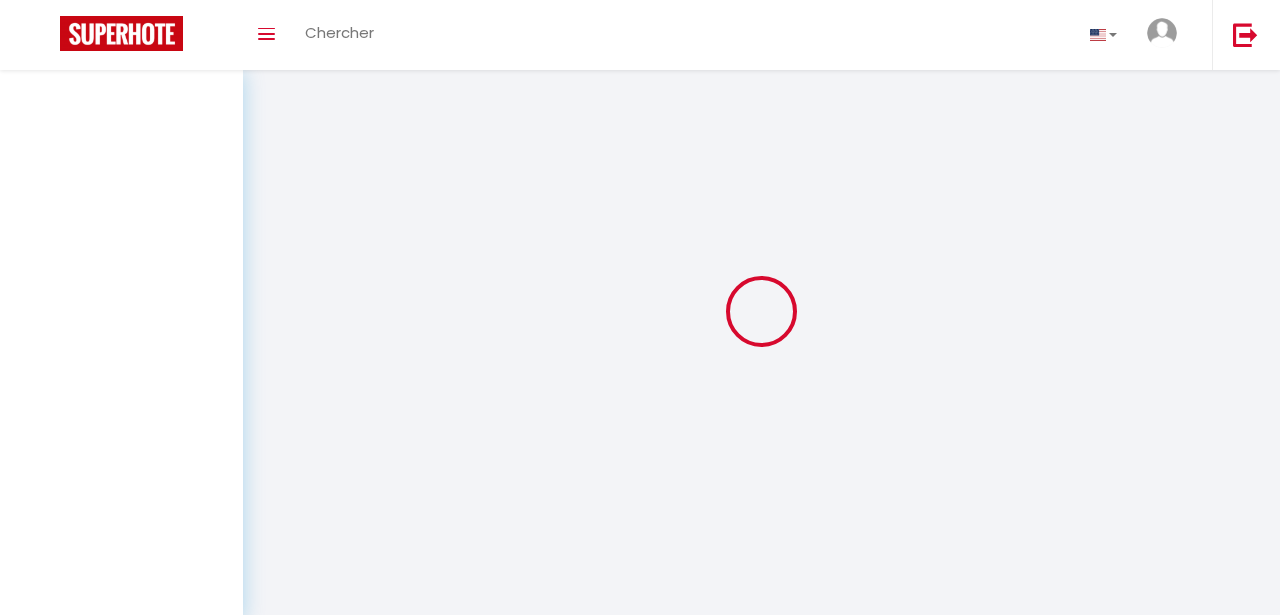 click at bounding box center (761, 311) 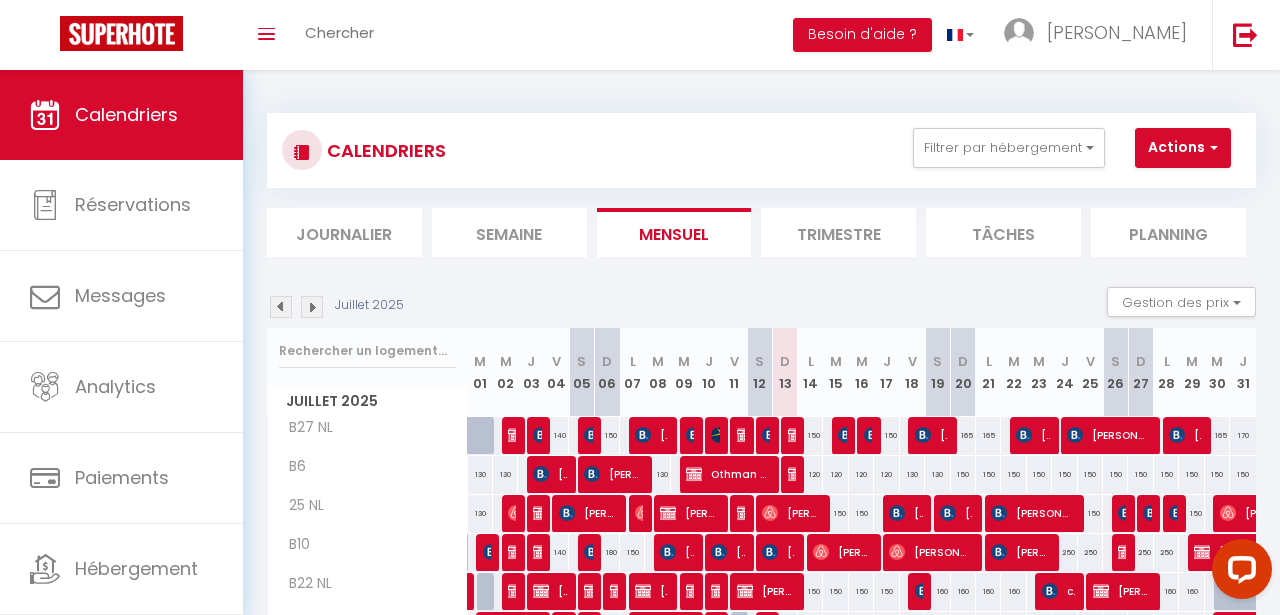 scroll, scrollTop: 0, scrollLeft: 0, axis: both 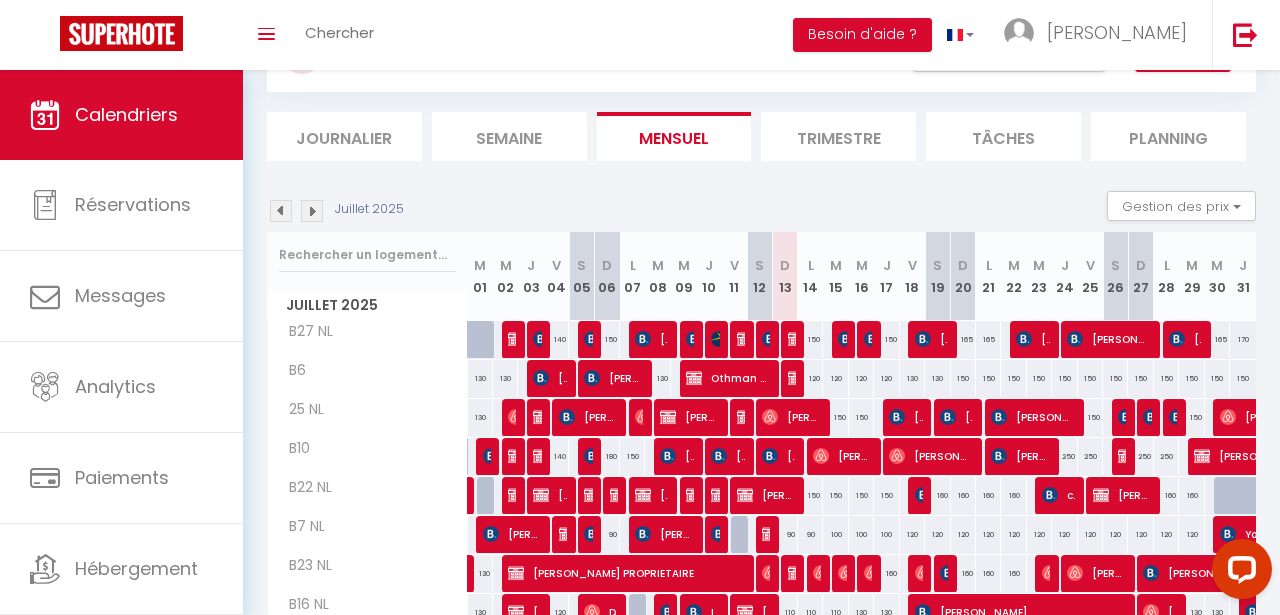 click on "Toggle menubar     Chercher   BUTTON
Besoin d'aide ?
hamza   Paramètres" at bounding box center (705, 35) 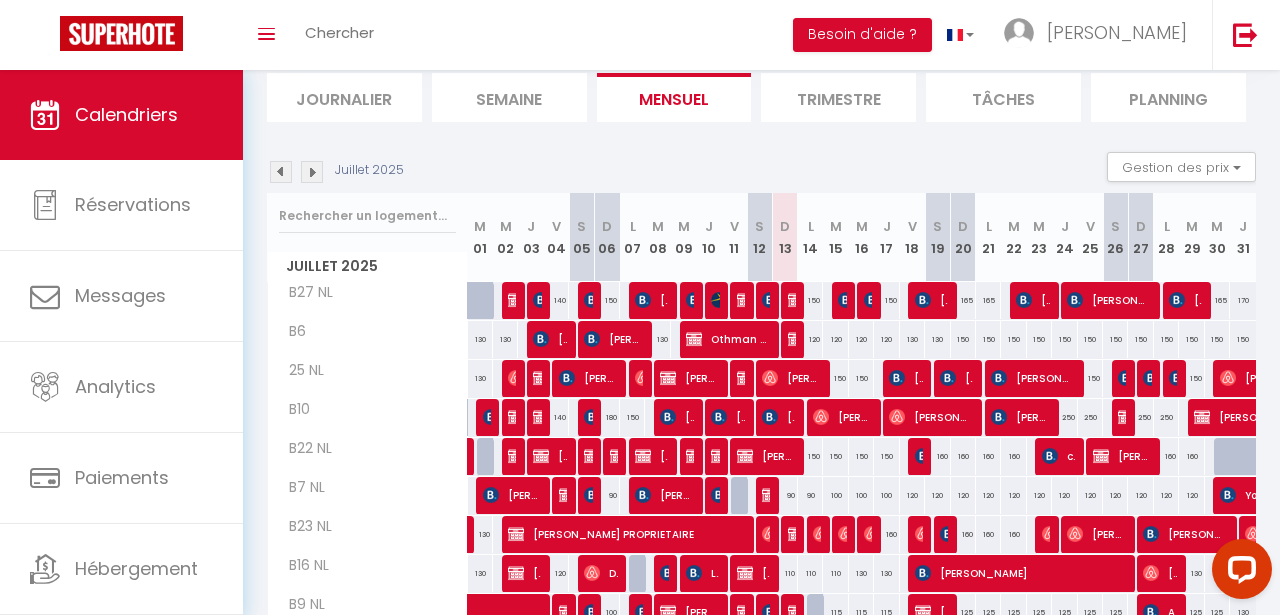 scroll, scrollTop: 137, scrollLeft: 0, axis: vertical 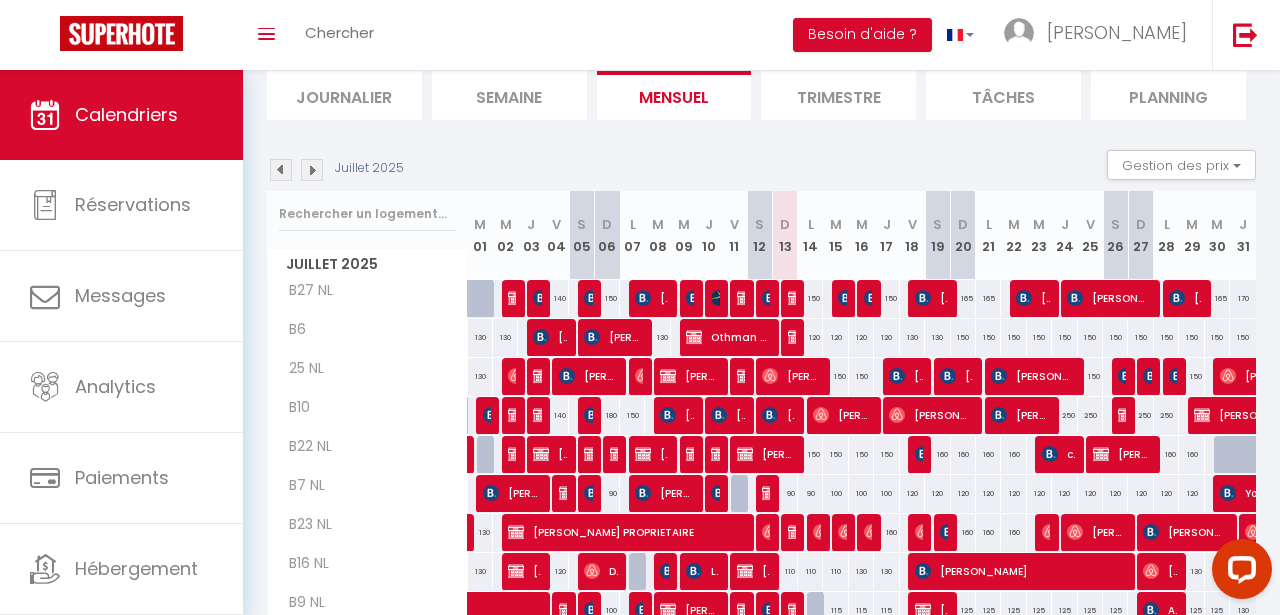 click on "Juillet 2025
Gestion des prix
Nb Nuits minimum   Règles   Disponibilité" at bounding box center [761, 170] 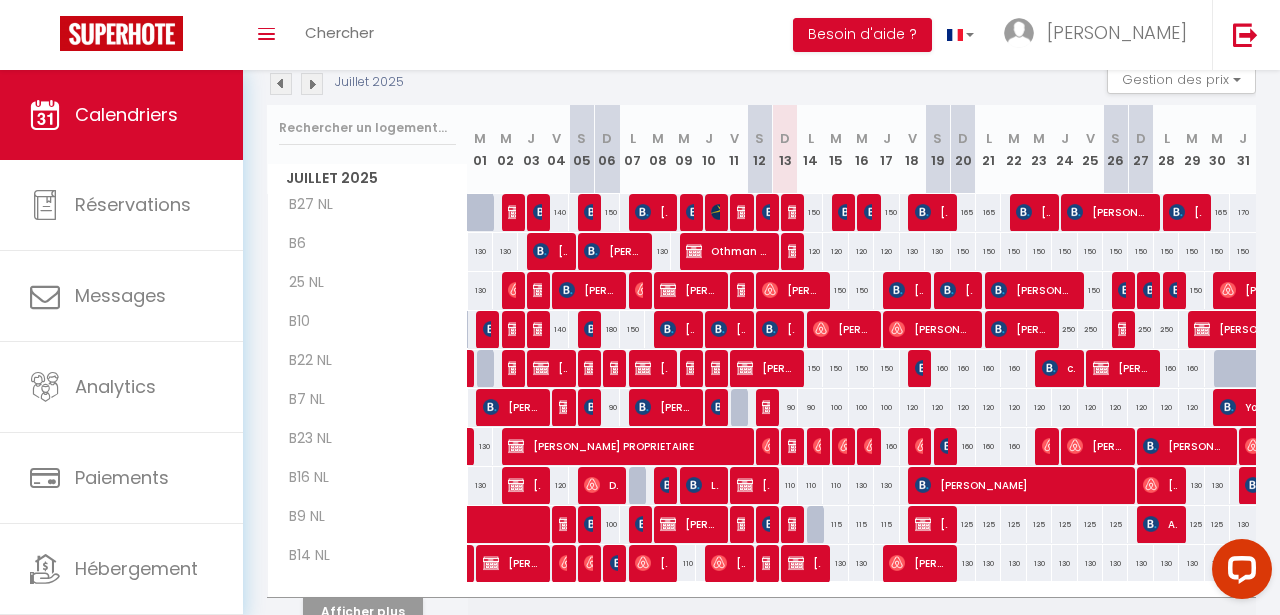 click on "D" at bounding box center (785, 138) 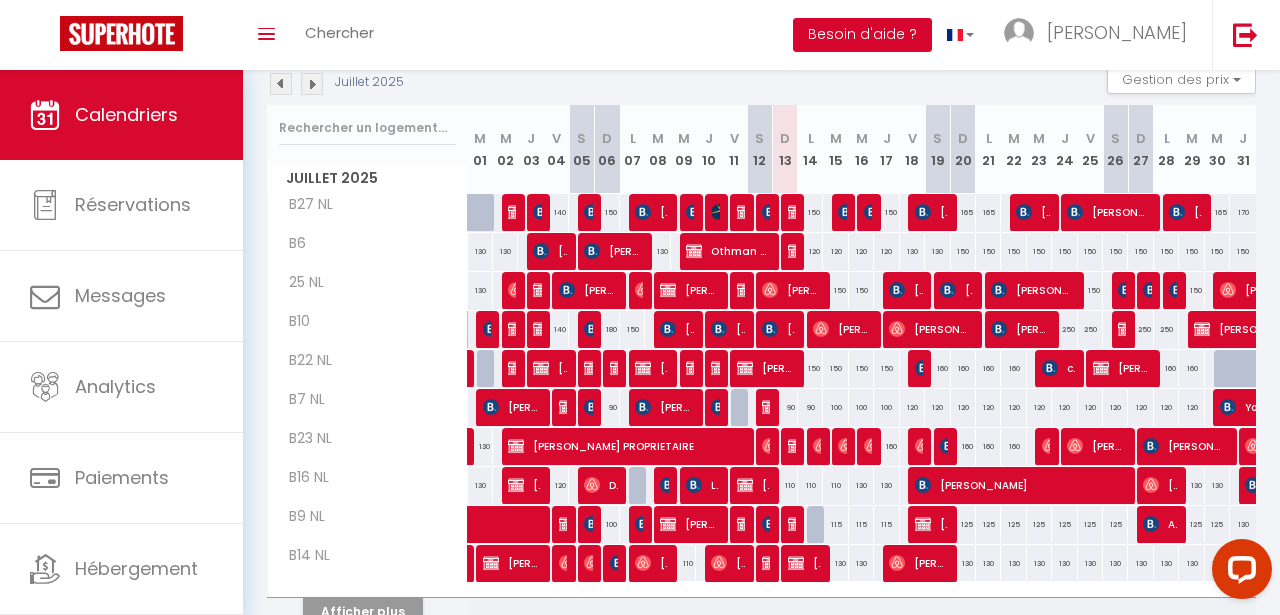 click on "Besoin d'aide ?" at bounding box center (862, 35) 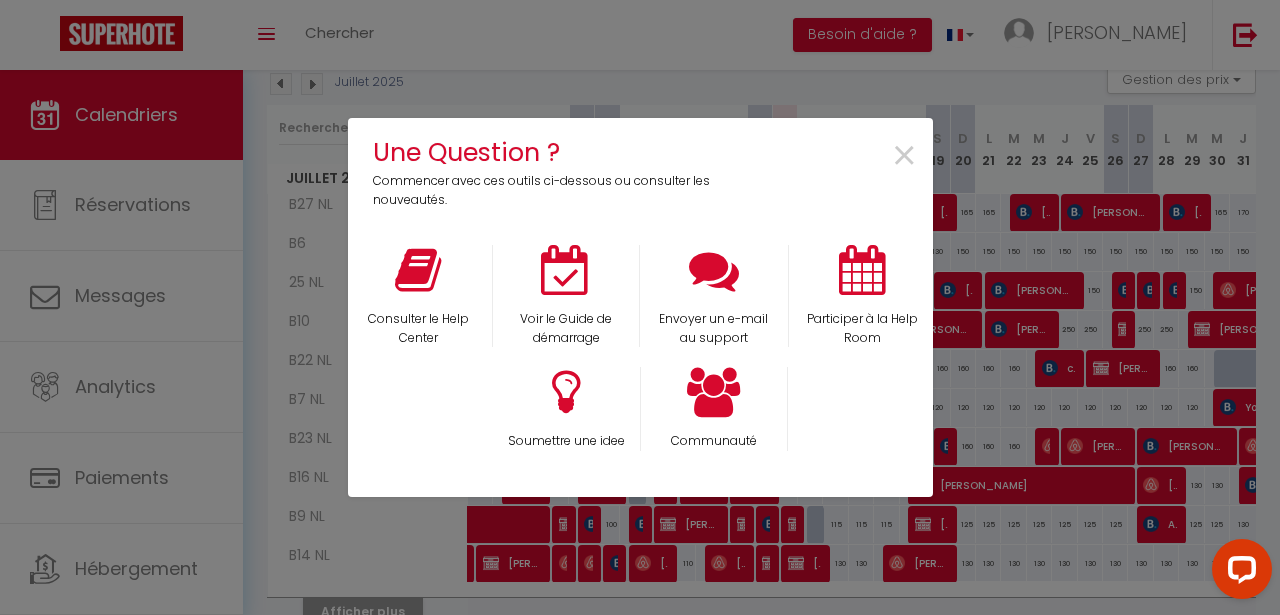 click on "Une Question ?   Commencer avec ces outils ci-dessous ou consulter les nouveautés.   ×     Consulter le Help Center     Voir le Guide de démarrage     Envoyer un e-mail au support     Participer à la Help Room     Soumettre une idee     Communauté" at bounding box center (640, 307) 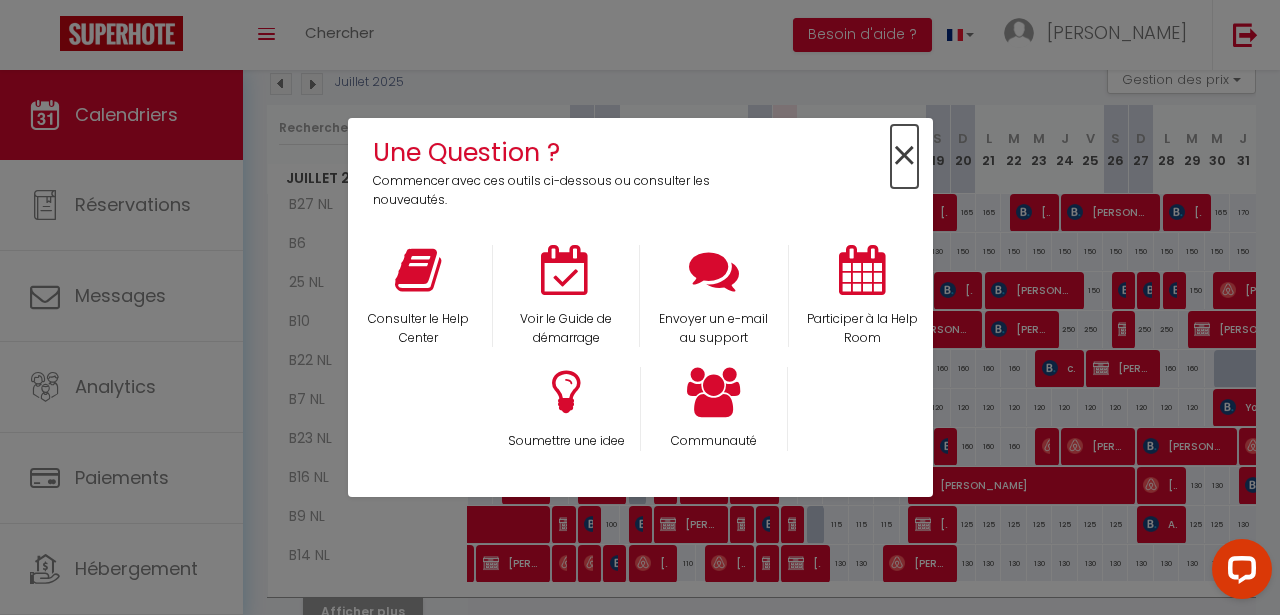 click on "×" at bounding box center [904, 156] 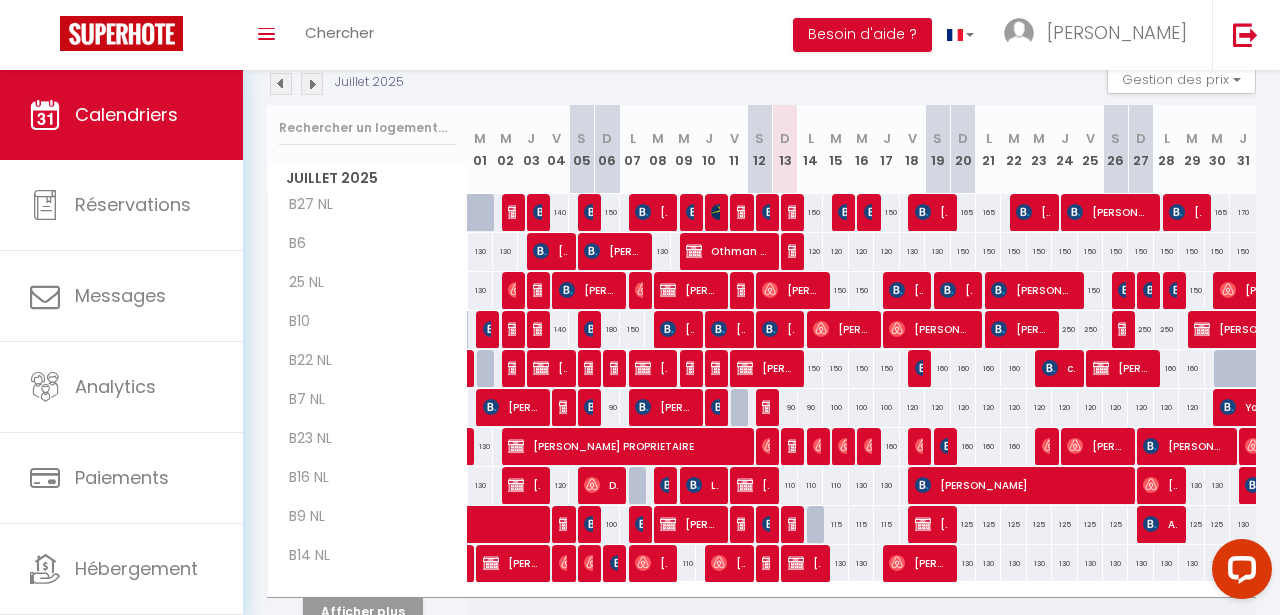 click on "Toggle menubar     Chercher   BUTTON
Besoin d'aide ?
hamza   Paramètres" at bounding box center [705, 35] 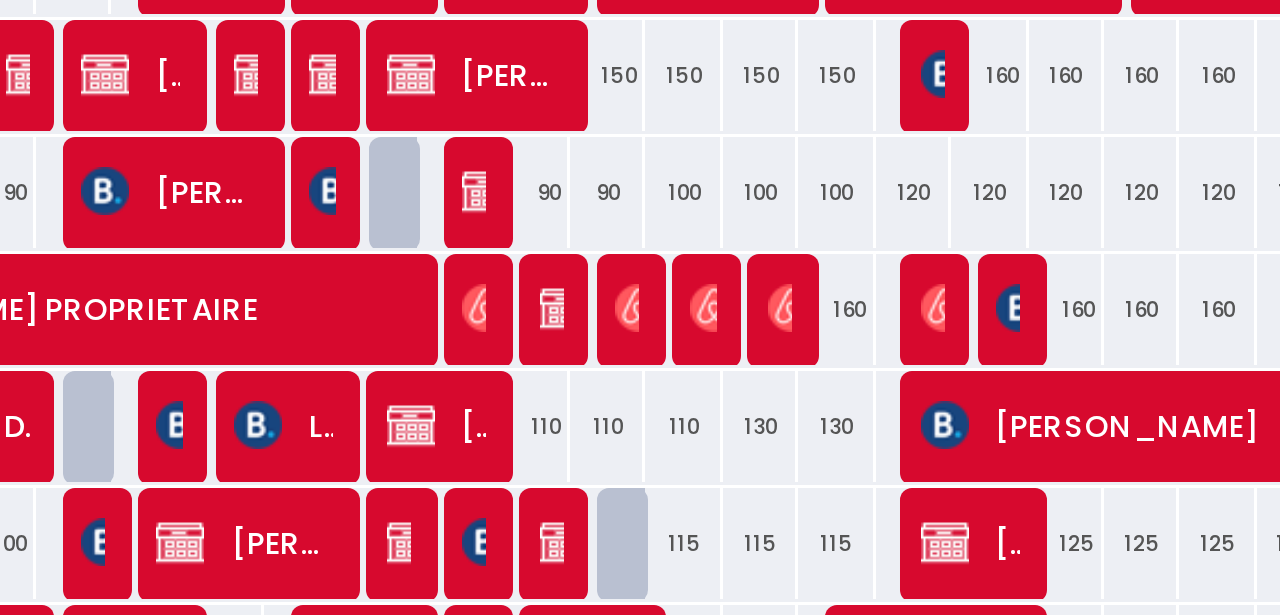 scroll, scrollTop: 323, scrollLeft: 0, axis: vertical 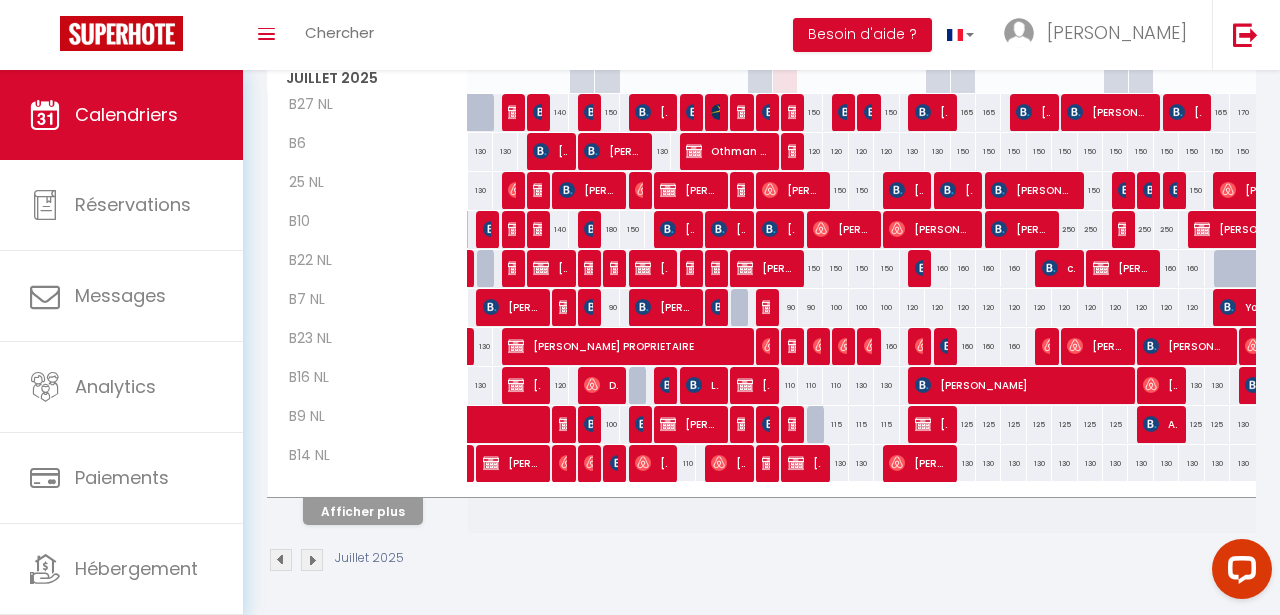 click on "Toggle menubar     Chercher   BUTTON
Besoin d'aide ?
hamza   Paramètres" at bounding box center [705, 35] 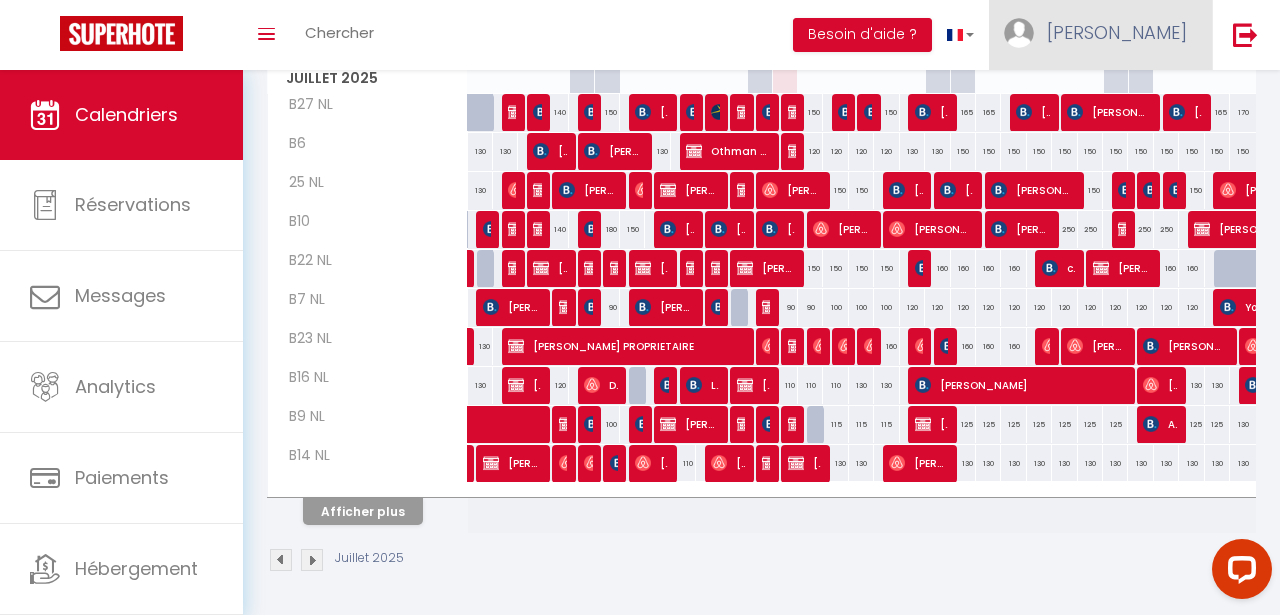 click on "[PERSON_NAME]" at bounding box center [1100, 35] 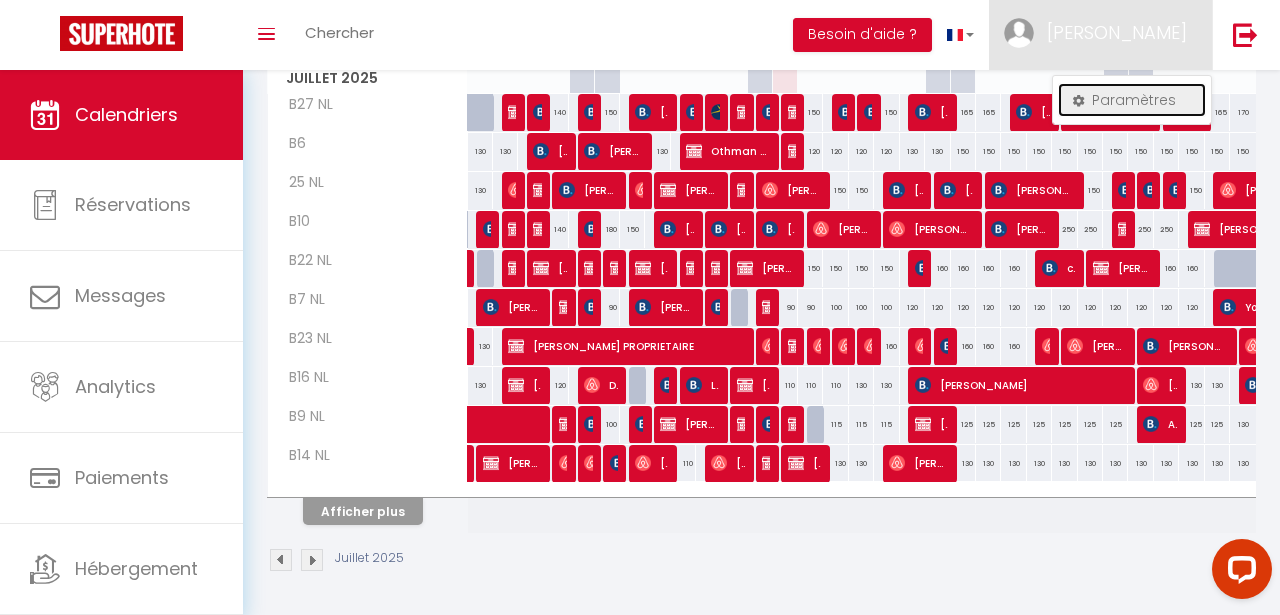click on "Paramètres" at bounding box center [1132, 100] 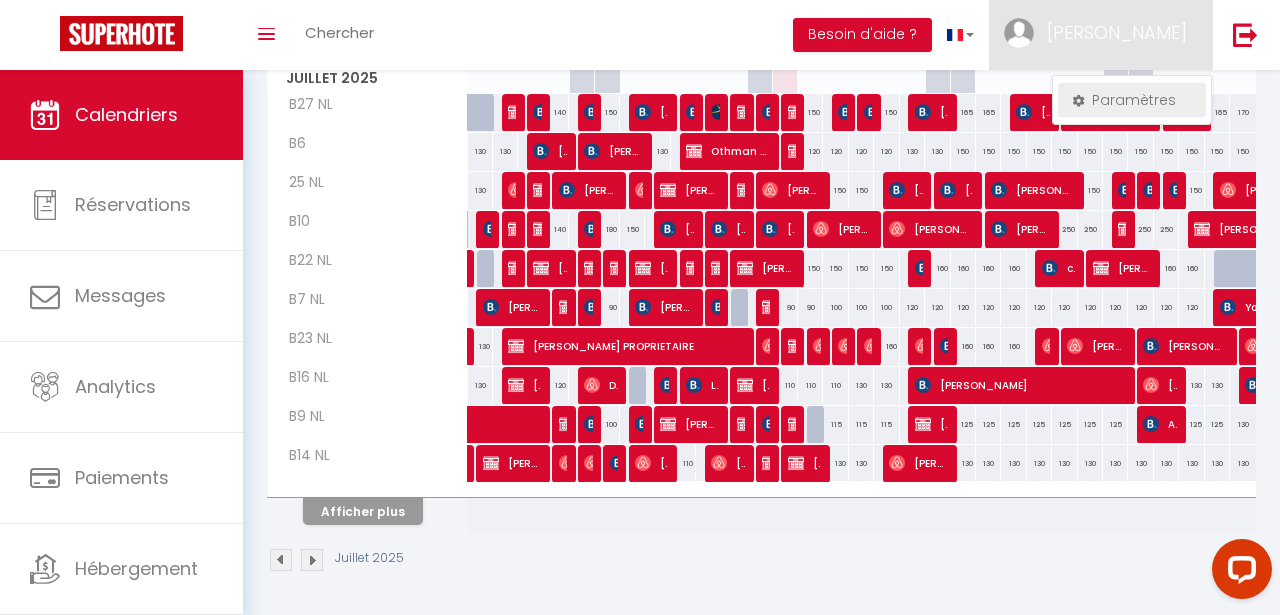 select on "fr" 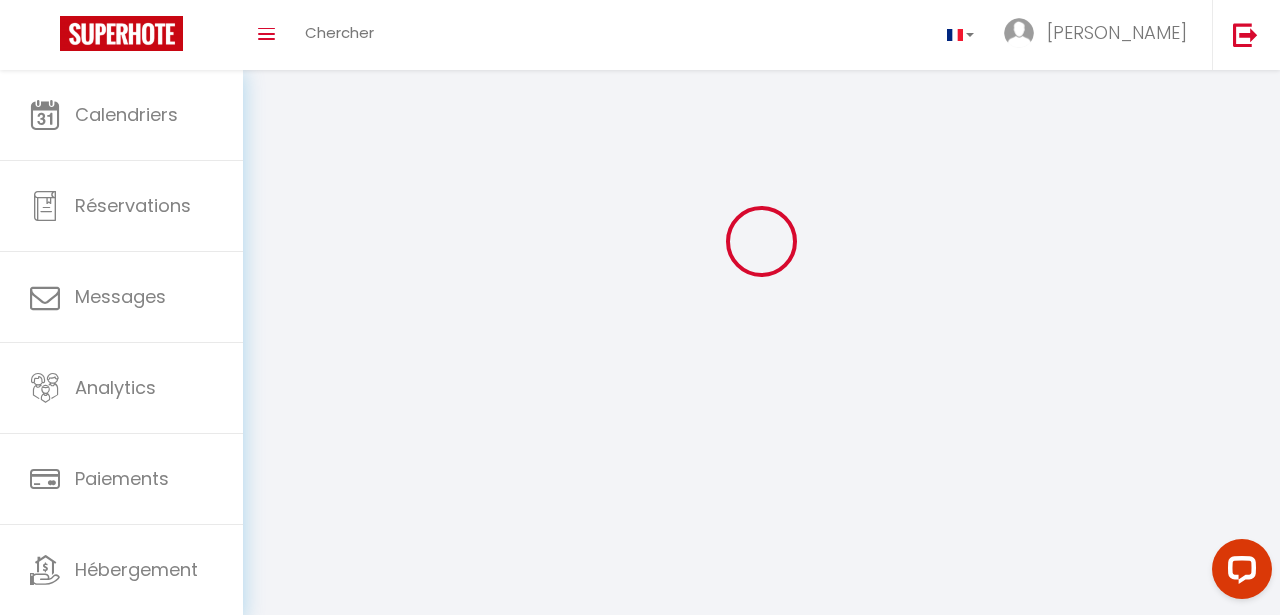 click on "Toggle menubar     Chercher   BUTTON                 hamza   Paramètres" at bounding box center (705, 35) 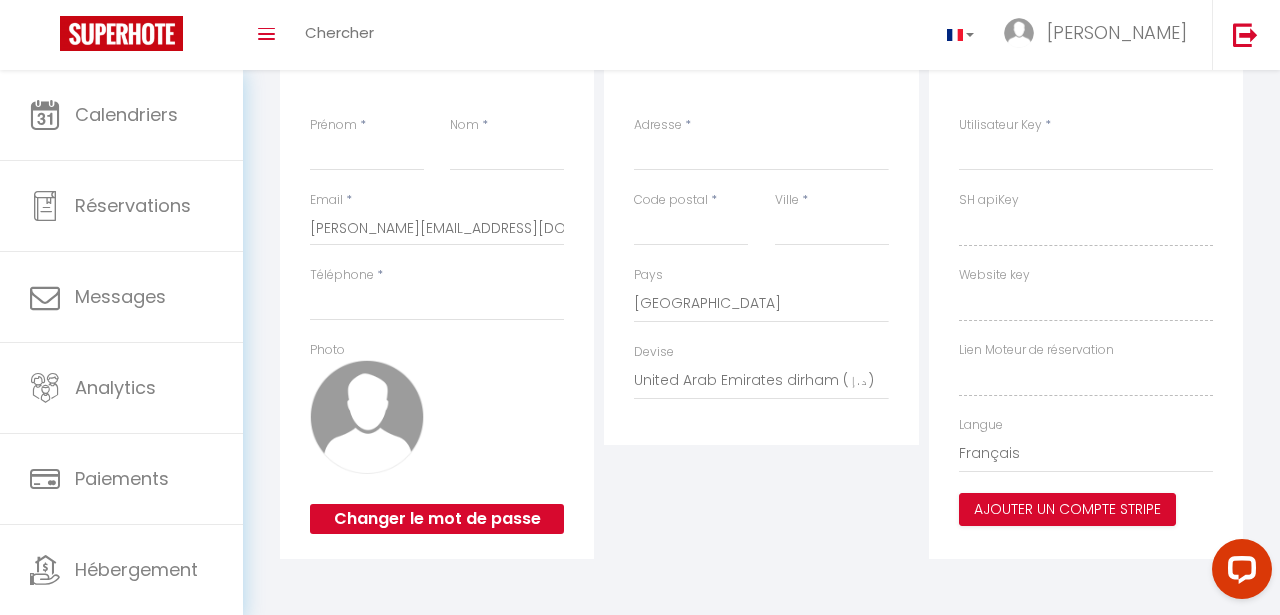 type on "[PERSON_NAME]" 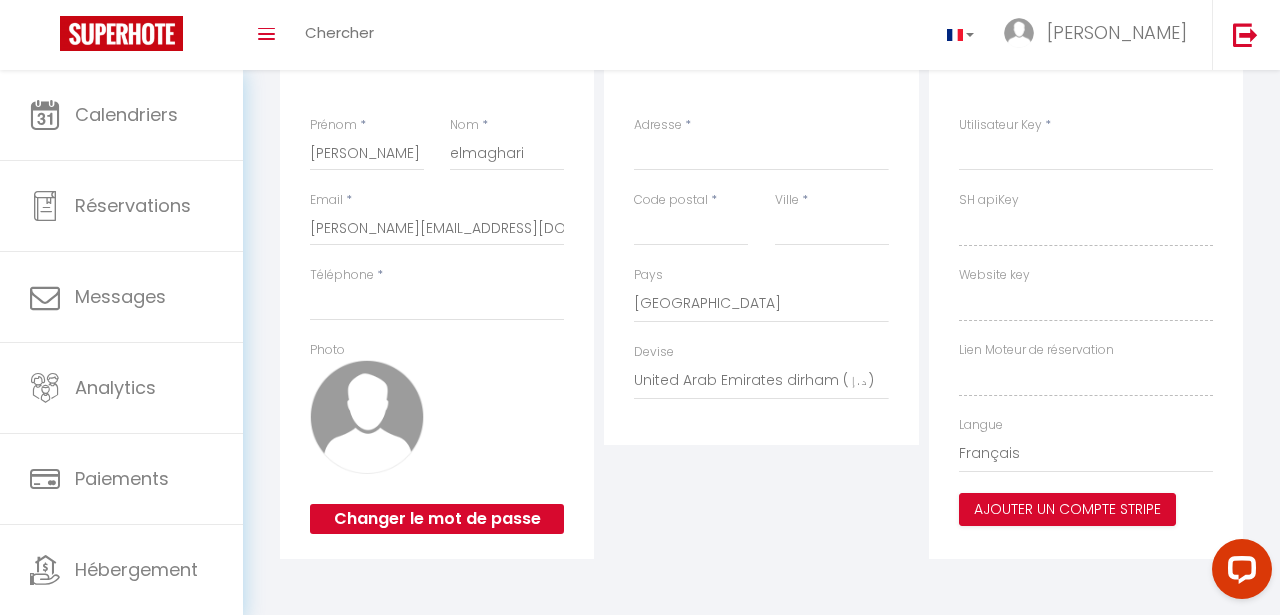 select 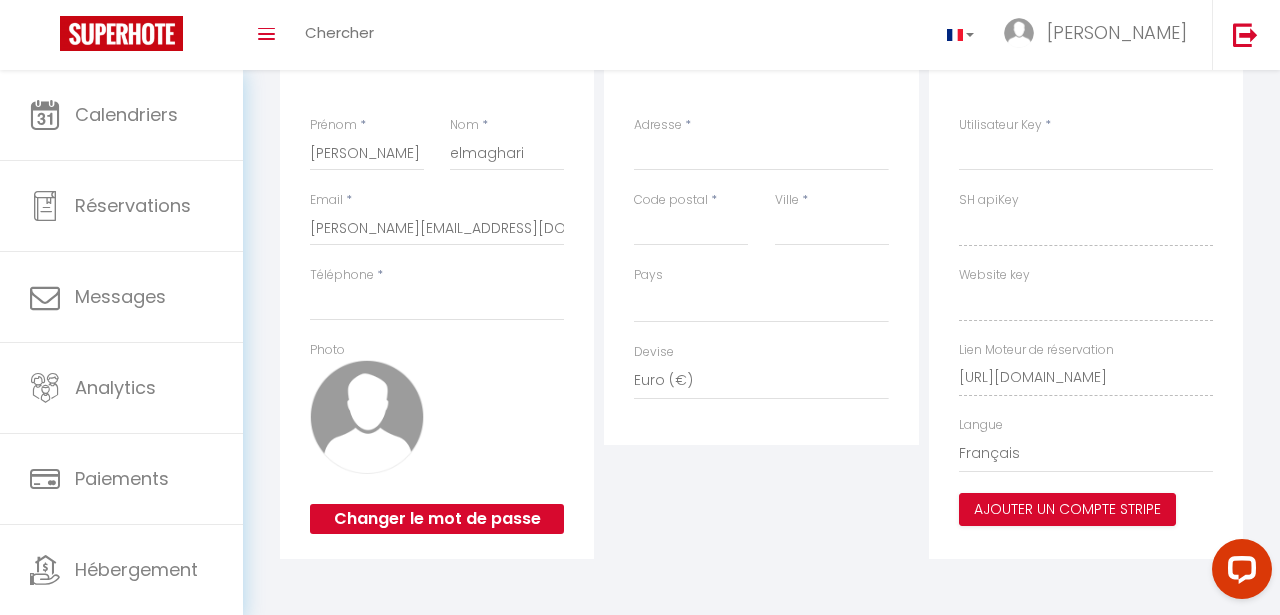 scroll, scrollTop: 260, scrollLeft: 0, axis: vertical 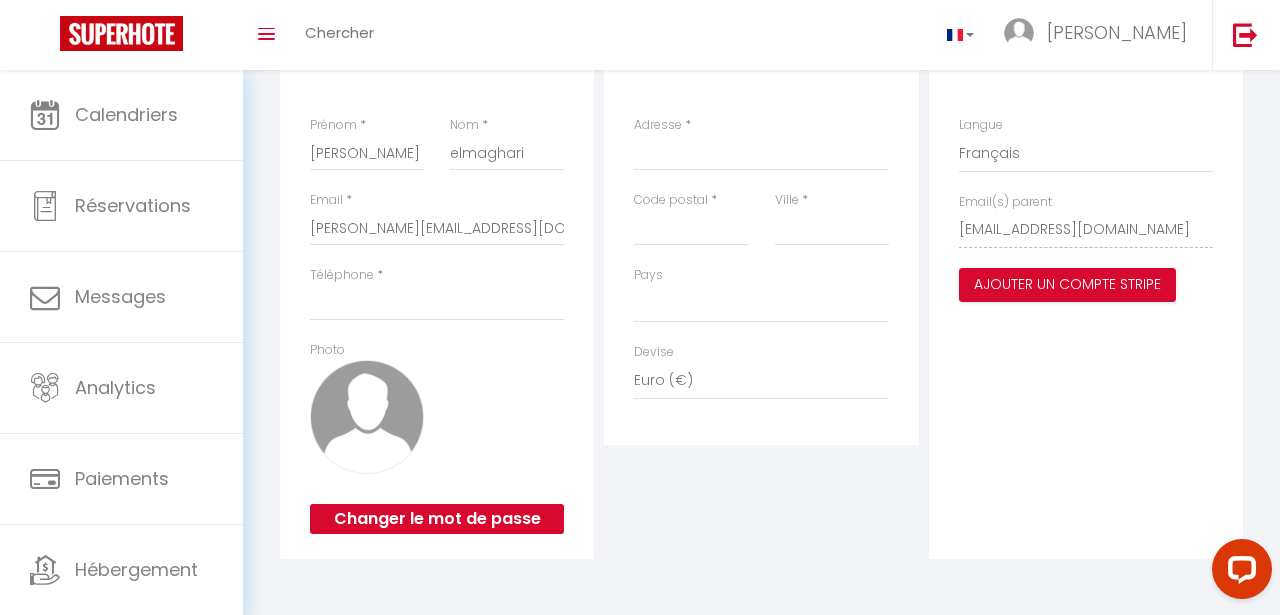 click on "Toggle menubar     Chercher   BUTTON                 hamza   Paramètres" at bounding box center [705, 35] 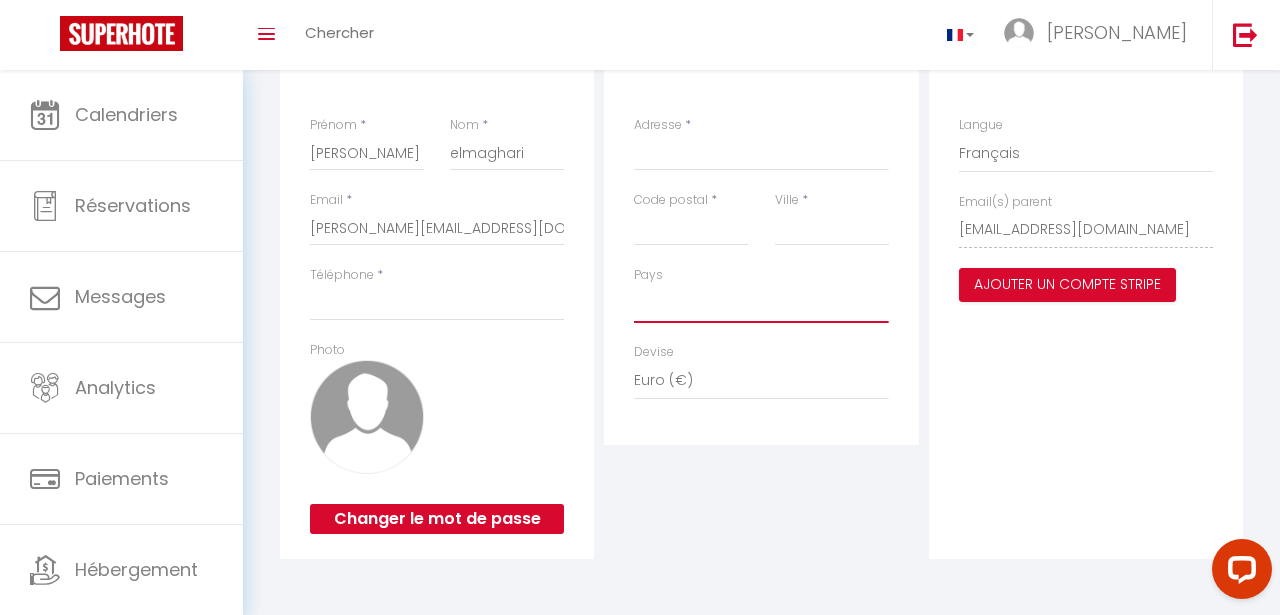 click on "France
Portugal
Afghanistan
Albania
Algeria
American Samoa
Andorra
Angola
Anguilla
Antarctica
Antigua and Barbuda
Argentina
Armenia
Aruba
Australia
Austria" at bounding box center (761, 304) 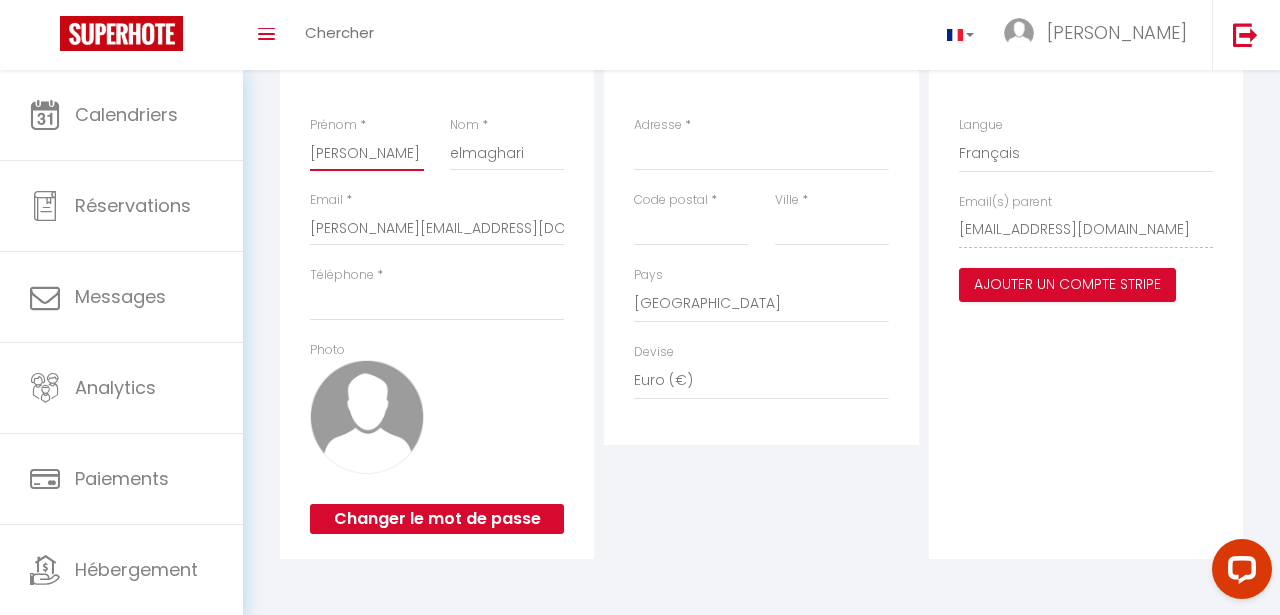 click on "[PERSON_NAME]" at bounding box center [367, 153] 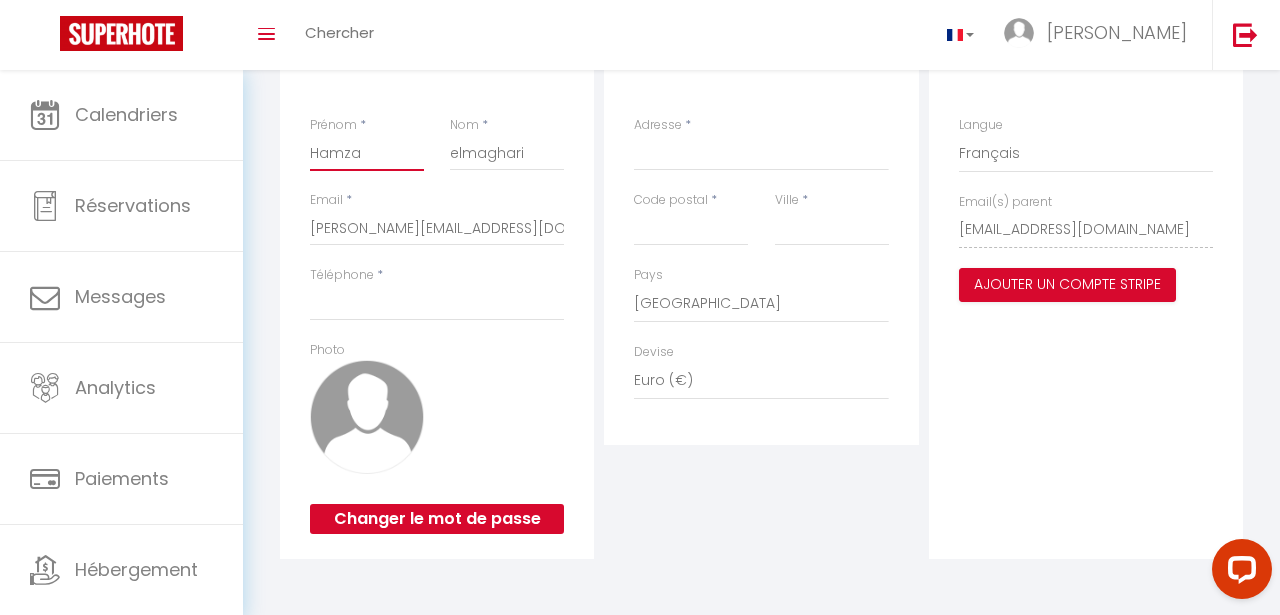 type on "Hamza" 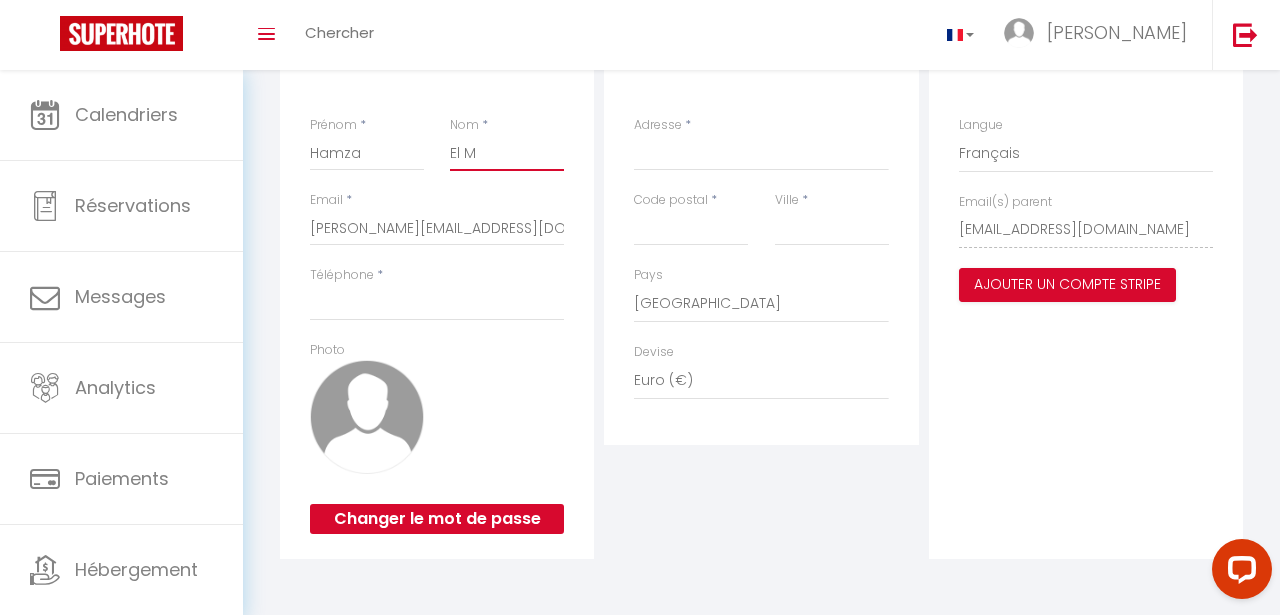 type on "El Maghari" 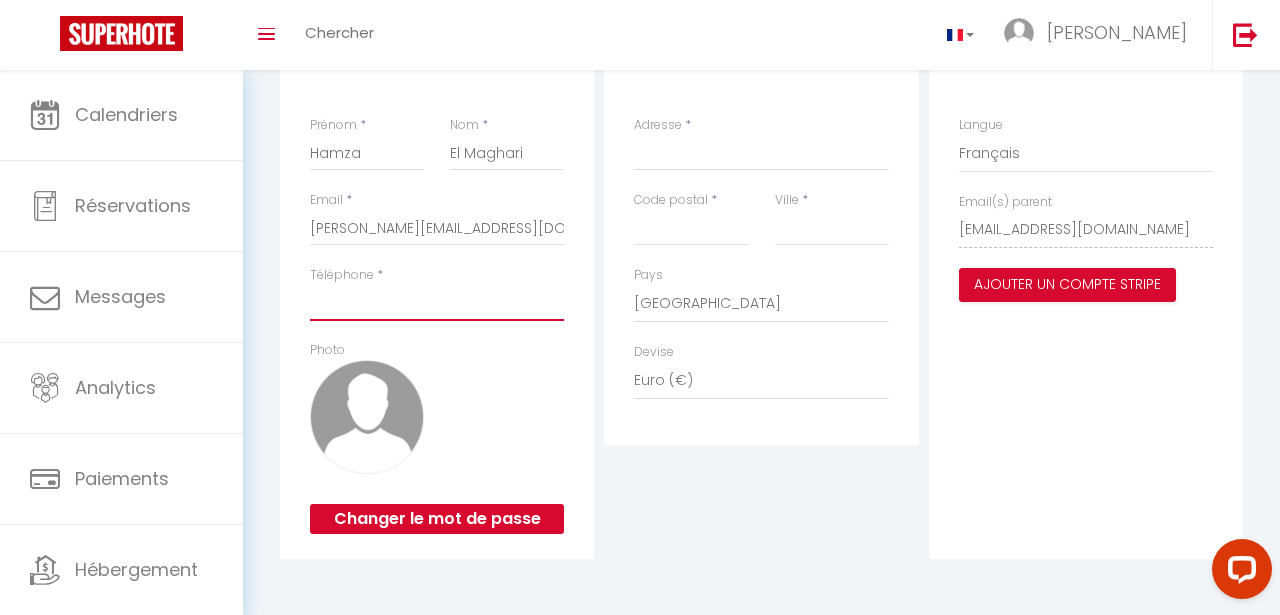 type on "0684138492" 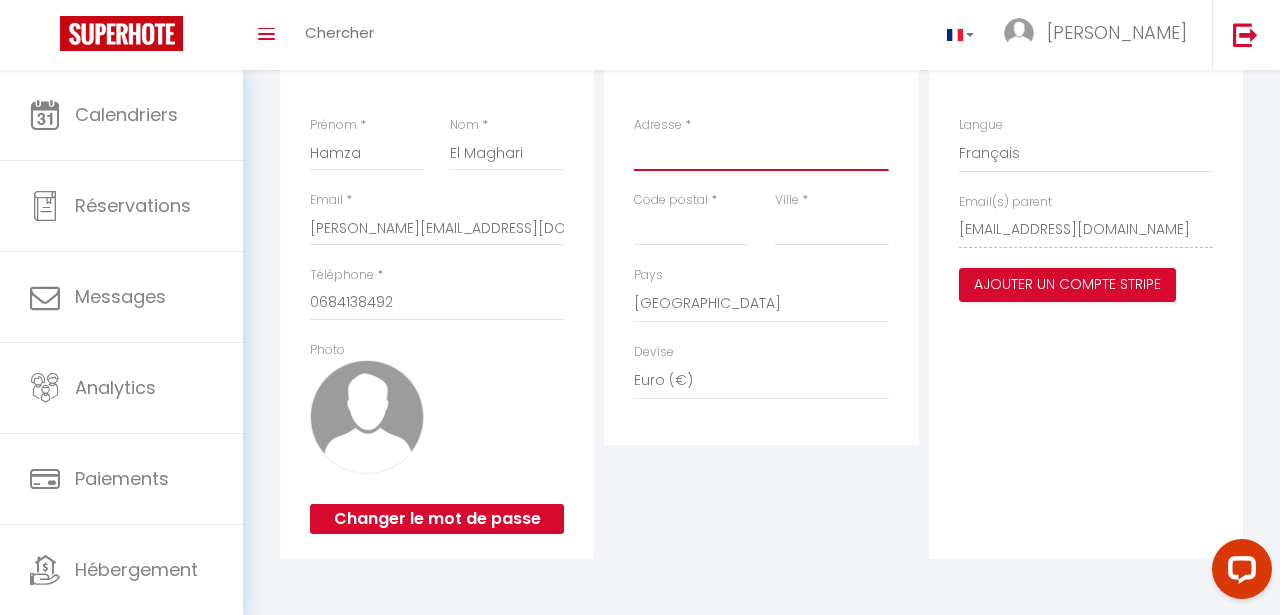 type on "24 RUE 2 HAY PAM" 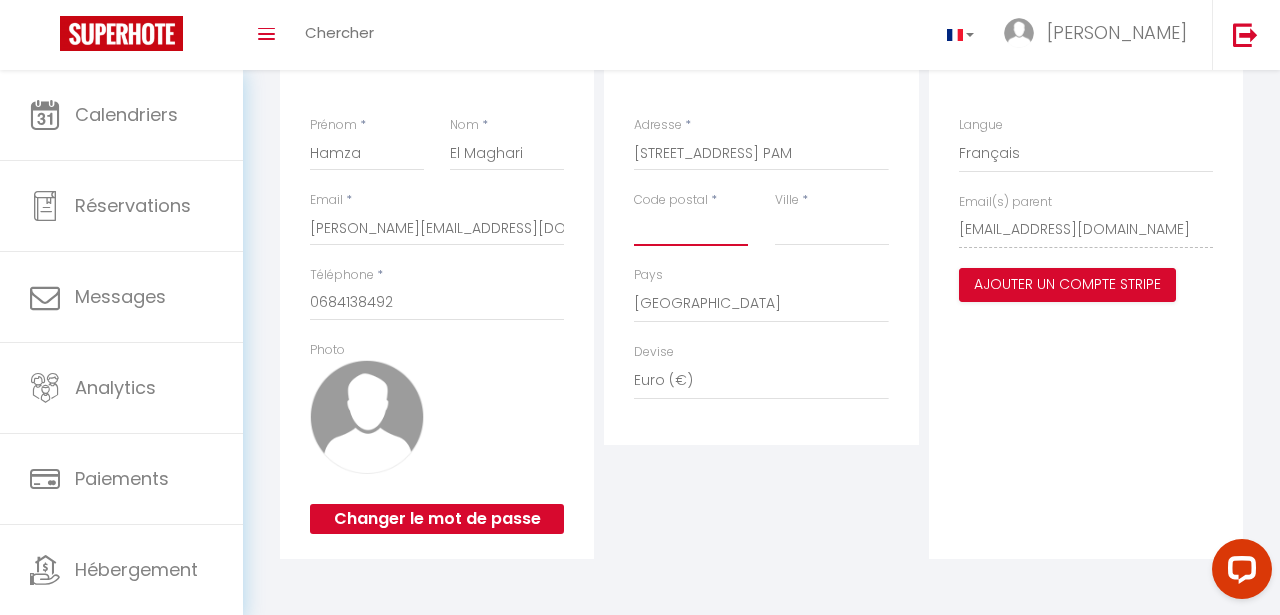 type on "24100Z" 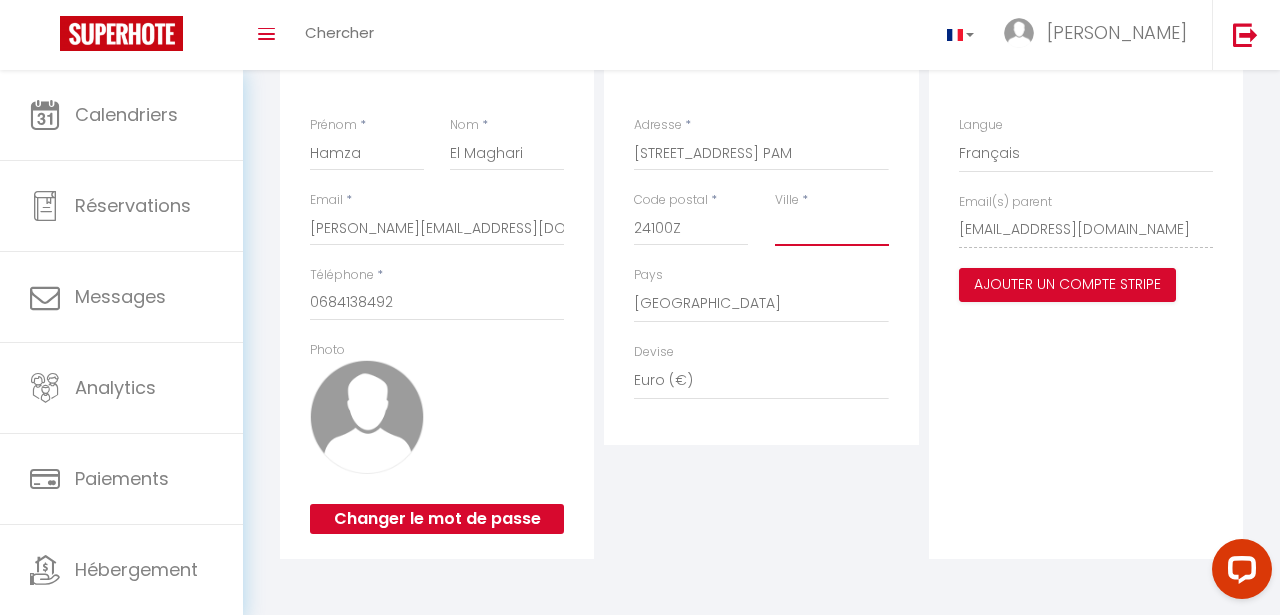 type on "Azemmour" 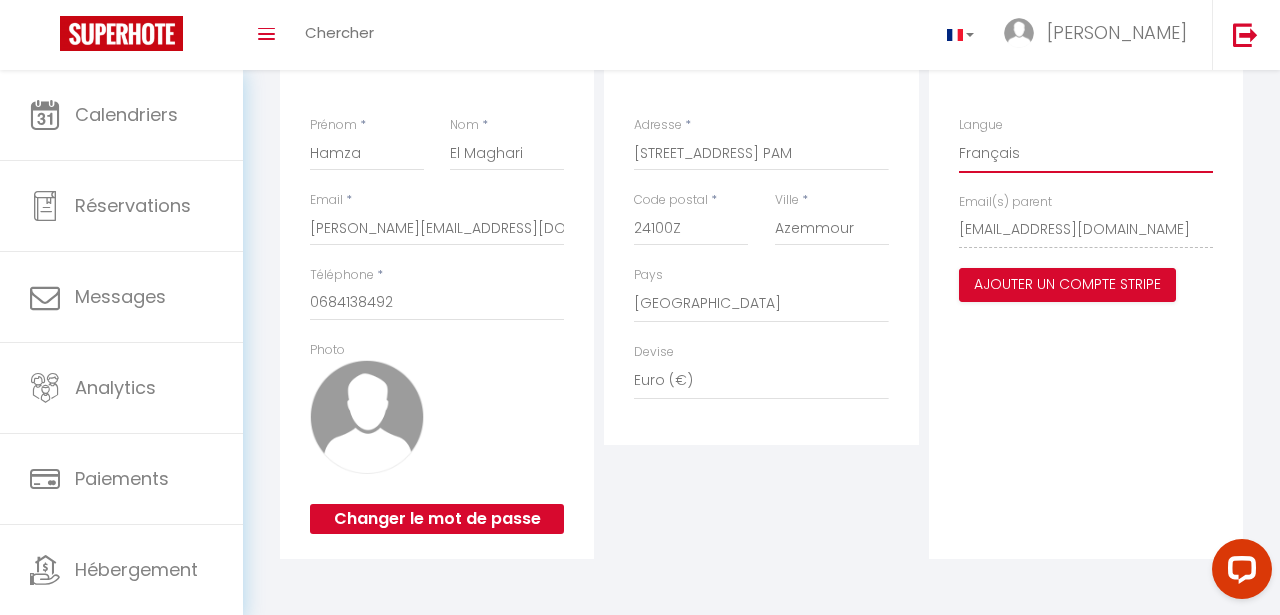 click on "Anglais
Français
Portugais
Espagnol" at bounding box center (1086, 154) 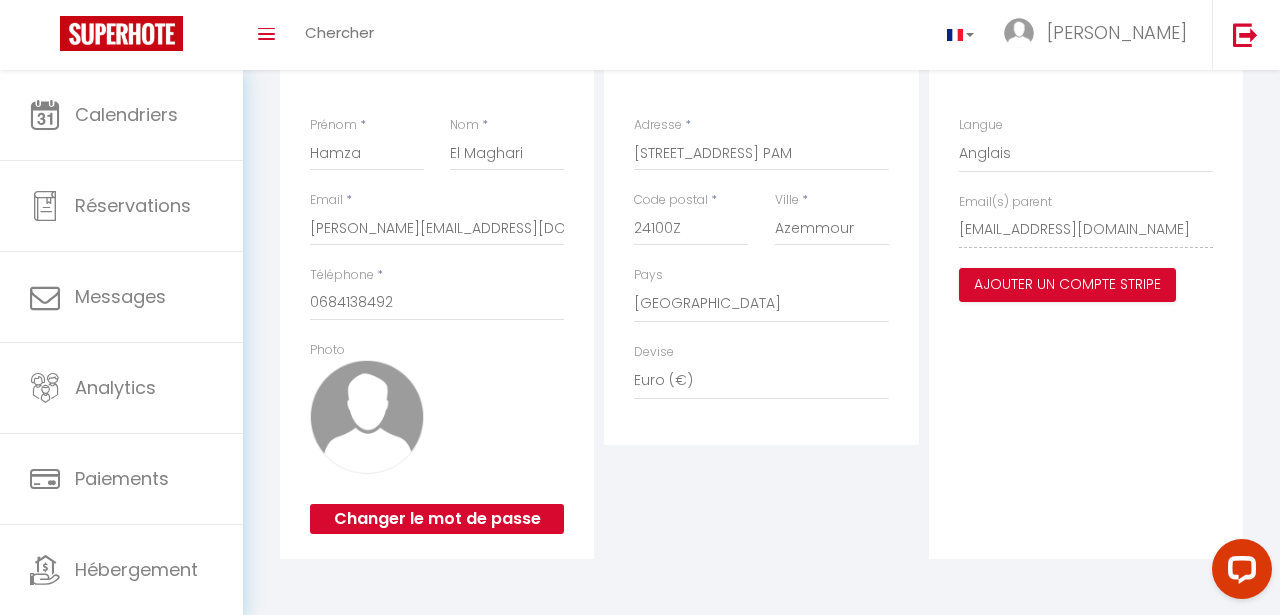 click on "Adresse de facturation
Adresse   *   24 RUE 2 HAY PAM   Code postal   *   24100Z   Ville   *   Azemmour   Pays
France
Portugal
Afghanistan
Albania
Algeria
American Samoa
Andorra
Angola
Anguilla
Antarctica
Antigua and Barbuda
Argentina
Armenia
Aruba" at bounding box center [761, 293] 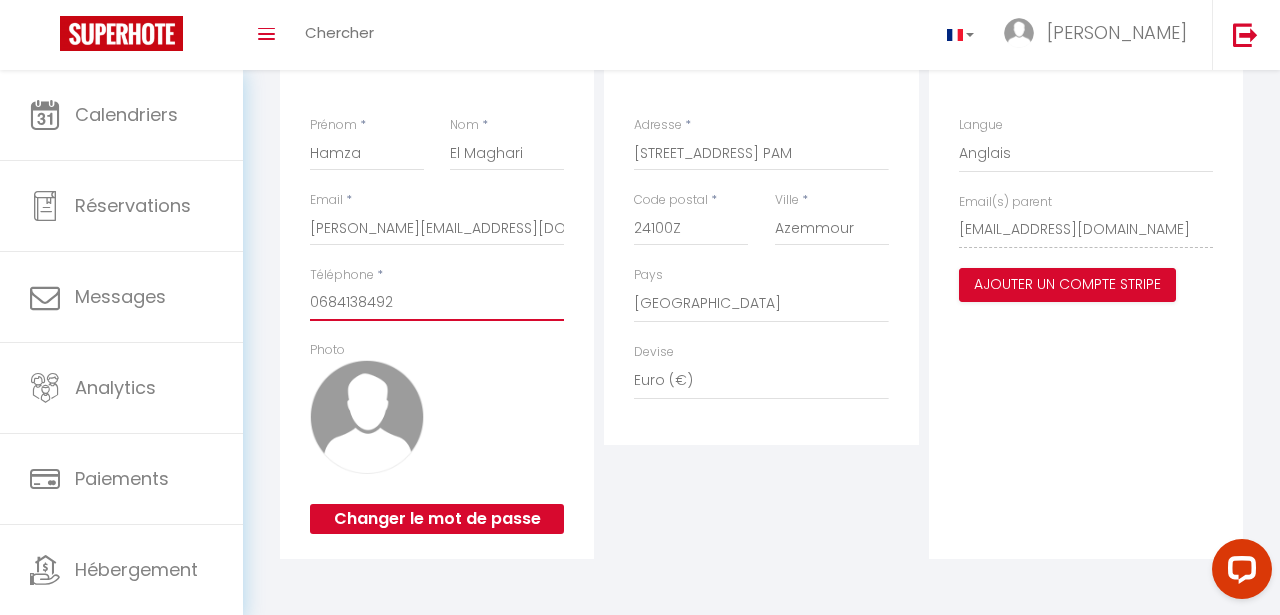 click on "0684138492" at bounding box center [437, 303] 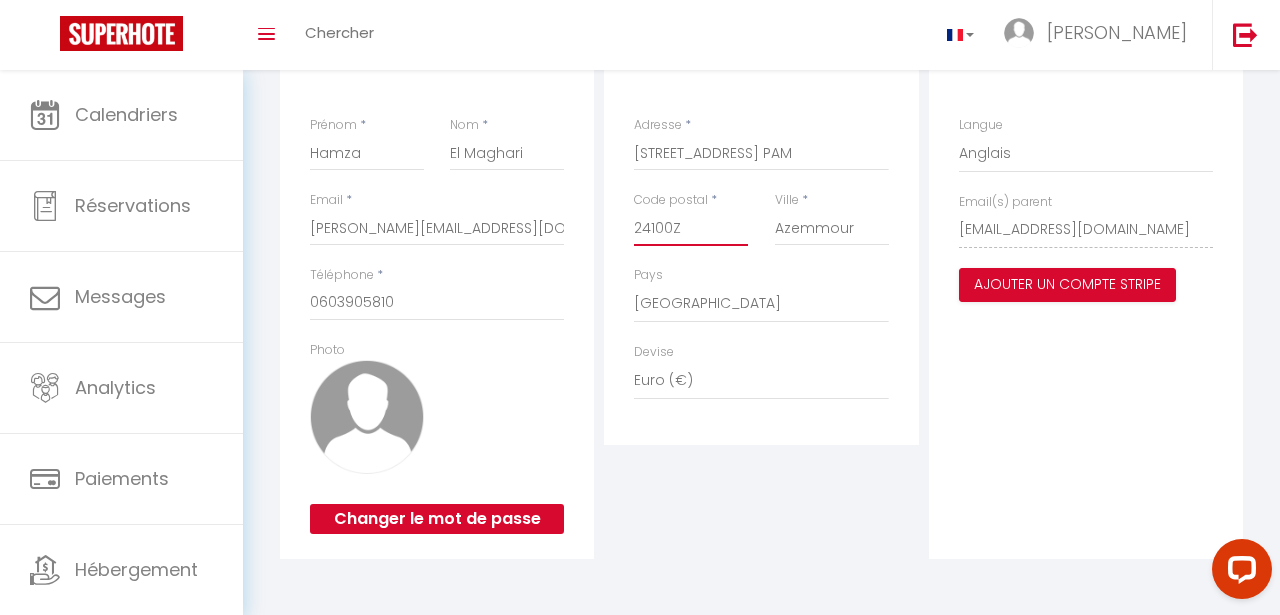 click on "24100Z" at bounding box center [691, 228] 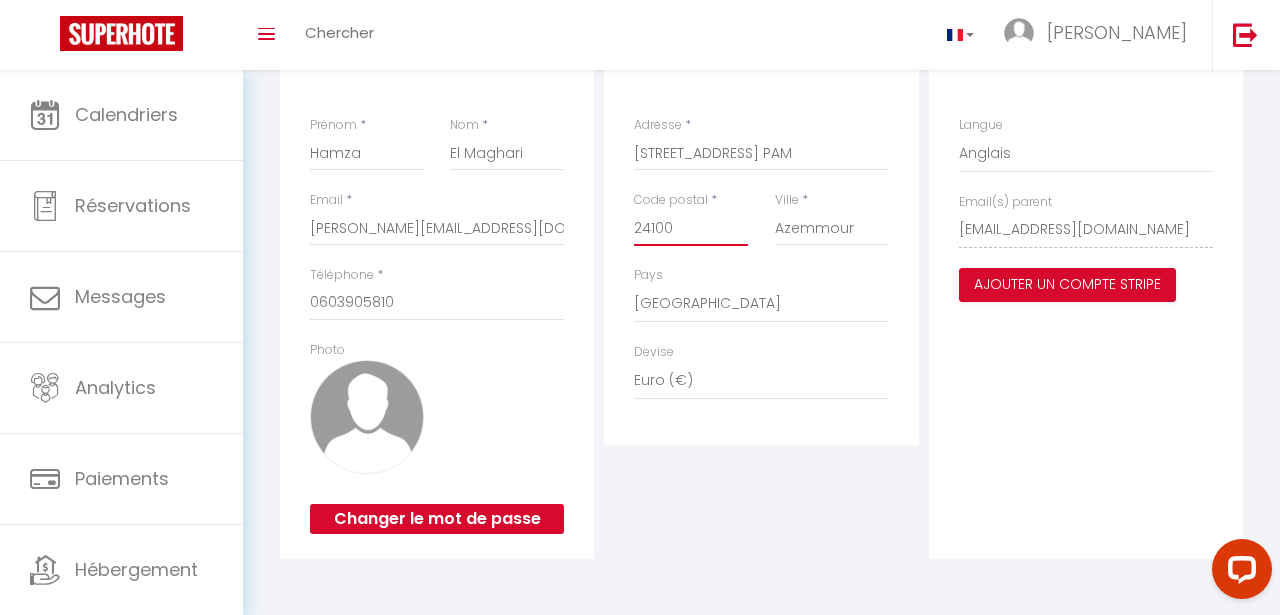 type on "24100" 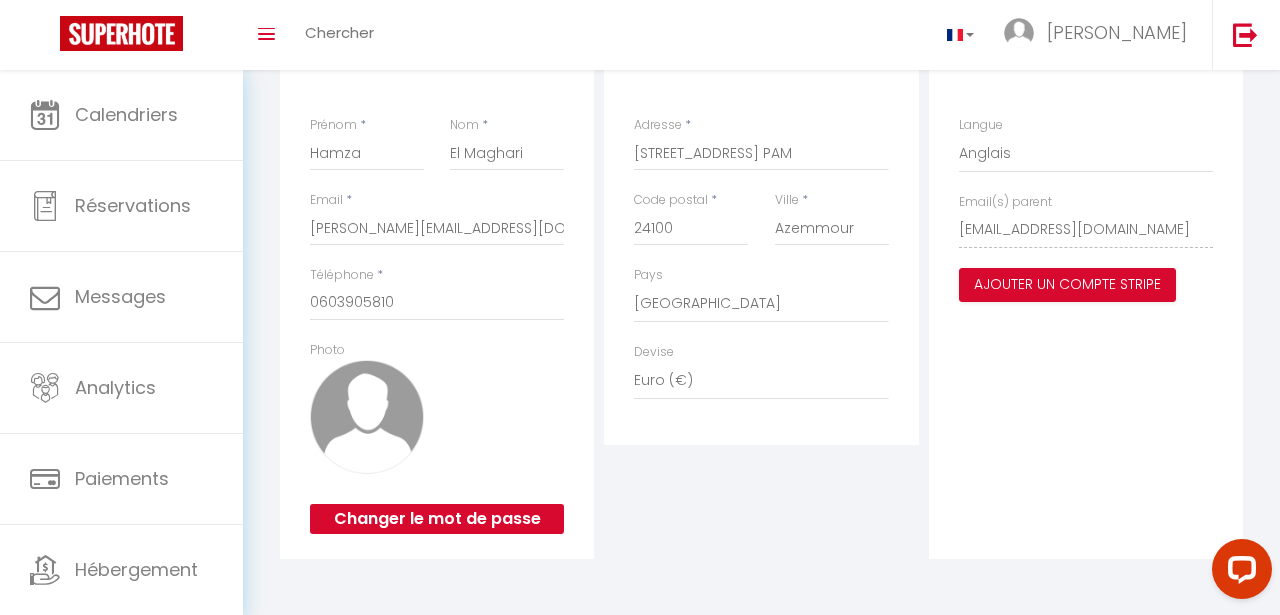click on "Adresse de facturation
Adresse   *   24 RUE 2 HAY PAM   Code postal   *   24100   Ville   *   Azemmour   Pays
France
Portugal
Afghanistan
Albania
Algeria
American Samoa
Andorra
Angola
Anguilla
Antarctica
Antigua and Barbuda
Argentina
Armenia
Aruba" at bounding box center (761, 293) 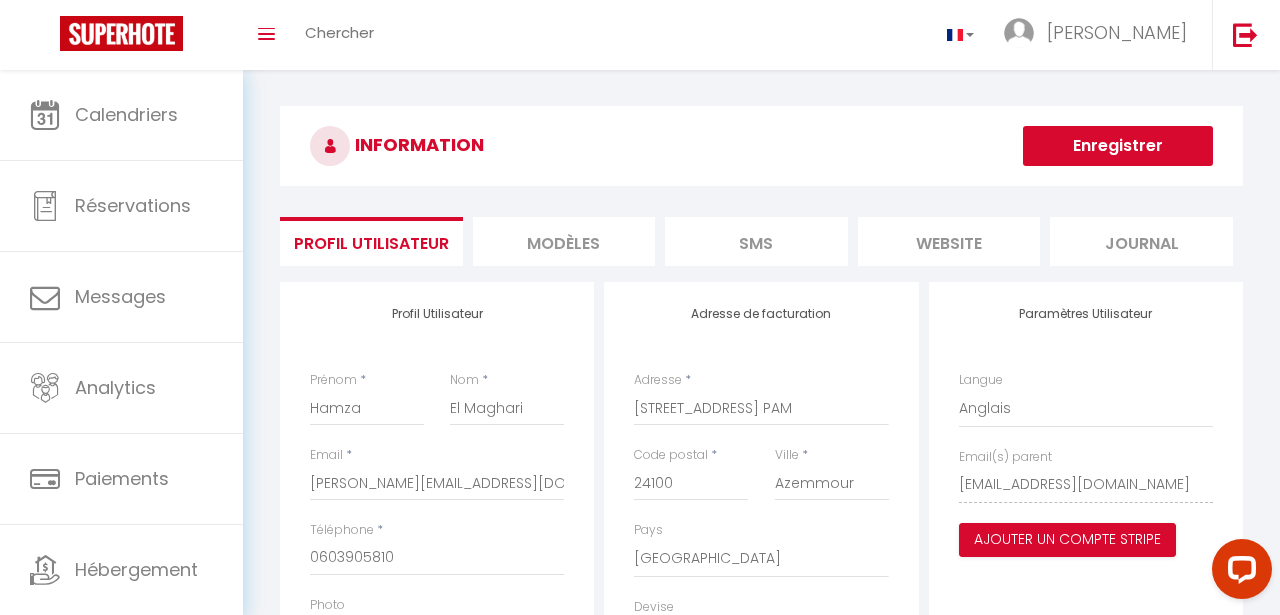 scroll, scrollTop: 0, scrollLeft: 0, axis: both 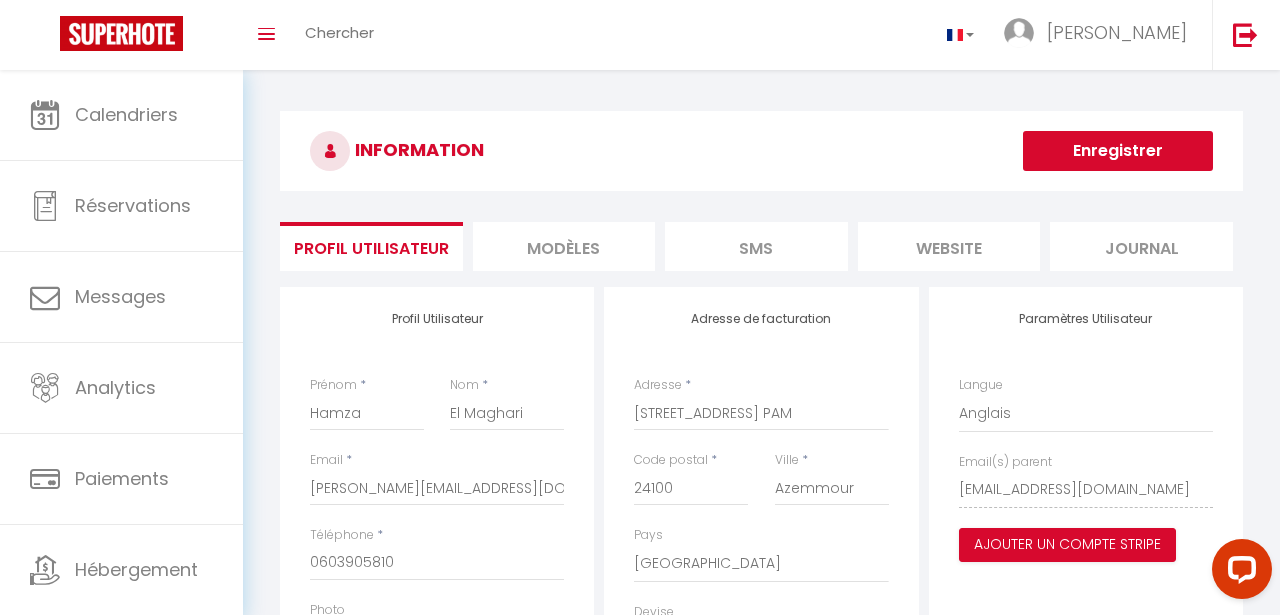click on "Enregistrer" at bounding box center [1118, 151] 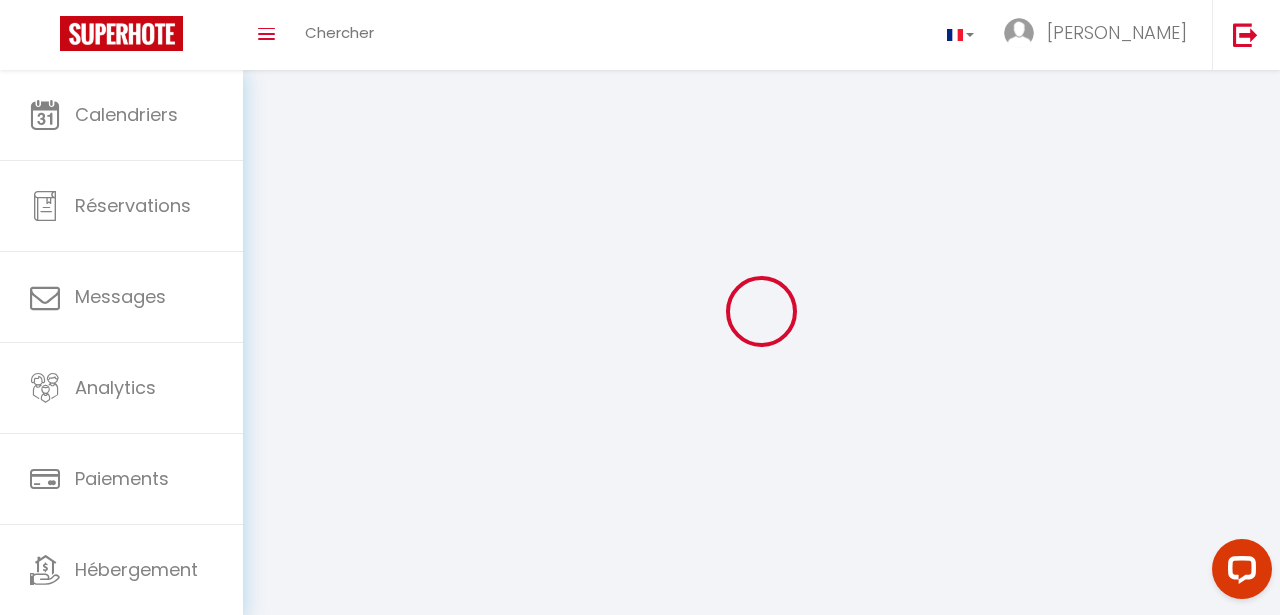 click on "Toggle menubar     Chercher   BUTTON                 hamza   Paramètres" at bounding box center (705, 35) 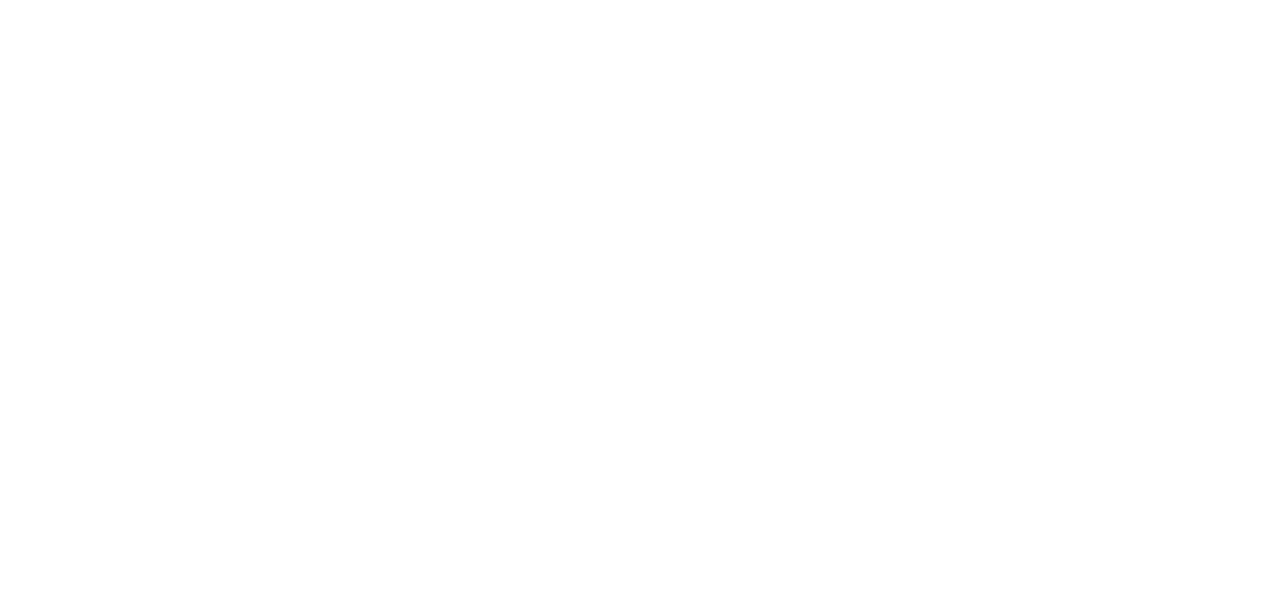 select 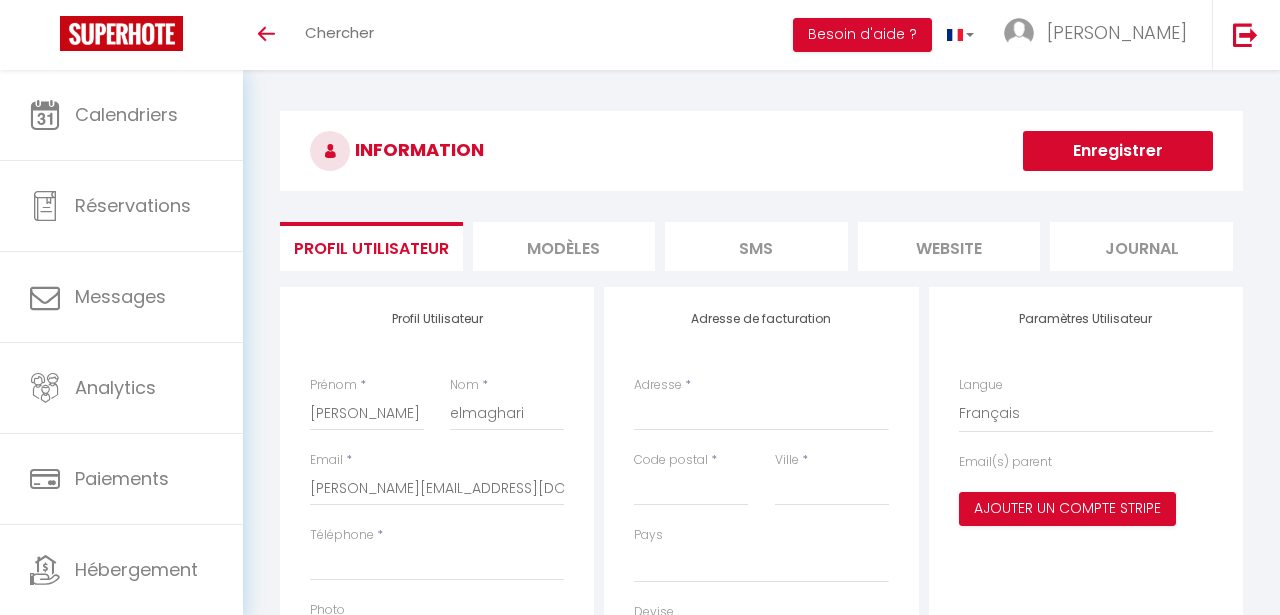 scroll, scrollTop: 0, scrollLeft: 0, axis: both 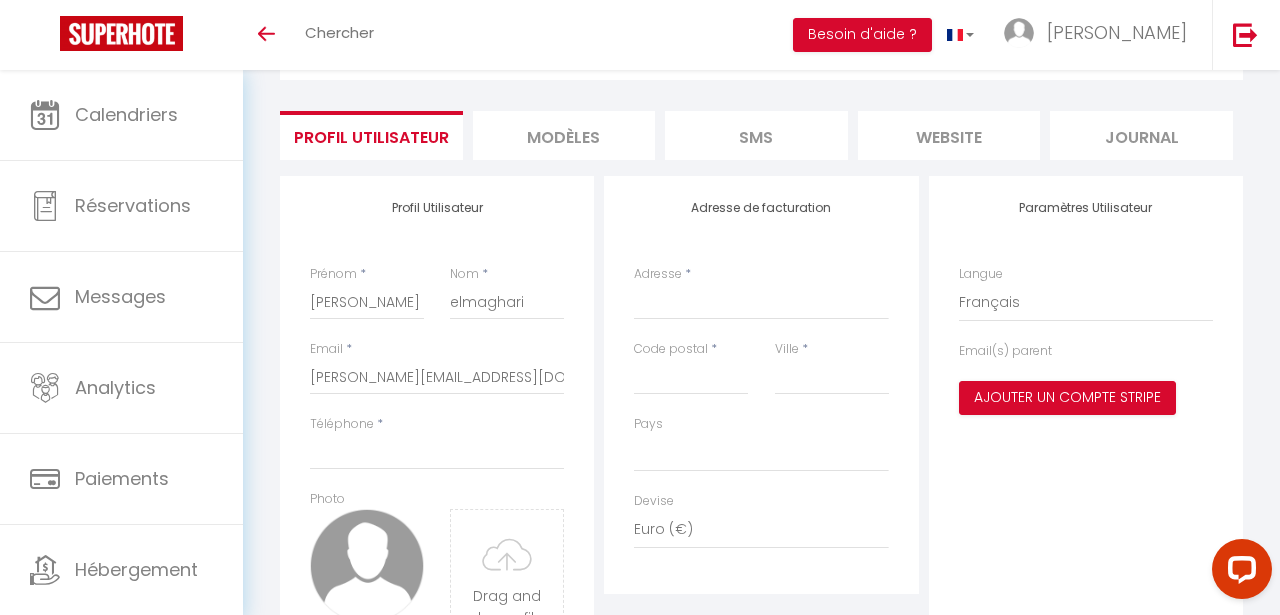 click on "Adresse de facturation
Adresse   *     Code postal   *     Ville   *     Pays
France
Portugal
Afghanistan
Albania
Algeria
American Samoa
Andorra
Angola
Anguilla
Antarctica
Antigua and Barbuda
Argentina
Armenia
Aruba
Devise" at bounding box center [761, 385] 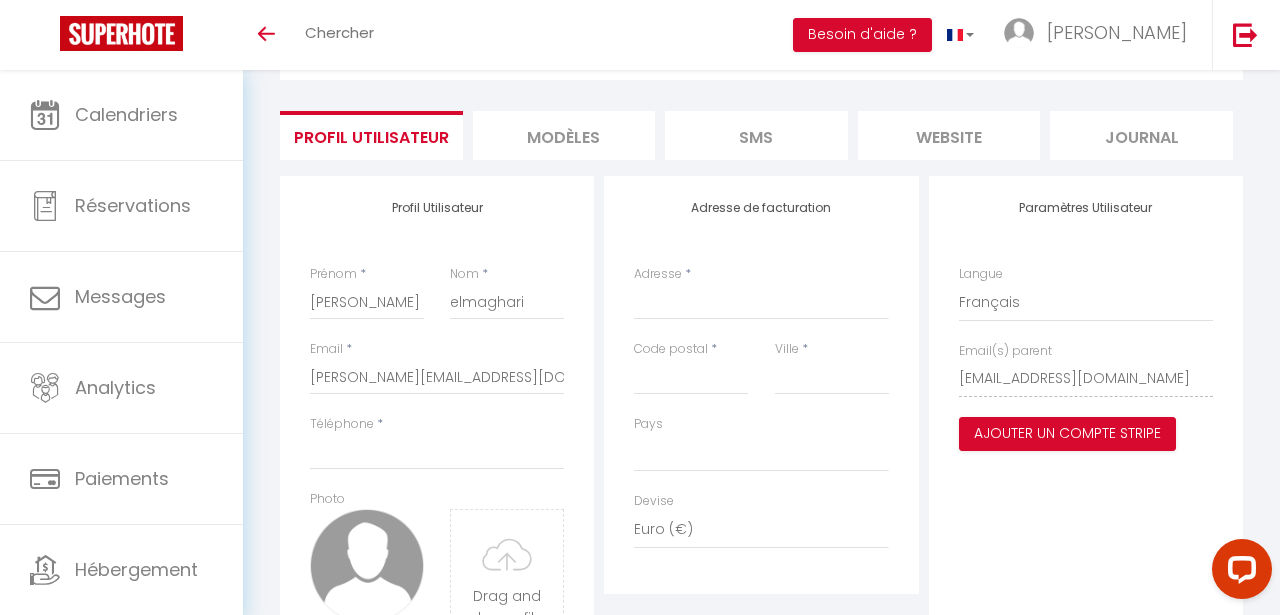 click on "MODÈLES" at bounding box center [564, 135] 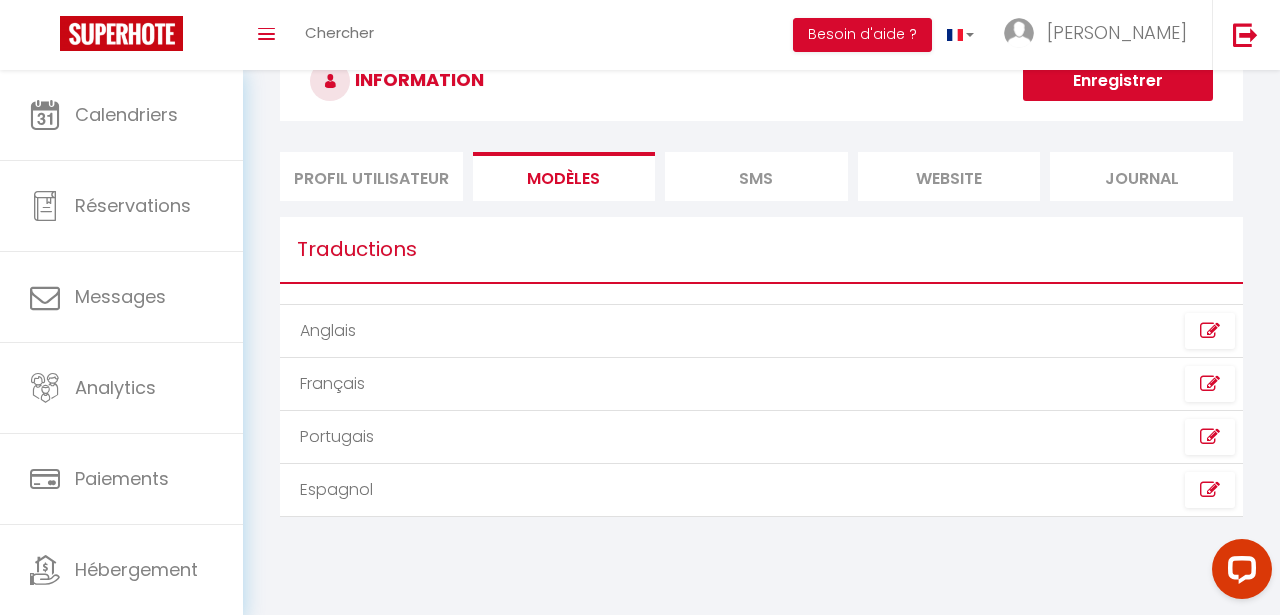 scroll, scrollTop: 70, scrollLeft: 0, axis: vertical 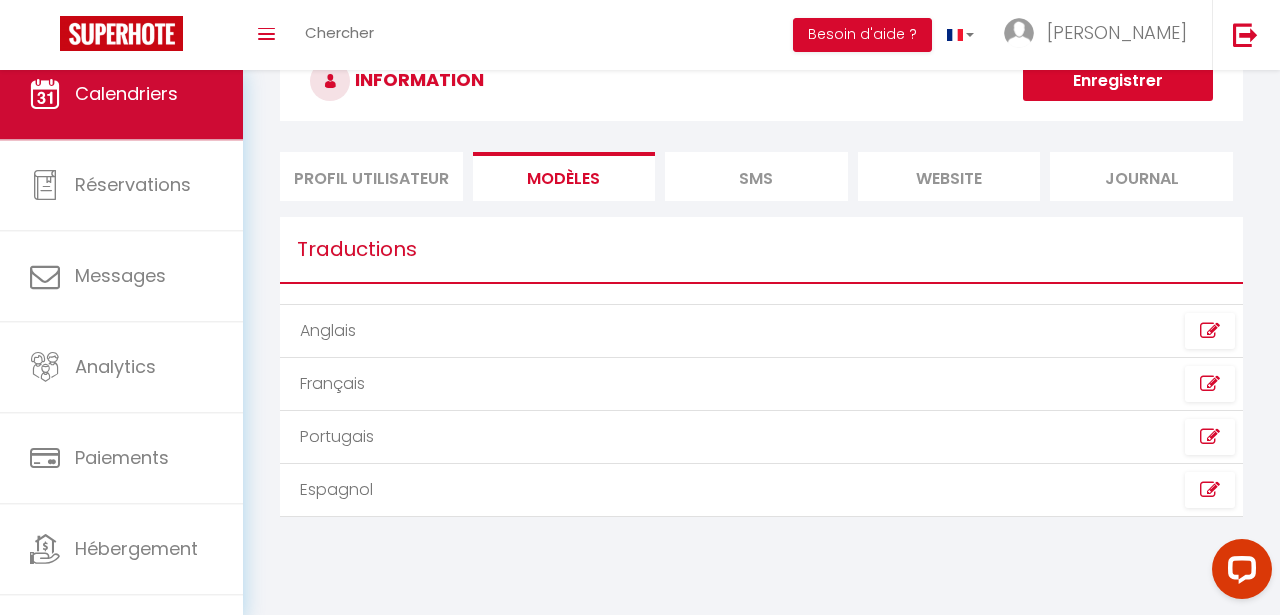 click on "Calendriers" at bounding box center [121, 94] 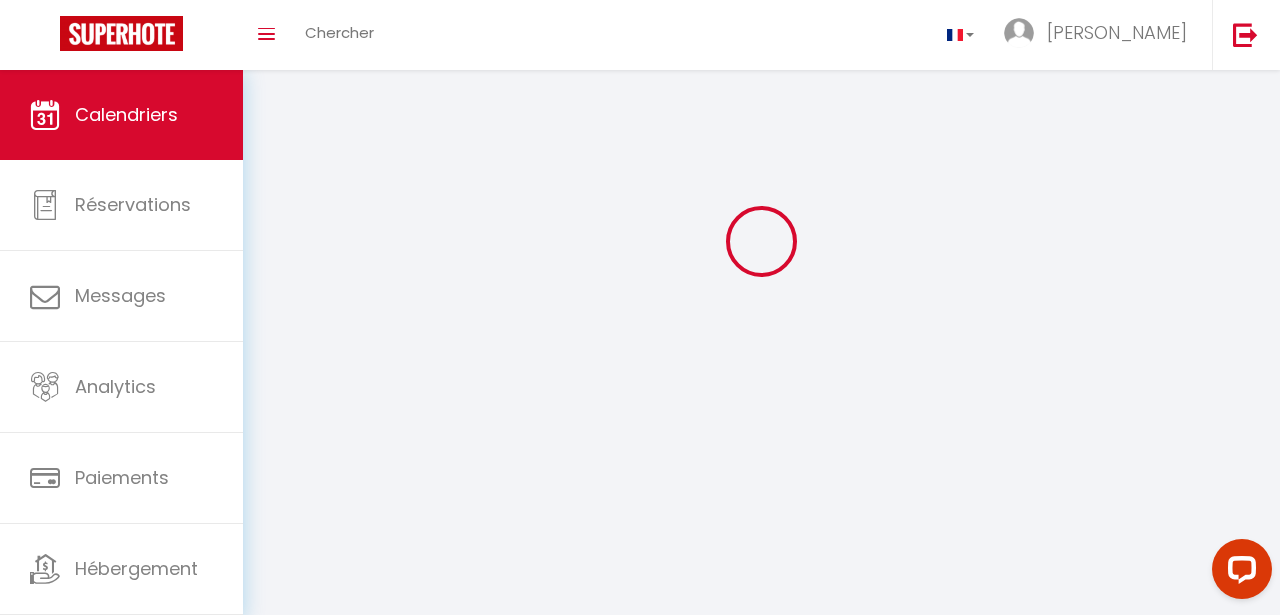scroll, scrollTop: 0, scrollLeft: 0, axis: both 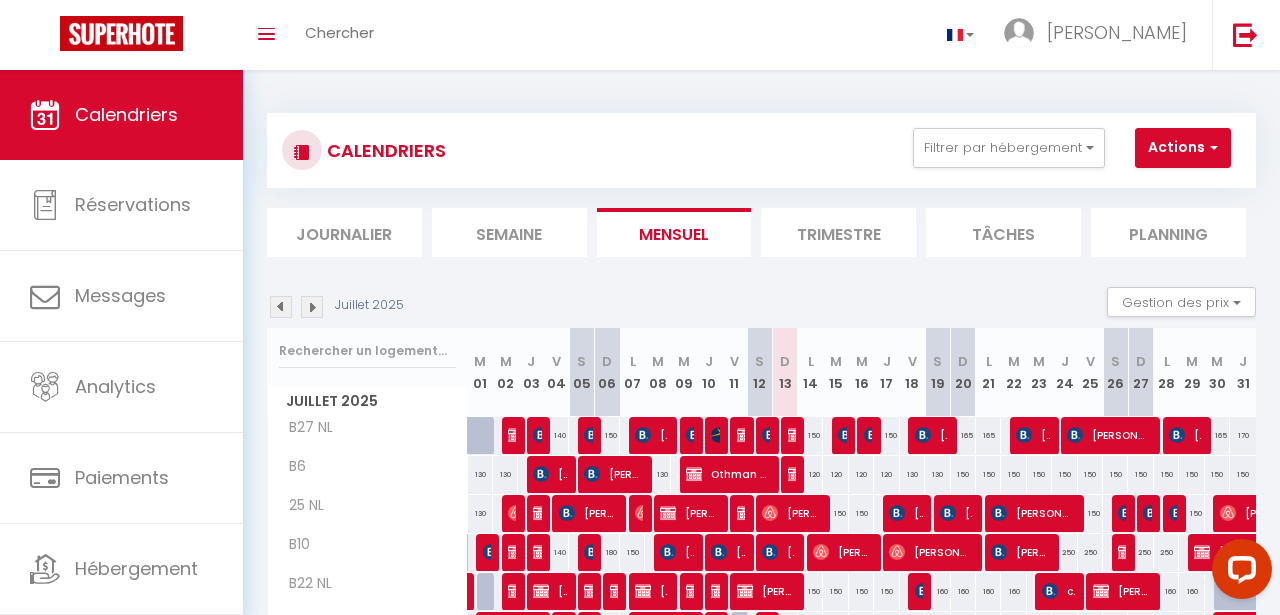 click on "CALENDRIERS
Filtrer par hébergement
CASABLANCA BEL AZUR       B27 NL     B6     25 NL     B10     B22 NL     B7 NL     B23 NL     B16 NL     B9 NL     B14 NL     B3 NL     B11 NL     B1 NL     B2 NL     B4 NL     B18 NL     B5     B28     B29 NL     B15    Effacer   Sauvegarder
Actions
Nouvelle réservation   Exporter les réservations   Importer les réservations
Journalier
Semaine
Mensuel
Trimestre
Tâches
Planning
Juillet 2025
Gestion des prix
Nb Nuits minimum   Règles   Disponibilité           Juillet 2025
M
01
M   J   V" at bounding box center [761, 504] 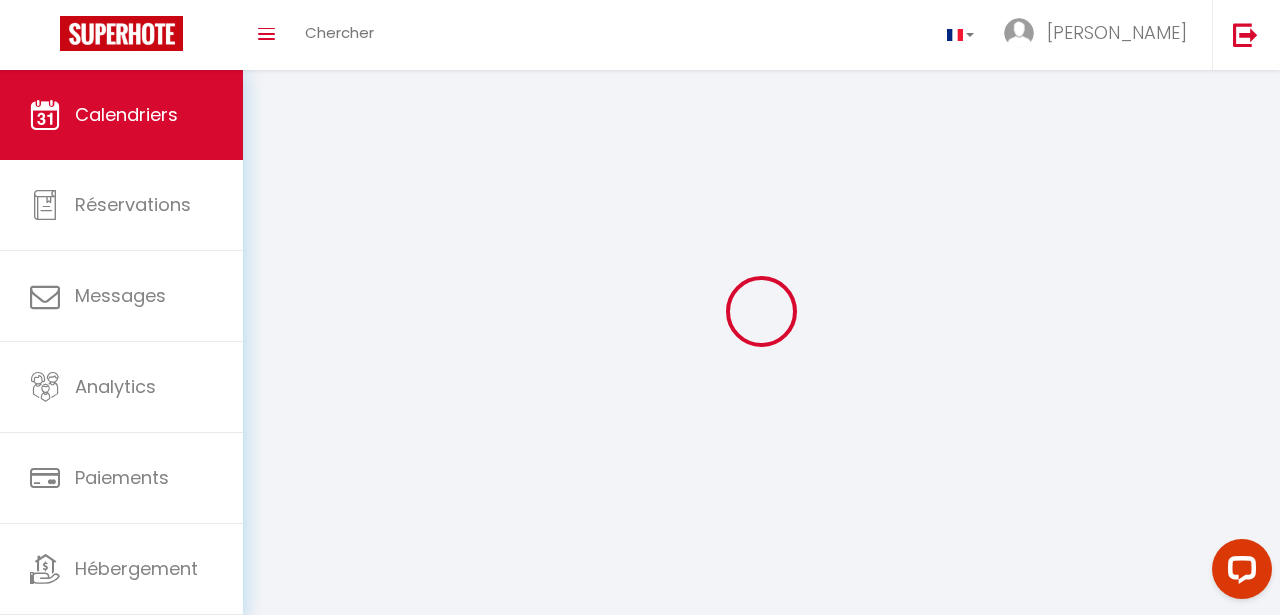 select 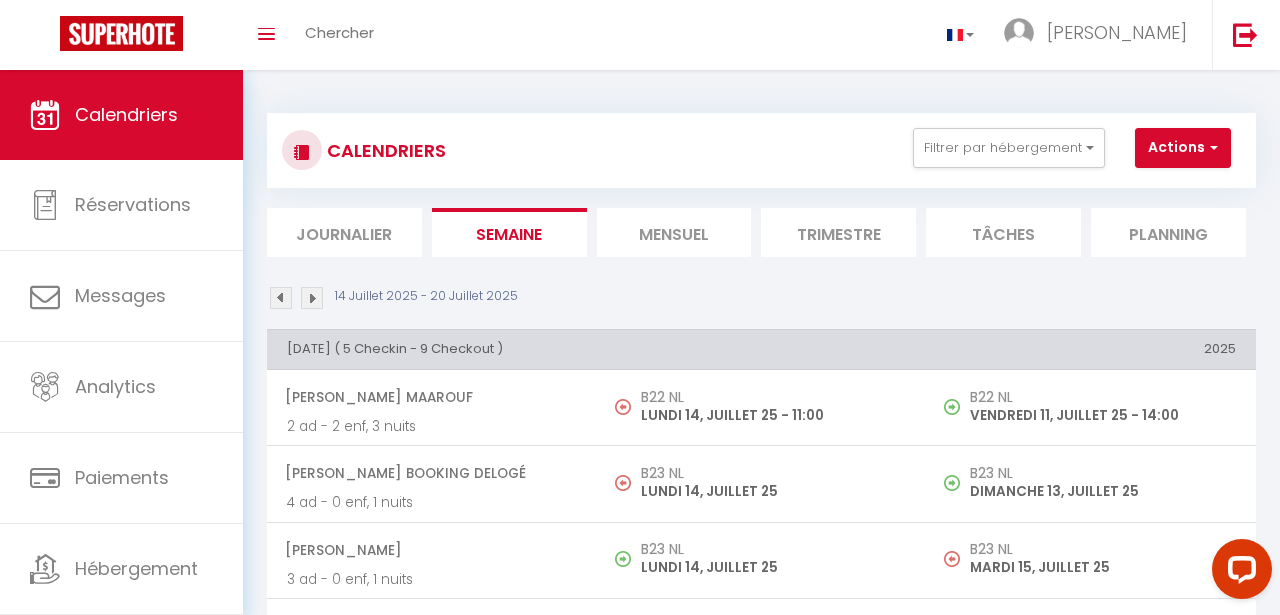 click on "14 Juillet 2025 - 20 Juillet 2025" at bounding box center (761, 301) 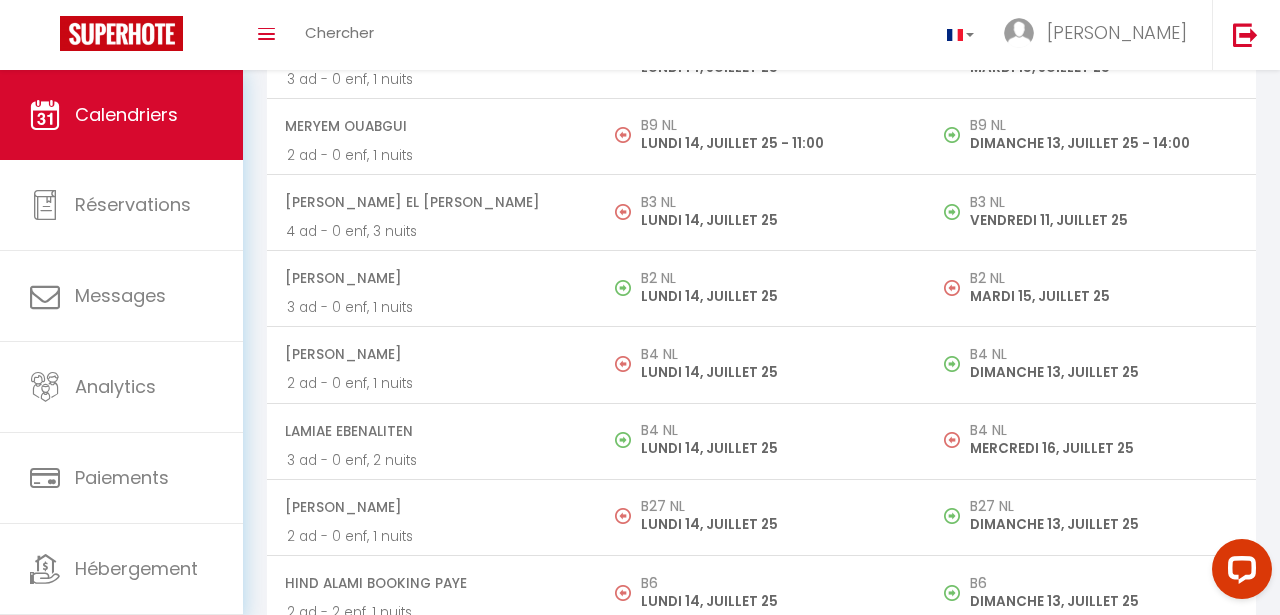 scroll, scrollTop: 496, scrollLeft: 0, axis: vertical 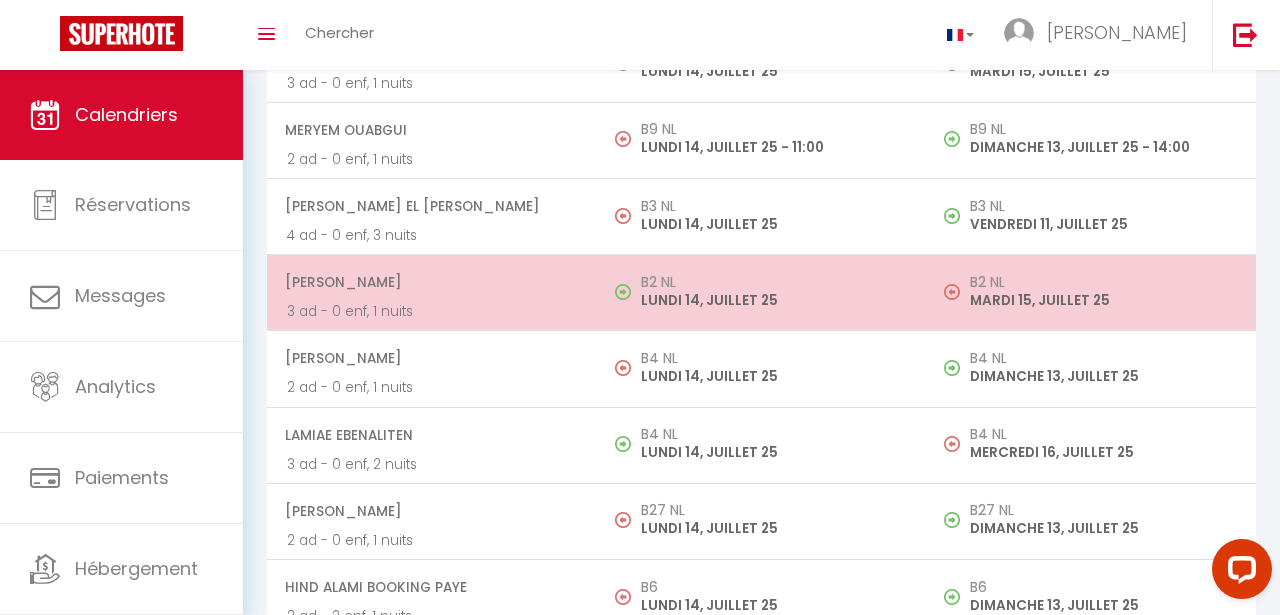 click on "Erika Platz
3 ad - 0 enf, 1 nuits" at bounding box center [432, 293] 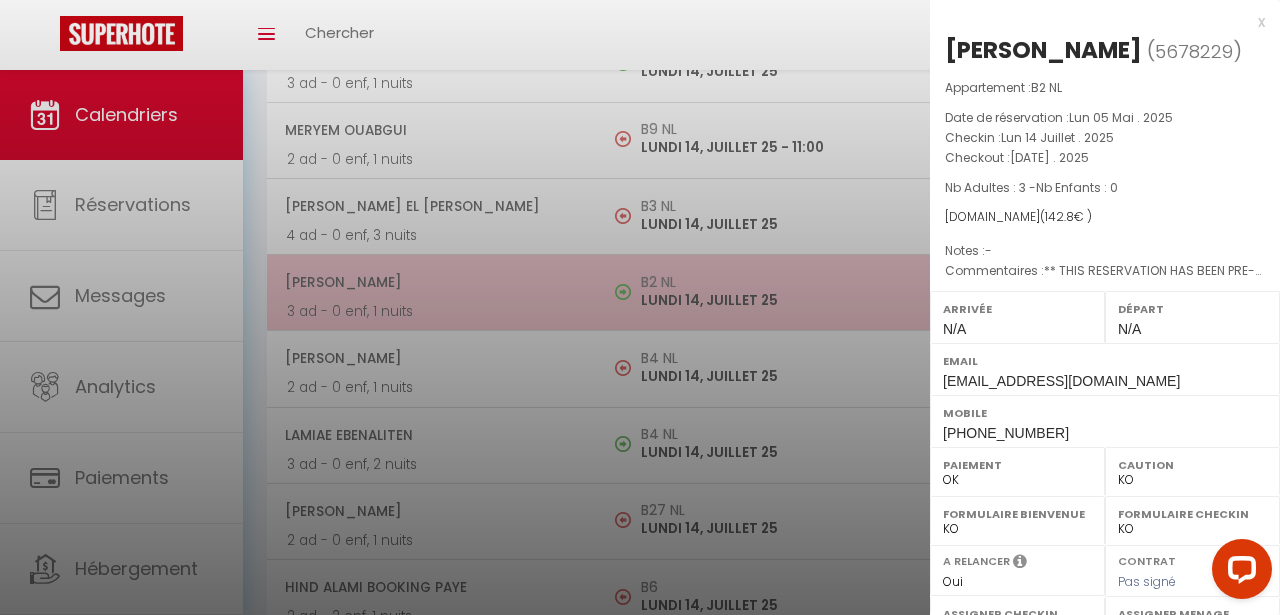 click at bounding box center (640, 307) 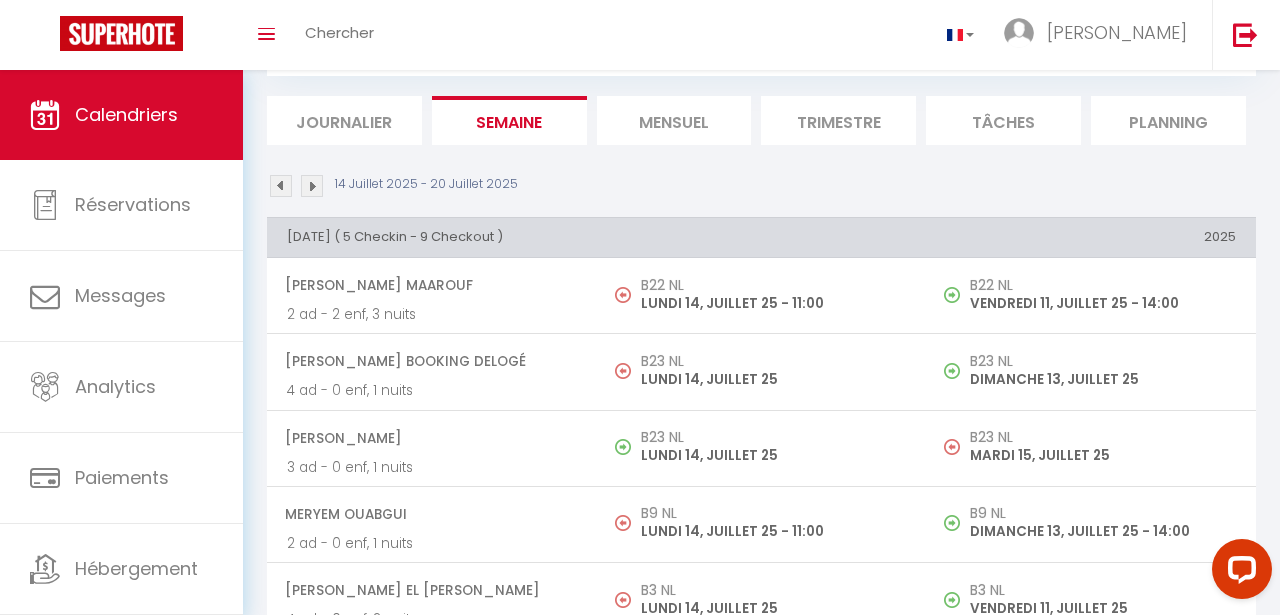 scroll, scrollTop: 0, scrollLeft: 0, axis: both 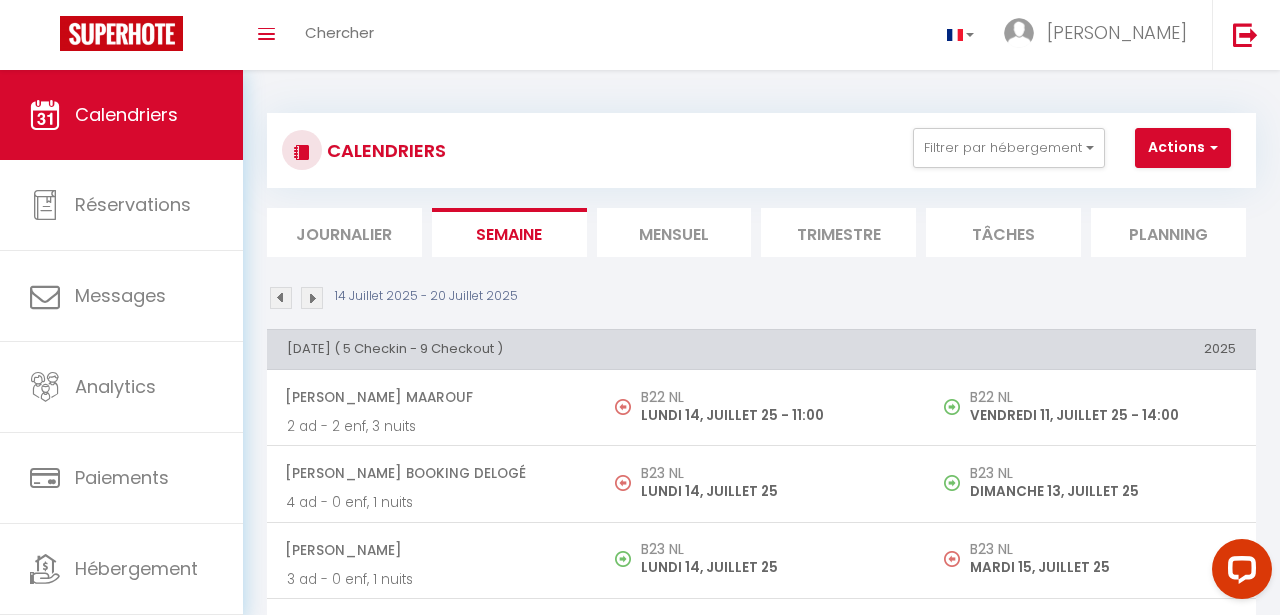 click on "14 Juillet 2025 - 20 Juillet 2025" at bounding box center (761, 301) 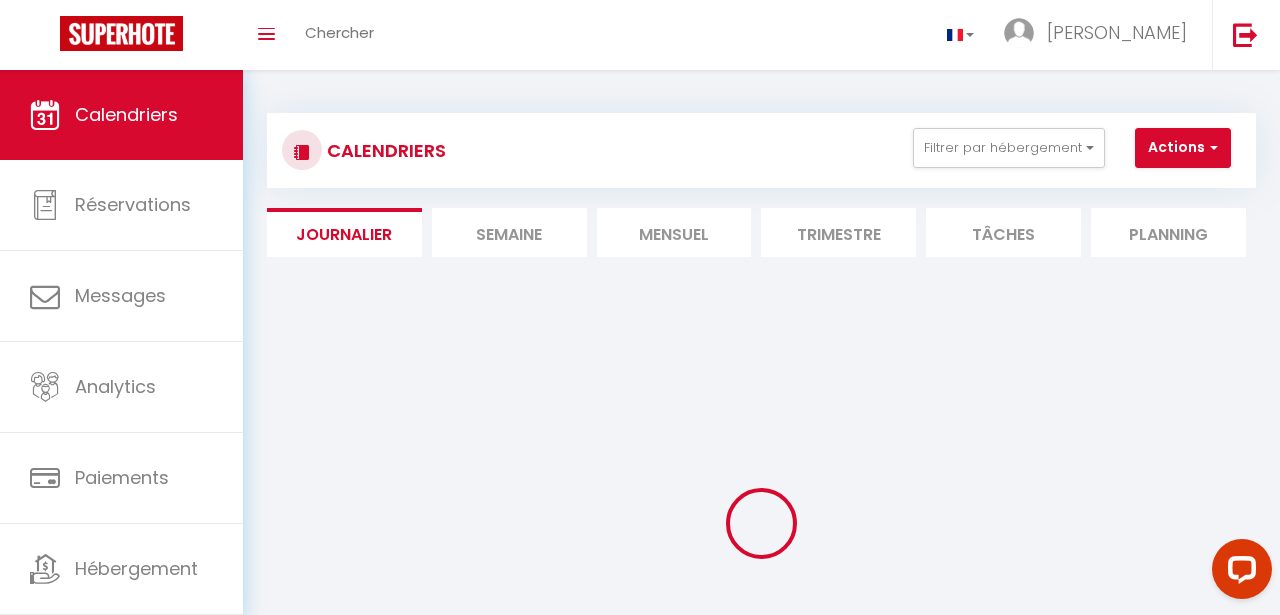 click on "Toggle menubar     Chercher   BUTTON                 hamza   Paramètres" at bounding box center (705, 35) 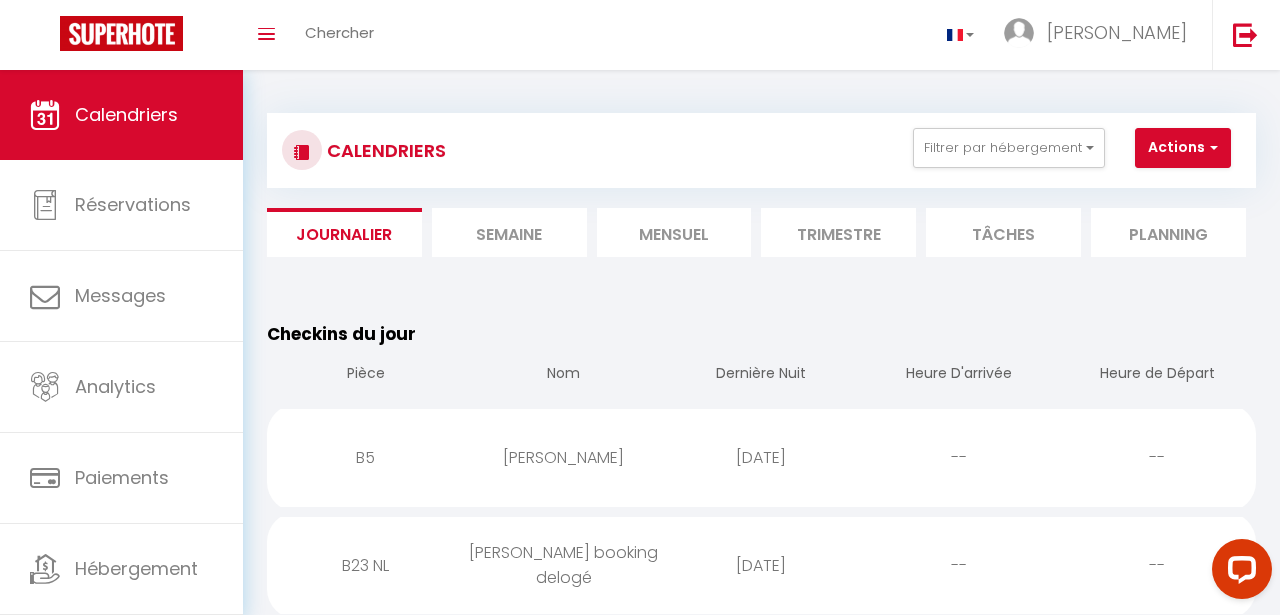 click on "CALENDRIERS
Filtrer par hébergement
[GEOGRAPHIC_DATA] NL     B6     25 NL     B10     B22 NL     B7 NL     B23 NL     B16 NL     B9 NL     B14 NL     B3 NL     B11 NL     B1 NL     B2 NL     B4 NL     B18 NL     B5     B28     B29 NL     B15    Effacer   Sauvegarder
Actions
Nouvelle réservation   Exporter les réservations   Importer les réservations" at bounding box center (761, 150) 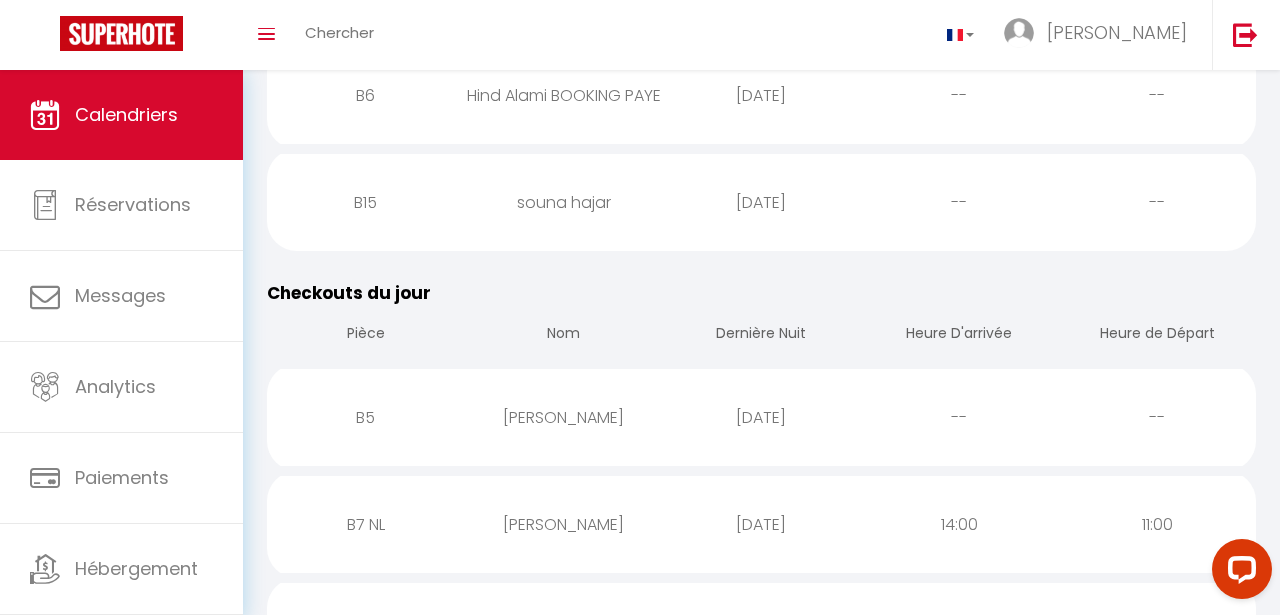 scroll, scrollTop: 1367, scrollLeft: 0, axis: vertical 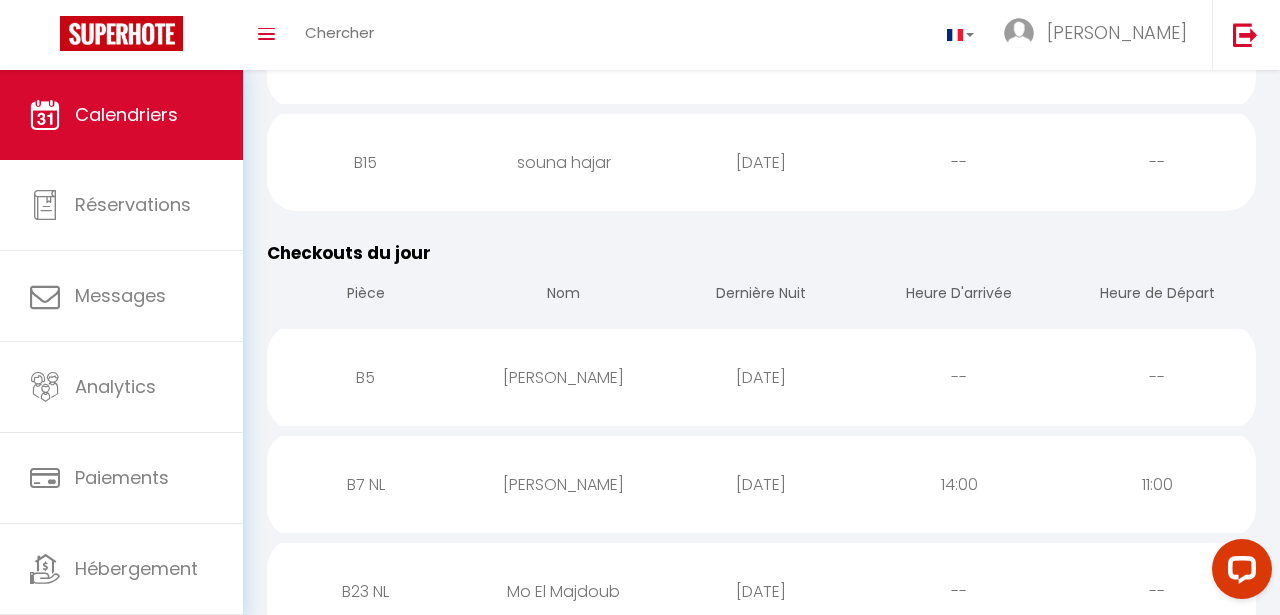 click on "Checkouts du jour   Pièce   Nom   Dernière Nuit   Heure D'arrivée   Heure de Départ   B5   Sylvia Fosso   2025-07-13   --   -- B7 NL   Achraf Damanhouri   2025-07-13   14:00   11:00 B23 NL   Mo El Majdoub   2025-07-13   --   -- B16 NL   ABDULLAH ALMUAILI BOOKING PAYE DELOGE   2025-07-13   --   -- B9 NL   fadwa bendahhane   2025-07-13   --   -- B14 NL   Nada Dayyan   2025-07-13   14:00   11:00 B1 NL   Abbas Abbas   2025-07-13   --   -- B2 NL   Hanane Bachiri   2025-07-13   --   -- B4 NL   Zeineb Drissi   2025-07-13   15:00   10:00 B18 NL   Elamrhari Naoufal   2025-07-13   --   -- B27 NL   Najat Barouho   2025-07-13   --   -- B28   Nawaf Almuayli   2025-07-13   --   -- B29 NL   Imane Boussrif   2025-07-13   --   -- B6   Othman Airbnb PYAE DELOGE B1   2025-07-13   --   -- B15   Ahmed Al   2025-07-13   --   --" at bounding box center [761, 1082] 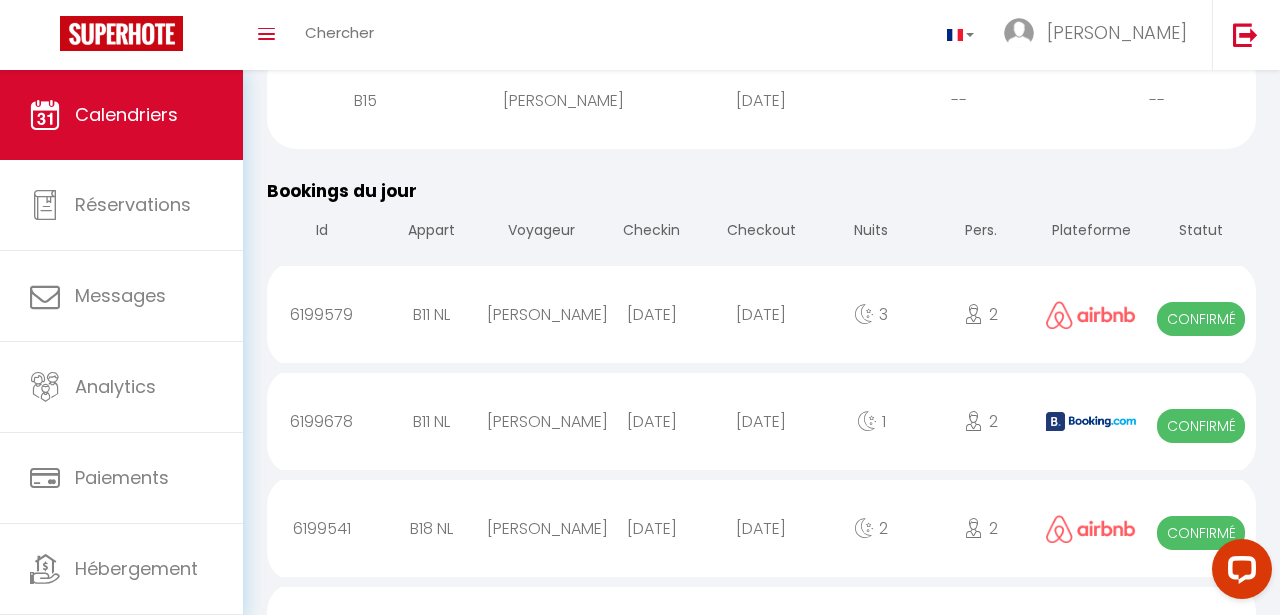 scroll, scrollTop: 3198, scrollLeft: 0, axis: vertical 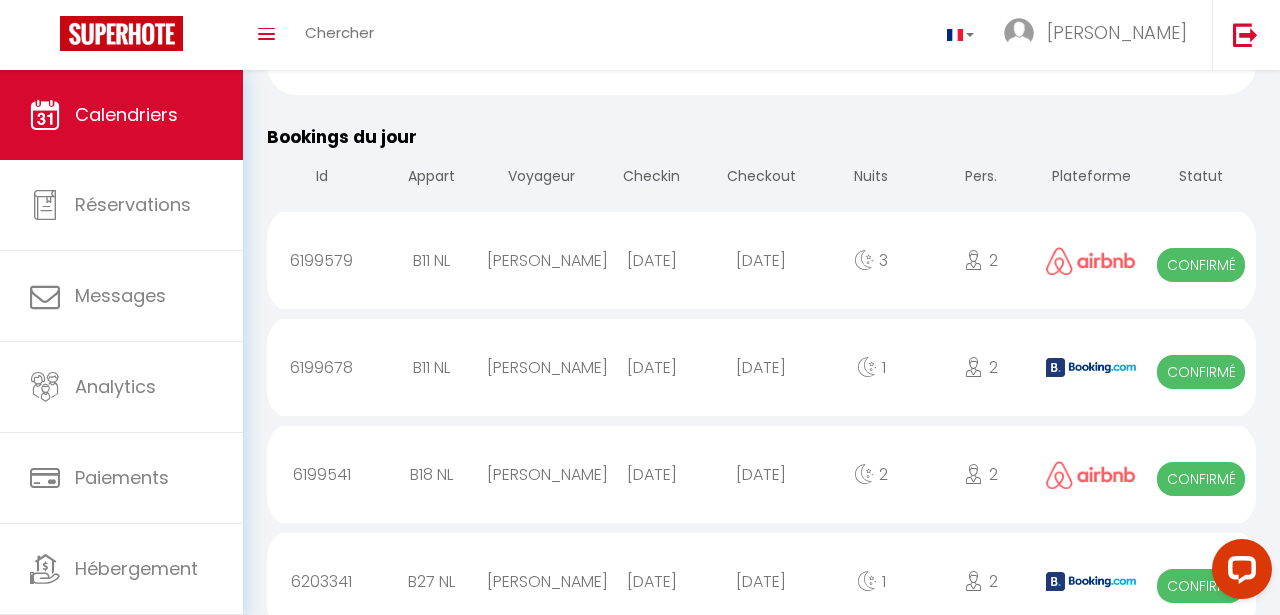click on "Bookings du jour   Id   Appart   Voyageur   Checkin   Checkout   Nuits   Pers.   Plateforme   Statut     6199579   B11 NL   Ouijdane Lachgar   2025-07-18   2025-07-21    3    2     Confirmé 6199678   B11 NL   Samar Ibrahim   2025-08-09   2025-08-10    1    2     Confirmé 6199541   B18 NL   Oussama Azergui   2025-07-19   2025-07-21    2    2     Confirmé 6203341   B27 NL   NADIA REZK   2025-08-30   2025-08-31    1    2     Confirmé 6203503   B28   Zinedine Habchi   2025-07-26   2025-07-27    1    1     Confirmé 6203913   B28   Adam Smits   2025-08-06   2025-08-09    3    6     Confirmé 6199644   B28   Guy De La Rosa   2025-08-16   2025-08-17    1    5     Confirmé 6203376   B6   Hind Alami BOOKING PAYE   2025-07-13   2025-07-14    1    2     Confirmé 6202300   B15   souna hajar   2025-07-13   2025-07-14    1    4     Confirmé" at bounding box center (761, 654) 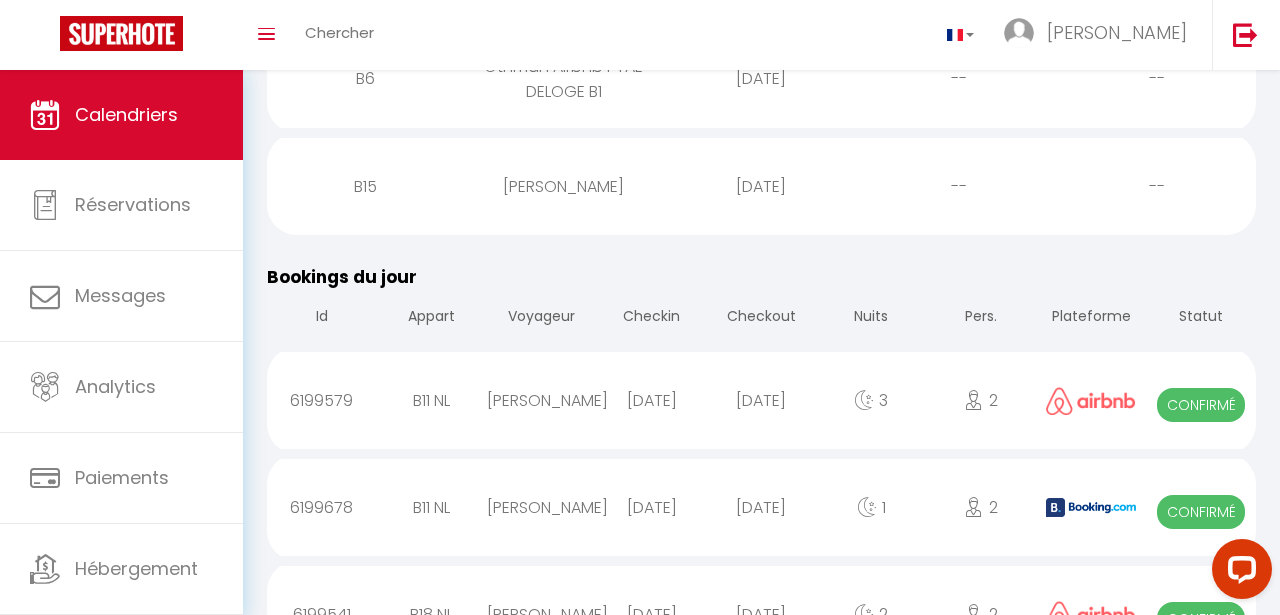 scroll, scrollTop: 3043, scrollLeft: 0, axis: vertical 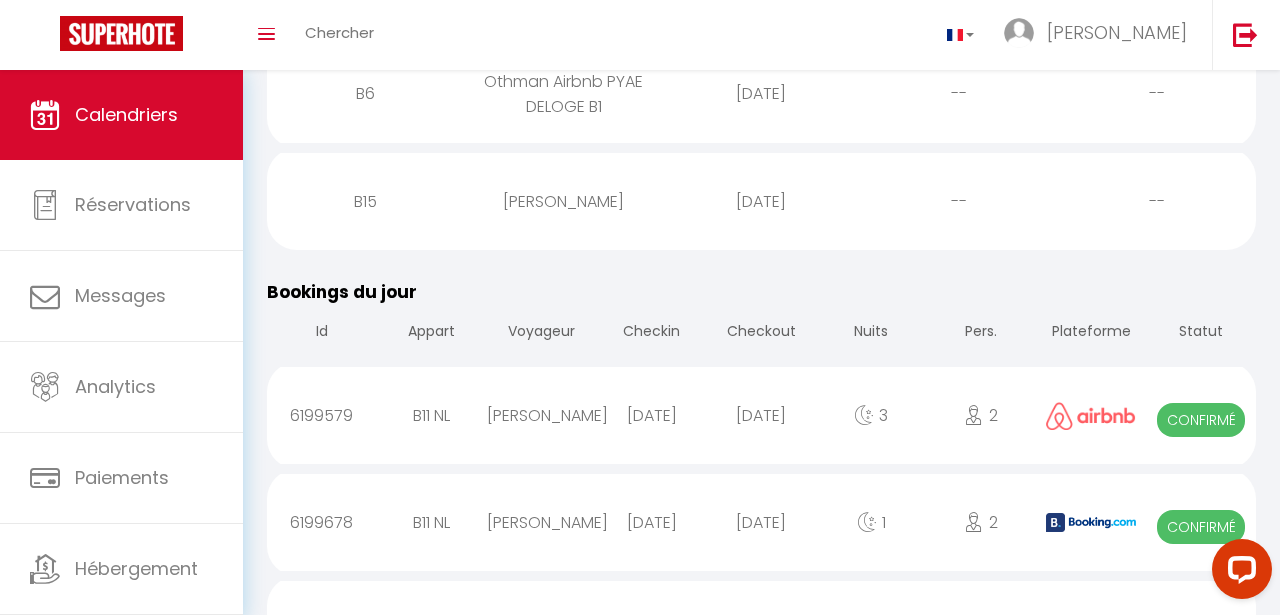 click on "Bookings du jour   Id   Appart   Voyageur   Checkin   Checkout   Nuits   Pers.   Plateforme   Statut     6199579   B11 NL   Ouijdane Lachgar   2025-07-18   2025-07-21    3    2     Confirmé 6199678   B11 NL   Samar Ibrahim   2025-08-09   2025-08-10    1    2     Confirmé 6199541   B18 NL   Oussama Azergui   2025-07-19   2025-07-21    2    2     Confirmé 6203341   B27 NL   NADIA REZK   2025-08-30   2025-08-31    1    2     Confirmé 6203503   B28   Zinedine Habchi   2025-07-26   2025-07-27    1    1     Confirmé 6203913   B28   Adam Smits   2025-08-06   2025-08-09    3    6     Confirmé 6199644   B28   Guy De La Rosa   2025-08-16   2025-08-17    1    5     Confirmé 6203376   B6   Hind Alami BOOKING PAYE   2025-07-13   2025-07-14    1    2     Confirmé 6202300   B15   souna hajar   2025-07-13   2025-07-14    1    4     Confirmé" at bounding box center [761, 808] 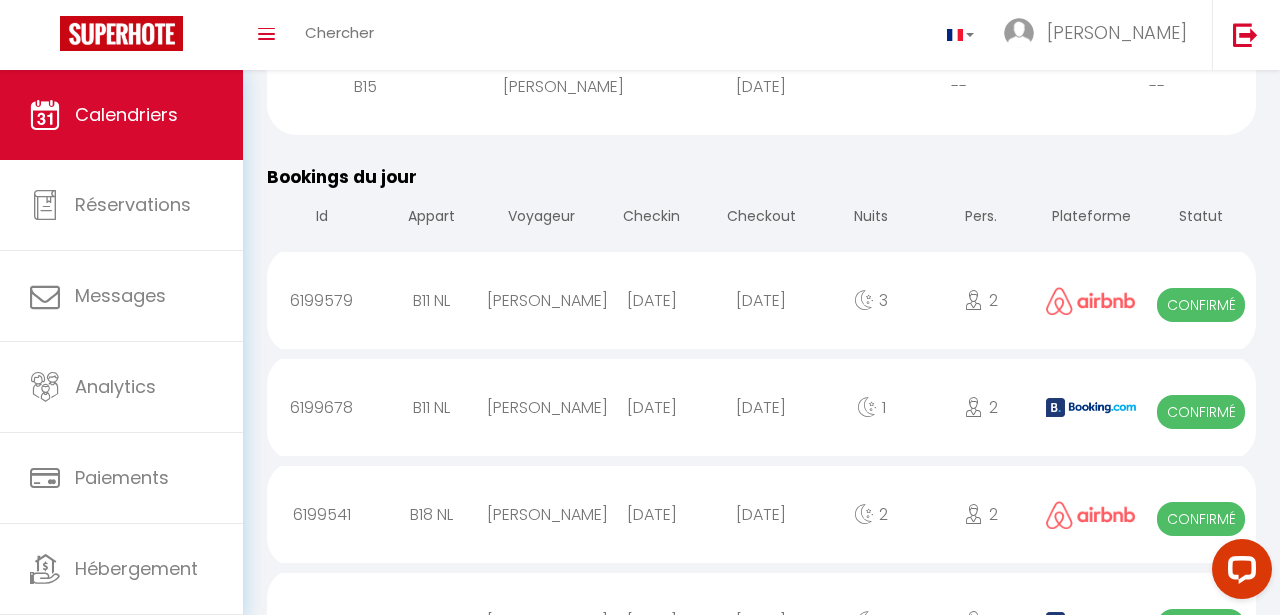 scroll, scrollTop: 3159, scrollLeft: 0, axis: vertical 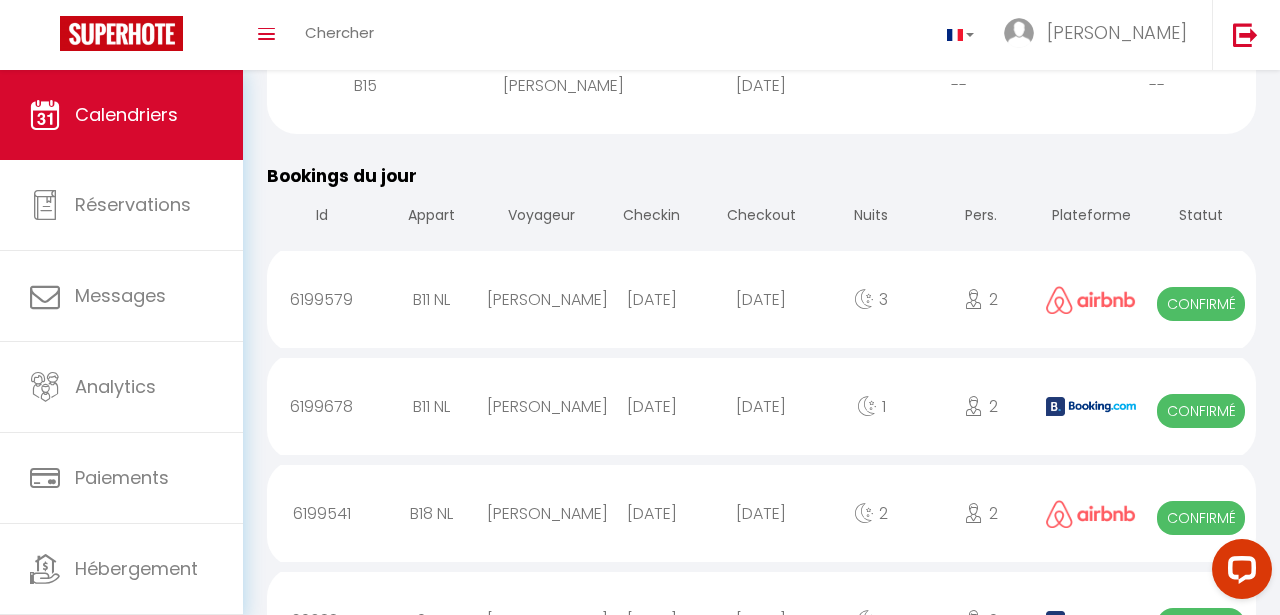 click on "[DATE]" at bounding box center (652, 299) 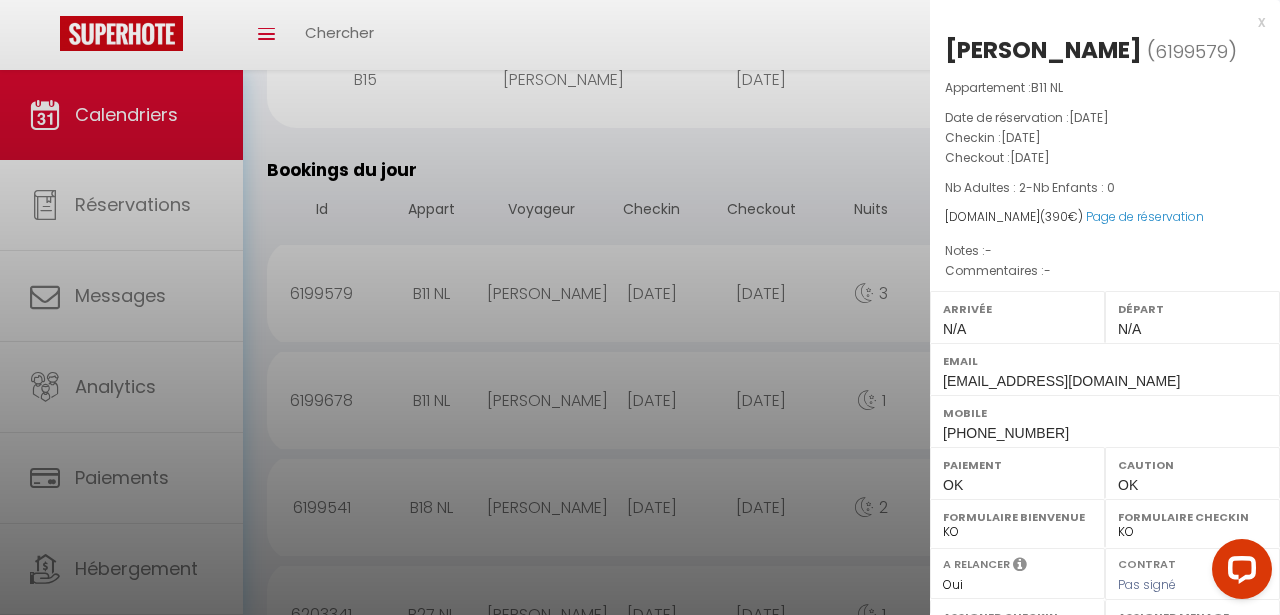 scroll, scrollTop: 3162, scrollLeft: 0, axis: vertical 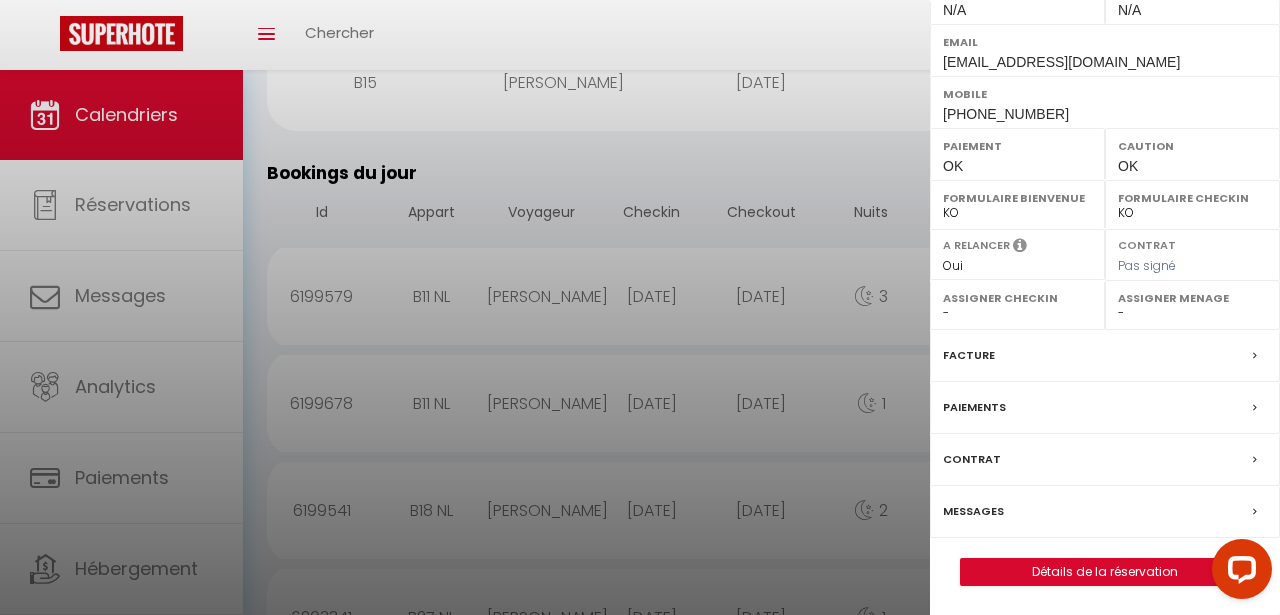 click on "Facture" at bounding box center (1105, 356) 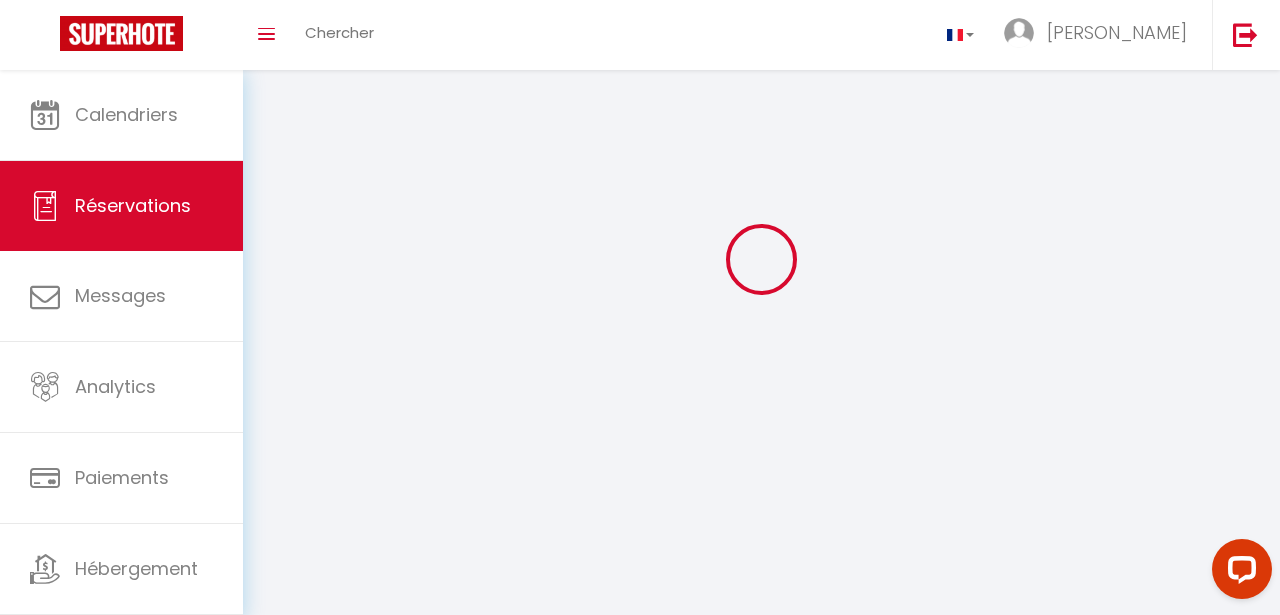 scroll, scrollTop: 54, scrollLeft: 0, axis: vertical 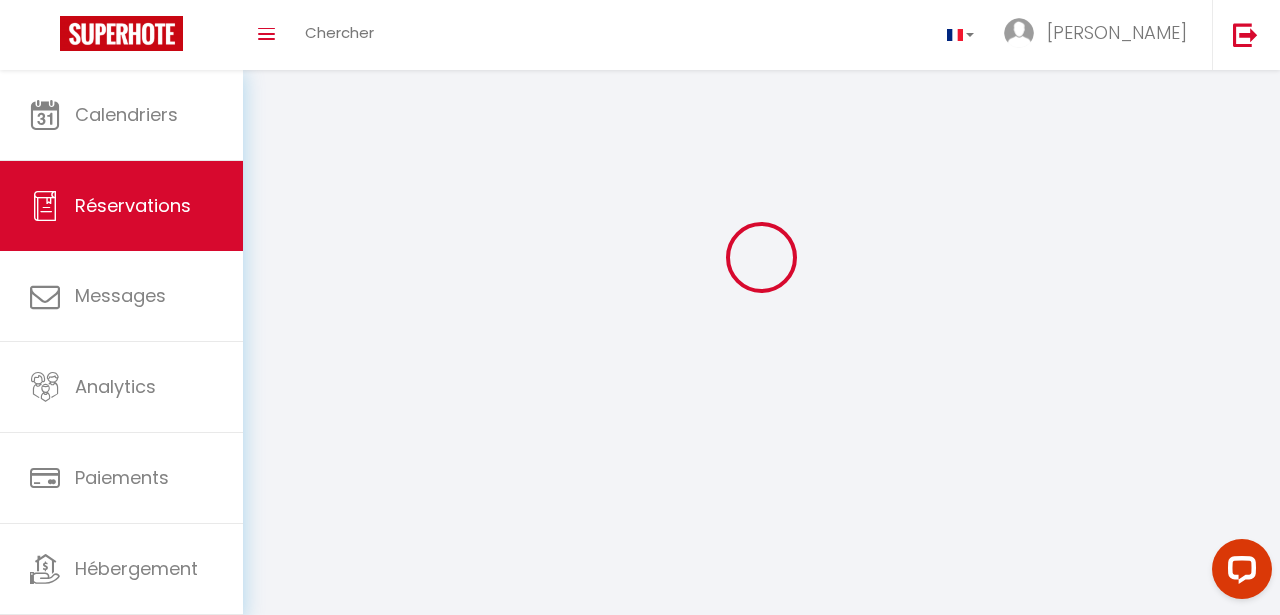 select 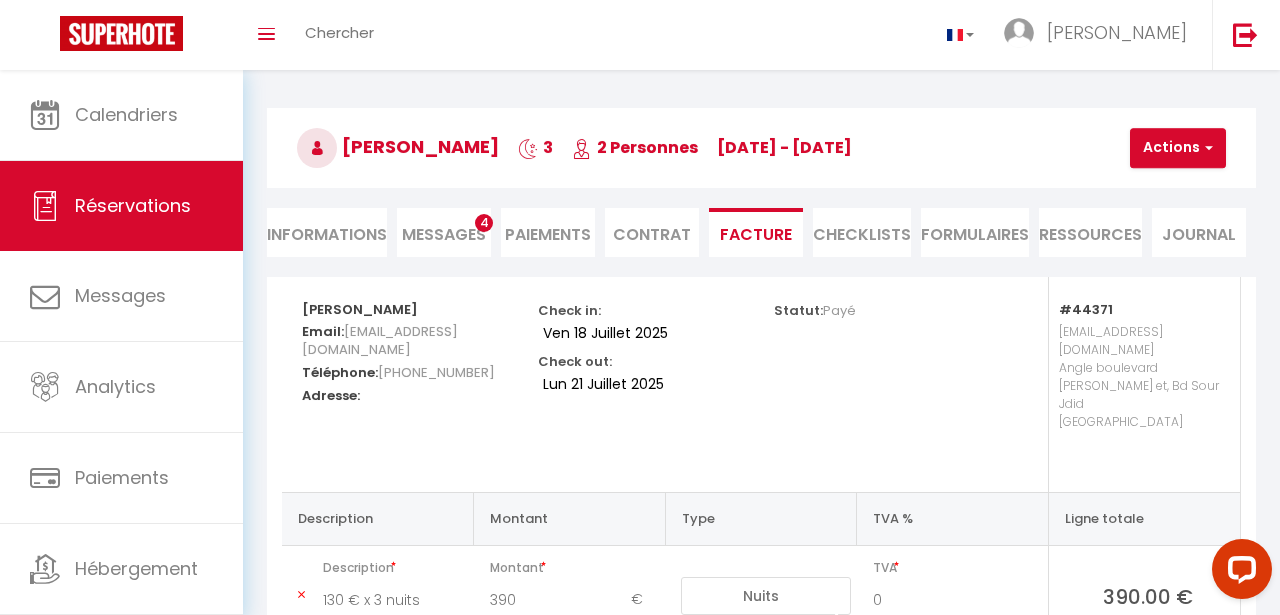 click on "Toggle menubar     Chercher   BUTTON                 hamza   Paramètres" at bounding box center [705, 35] 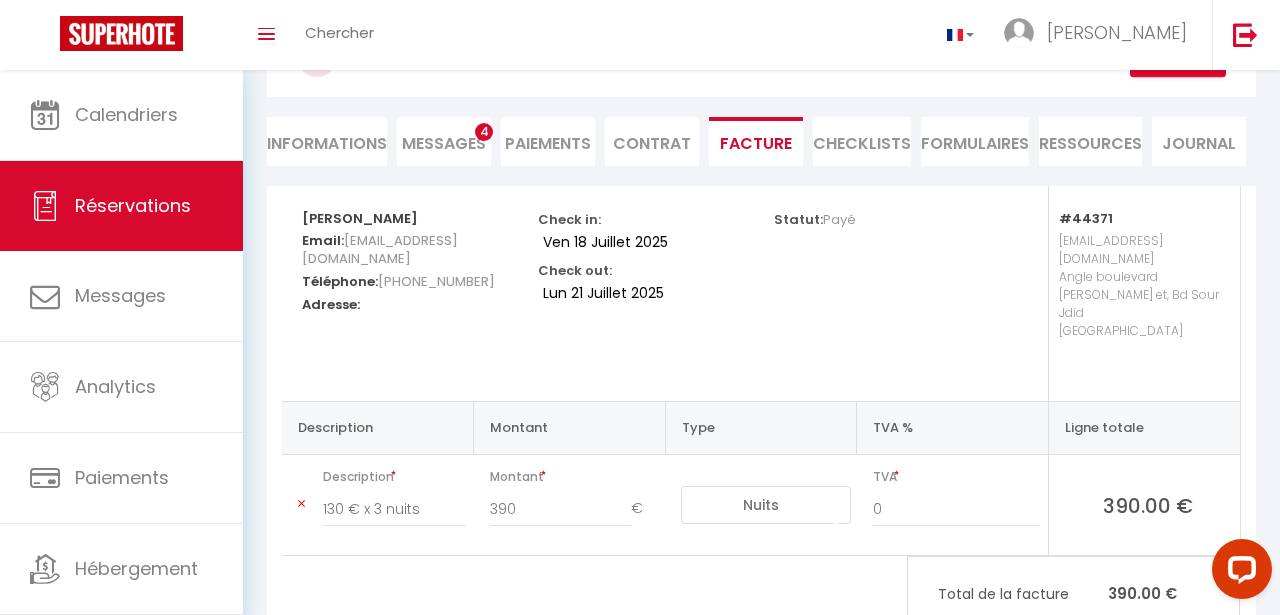 scroll, scrollTop: 166, scrollLeft: 0, axis: vertical 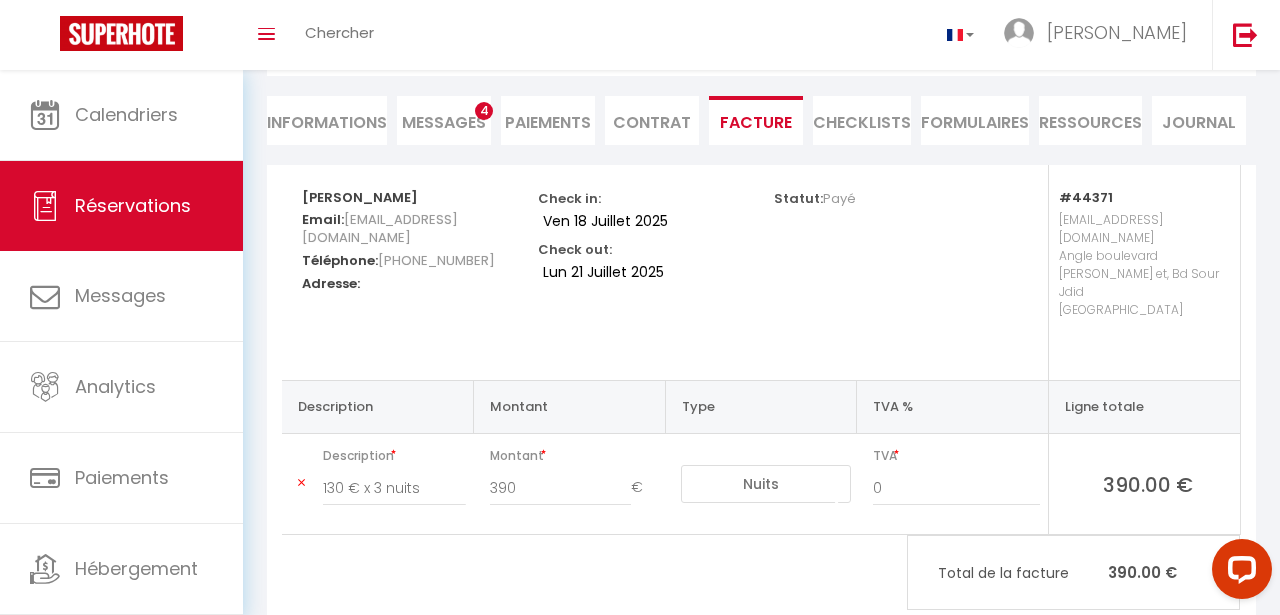 click on "Ven 18 Juillet 2025" at bounding box center [622, 221] 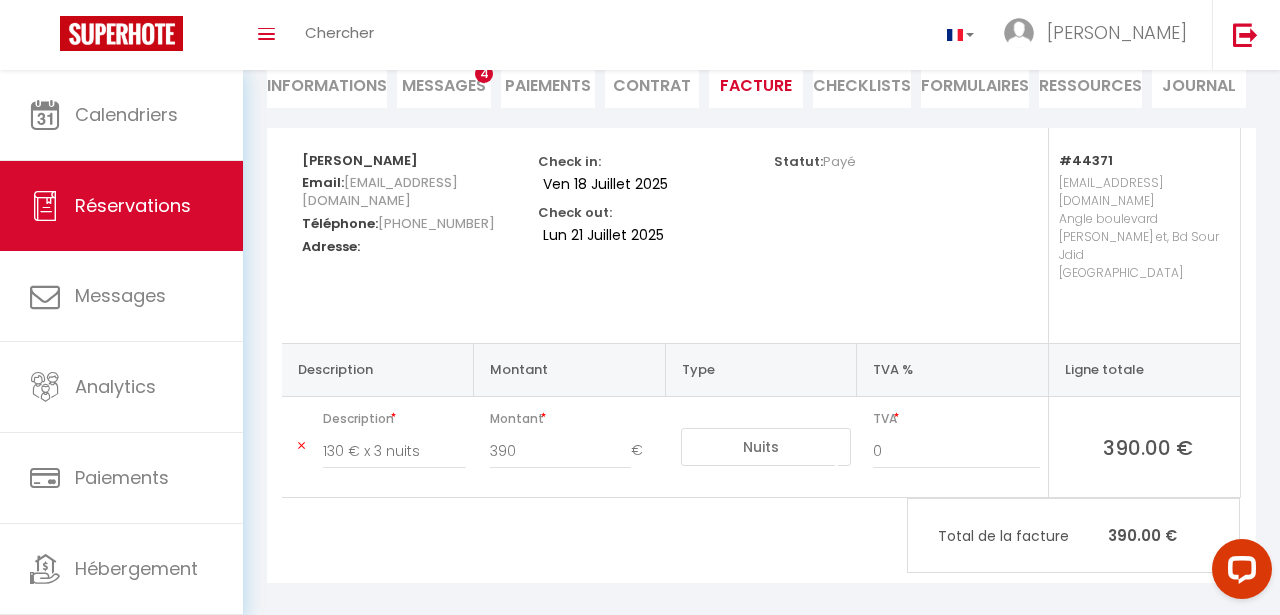 click on "Check in:   Ven 18 Juillet 2025       Check out:   Lun 21 Juillet 2025" at bounding box center [643, 199] 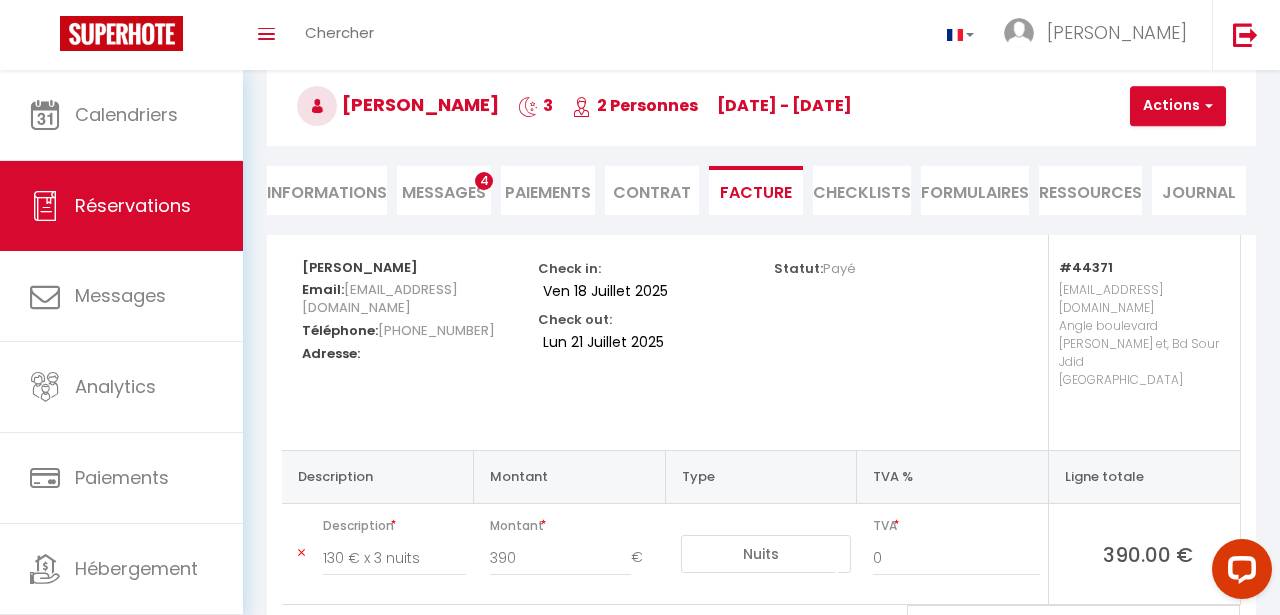 scroll, scrollTop: 94, scrollLeft: 0, axis: vertical 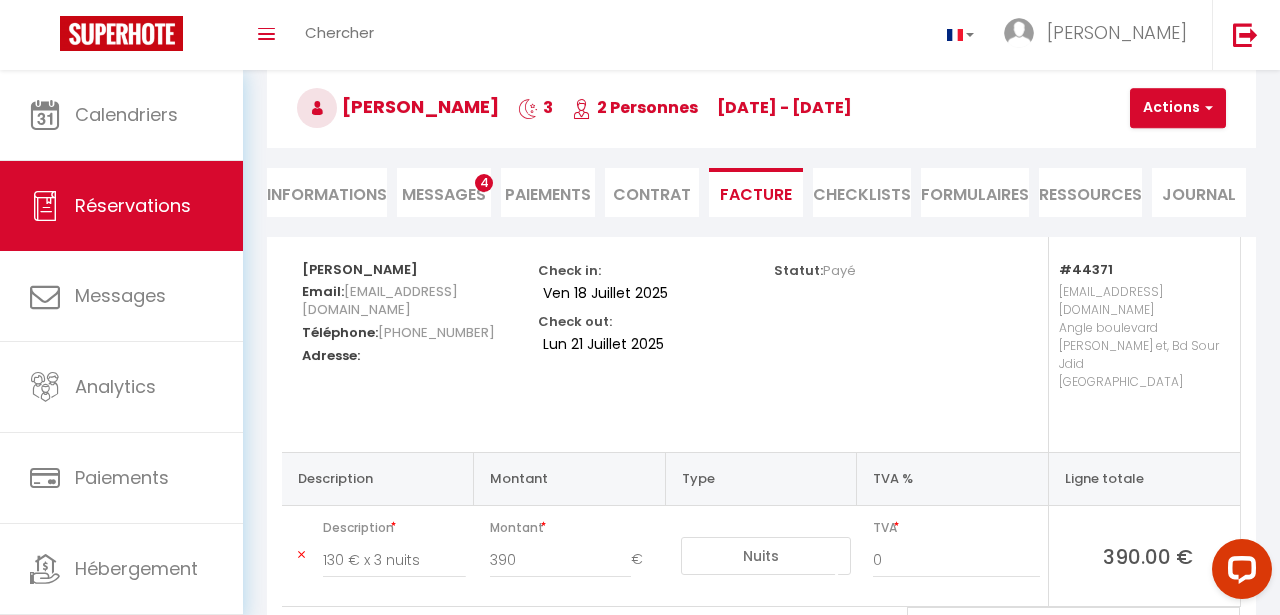 click on "Messages" at bounding box center (444, 194) 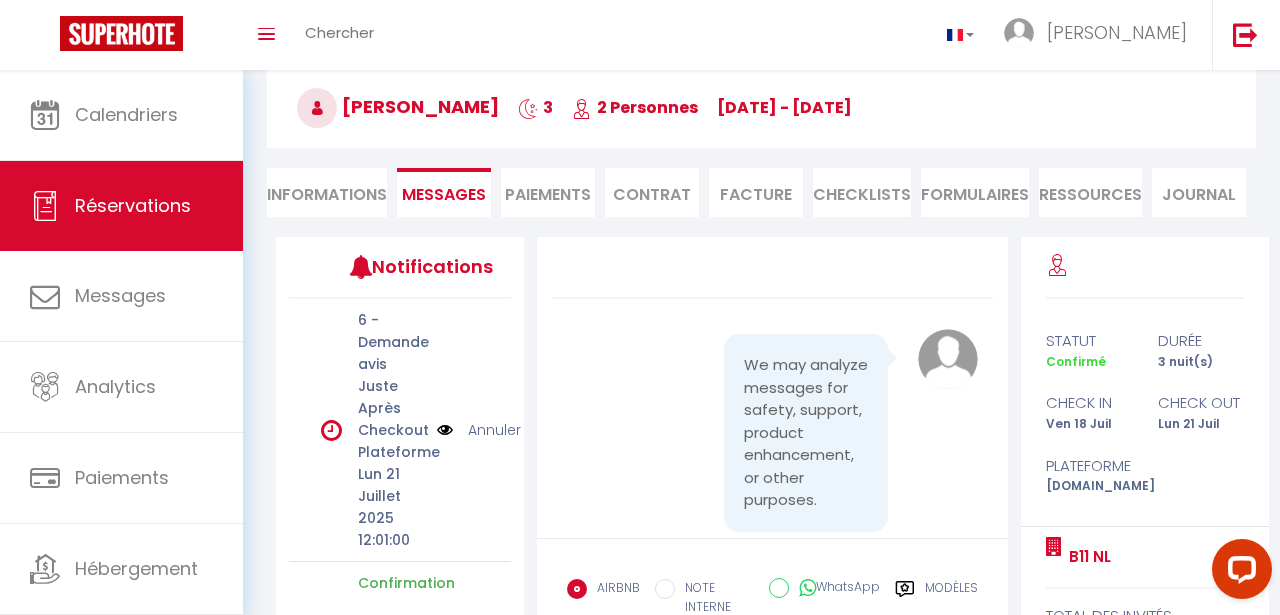 click on "We may analyze messages for safety, support, product enhancement, or other purposes.   Dim 13 Juillet 2025 02:22:34 - airbnb" at bounding box center [772, 444] 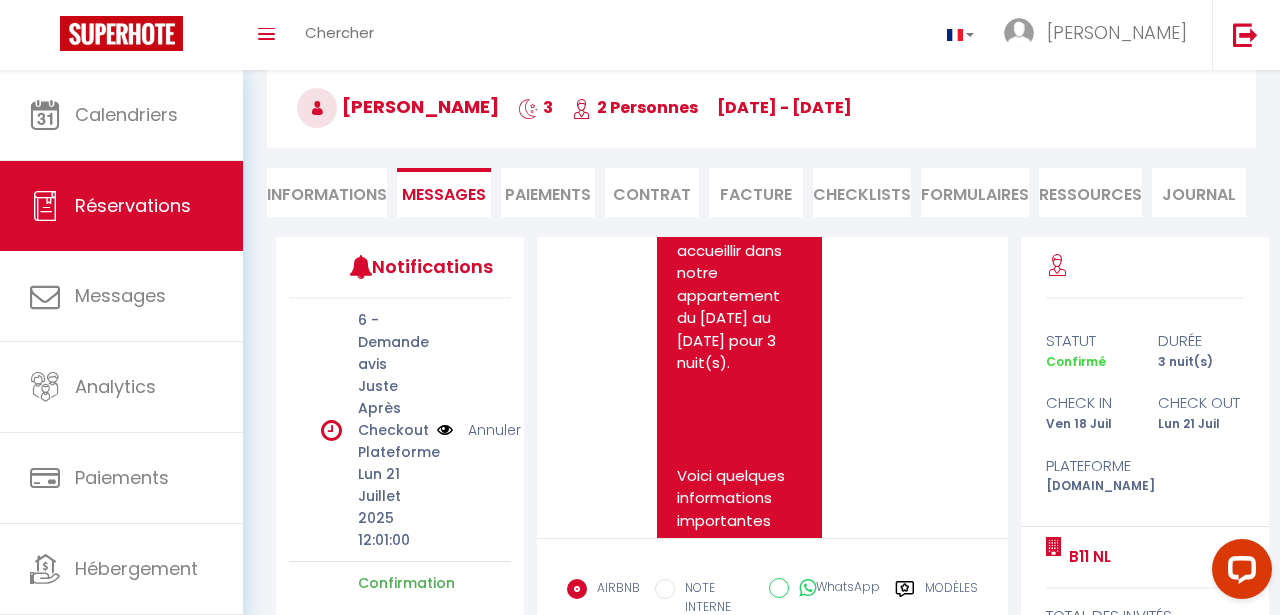 scroll, scrollTop: 995, scrollLeft: 0, axis: vertical 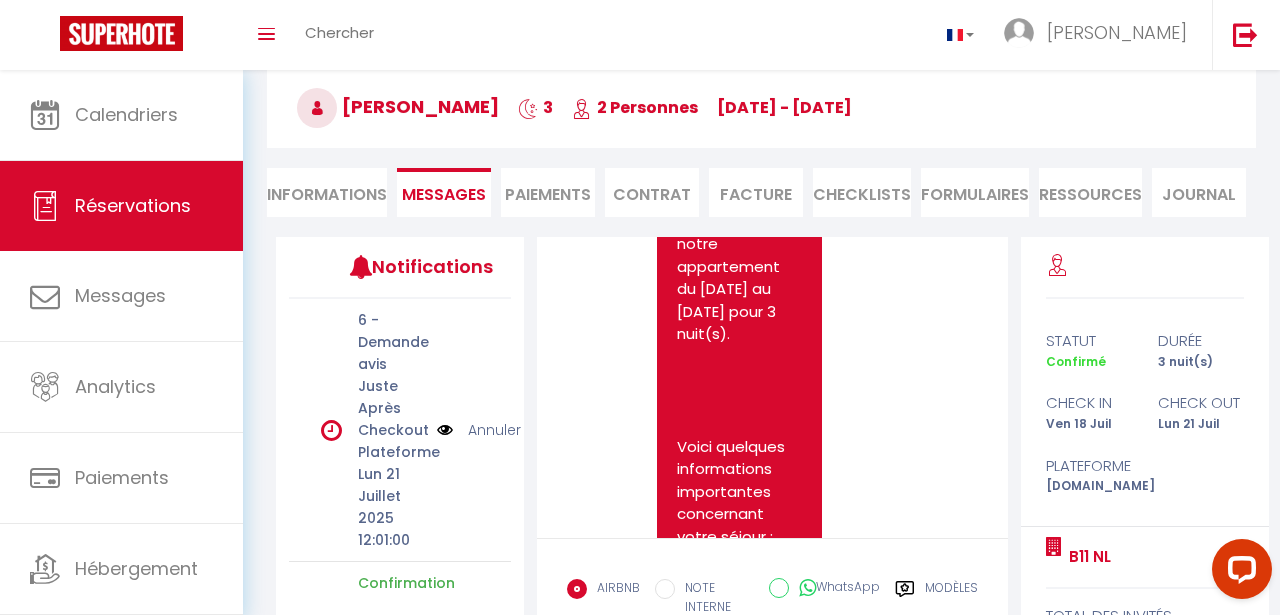 click on "Bonjour Ouijdane,
Nous sommes heureux de vous accueillir dans notre appartement du 18/07/2025 au 21/07/2025 pour 3 nuit(s).
Voici quelques informations importantes concernant votre séjour :
Adresse de l’appartement : Angle boulevard Sidi Mohamed Ben Abdellah et, Bd Sour Jdid.
Check-in : À partir de 15h00 le 18/07/2025.
Check-out : Jusqu’à 11h00 le 21/07/2025.
Afin de vous accueillir dans les meilleures conditions, pourriez-vous s’il vous plaît remplir ce formulaire avant votre arrivée :  https://form.jotform.com/243323227967562" at bounding box center [739, 1442] 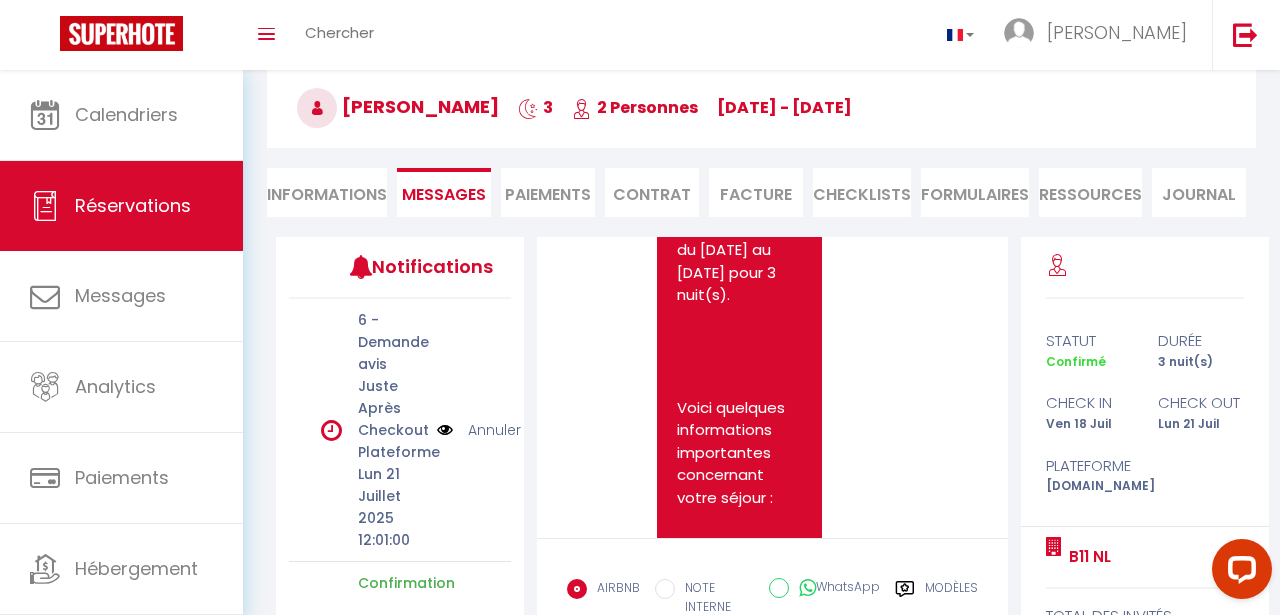 scroll, scrollTop: 1038, scrollLeft: 0, axis: vertical 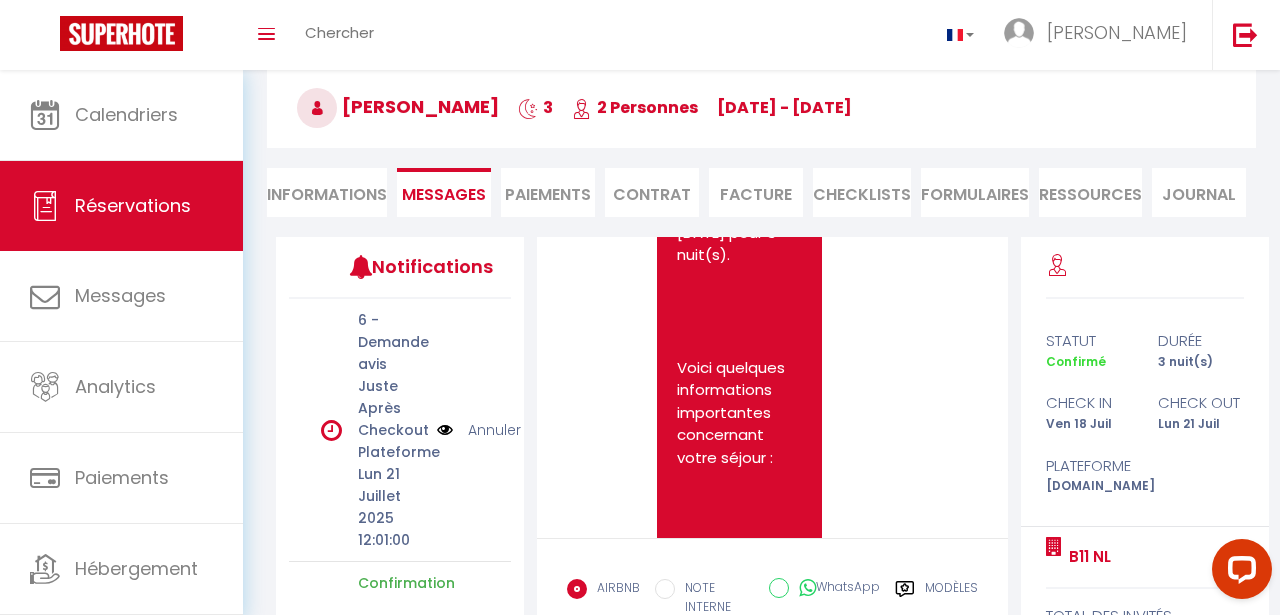 click on "Bonjour Ouijdane,
Nous sommes heureux de vous accueillir dans notre appartement du 18/07/2025 au 21/07/2025 pour 3 nuit(s).
Voici quelques informations importantes concernant votre séjour :
Adresse de l’appartement : Angle boulevard Sidi Mohamed Ben Abdellah et, Bd Sour Jdid.
Check-in : À partir de 15h00 le 18/07/2025.
Check-out : Jusqu’à 11h00 le 21/07/2025.
Afin de vous accueillir dans les meilleures conditions, pourriez-vous s’il vous plaît remplir ce formulaire avant votre arrivée :  https://form.jotform.com/243323227967562" at bounding box center (739, 1363) 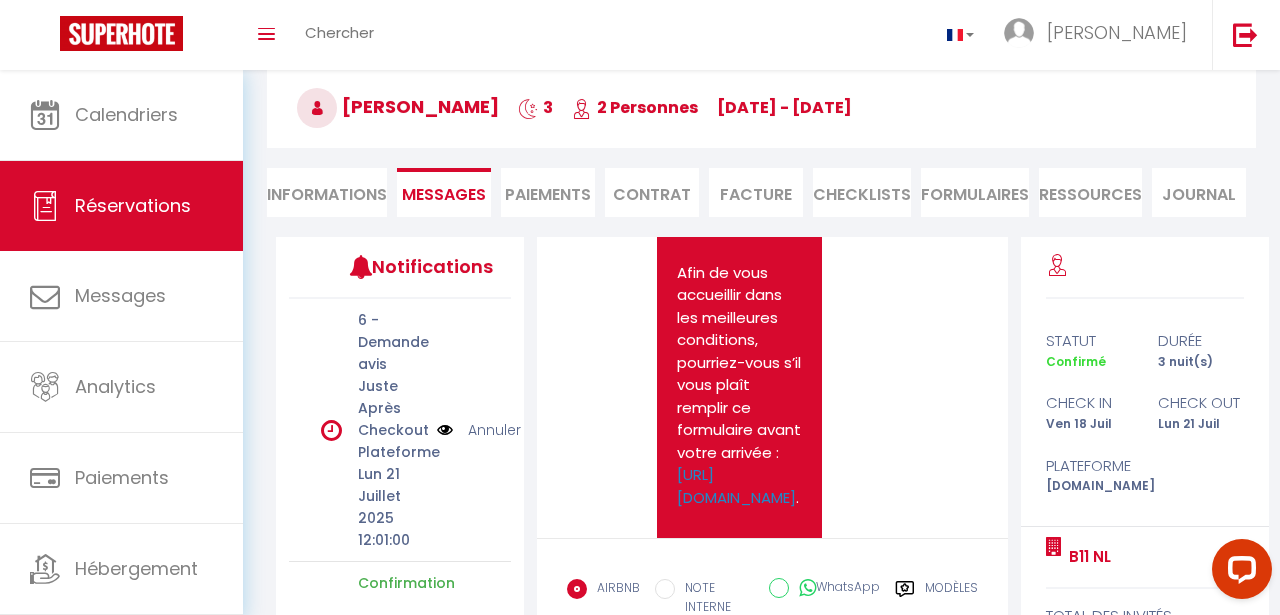 scroll, scrollTop: 1738, scrollLeft: 0, axis: vertical 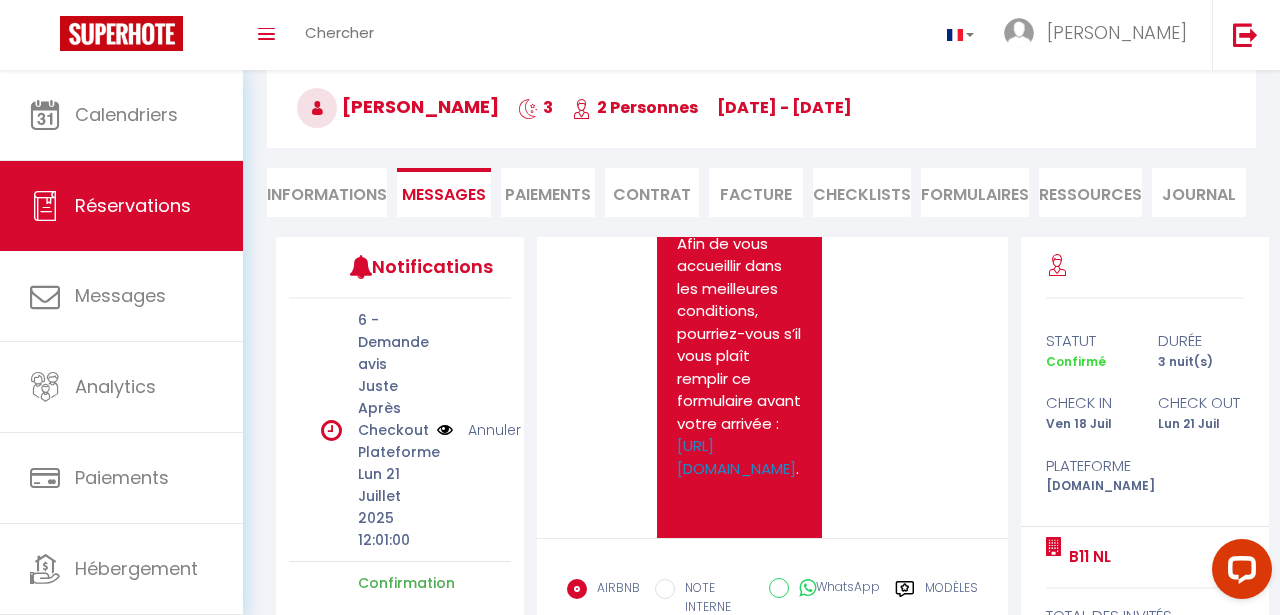 click on "Bonjour Ouijdane,
Nous sommes heureux de vous accueillir dans notre appartement du 18/07/2025 au 21/07/2025 pour 3 nuit(s).
Voici quelques informations importantes concernant votre séjour :
Adresse de l’appartement : Angle boulevard Sidi Mohamed Ben Abdellah et, Bd Sour Jdid.
Check-in : À partir de 15h00 le 18/07/2025.
Check-out : Jusqu’à 11h00 le 21/07/2025.
Afin de vous accueillir dans les meilleures conditions, pourriez-vous s’il vous plaît remplir ce formulaire avant votre arrivée :  https://form.jotform.com/243323227967562" at bounding box center (739, 699) 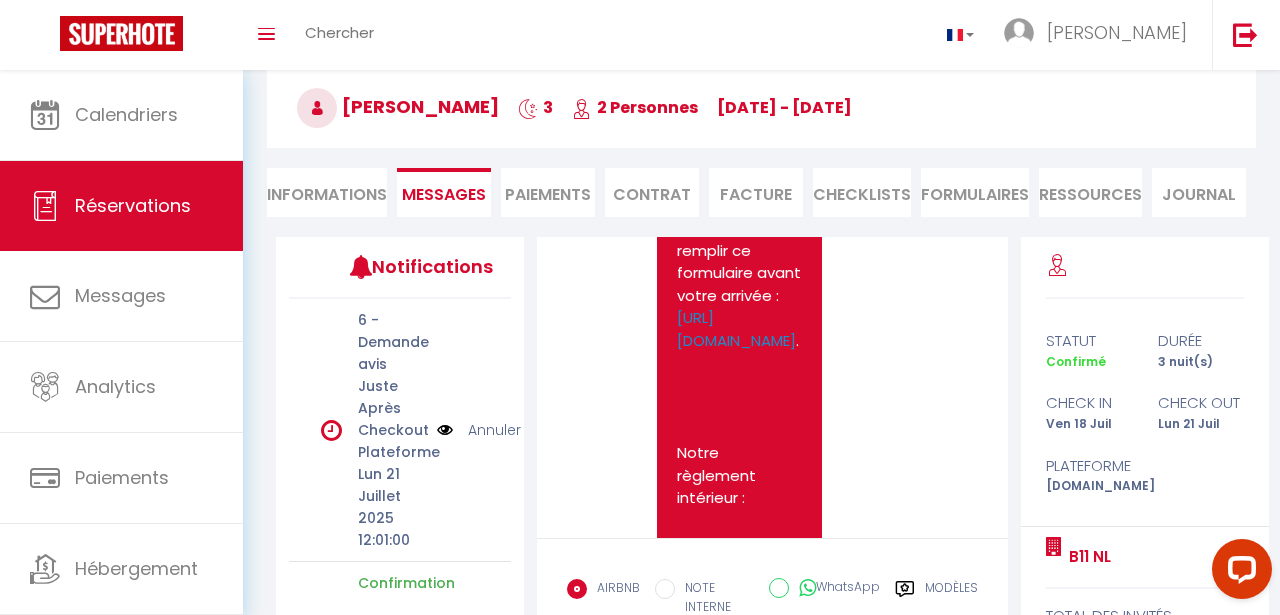 scroll, scrollTop: 1870, scrollLeft: 0, axis: vertical 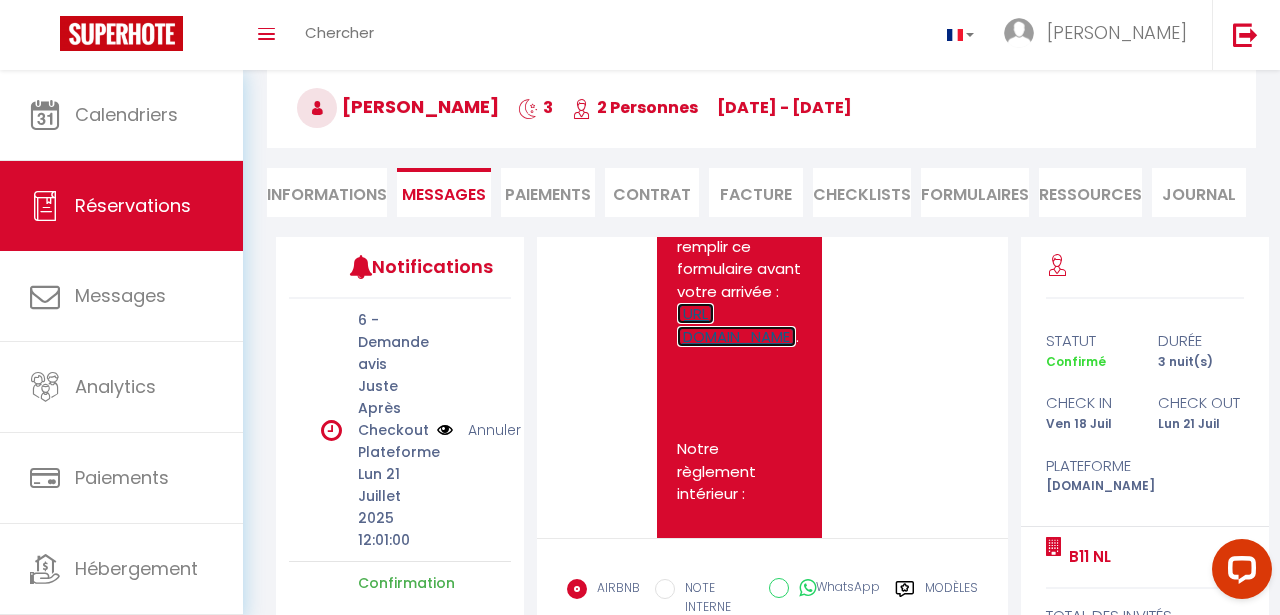 click on "https://form.jotform.com/243323227967562" at bounding box center (736, 325) 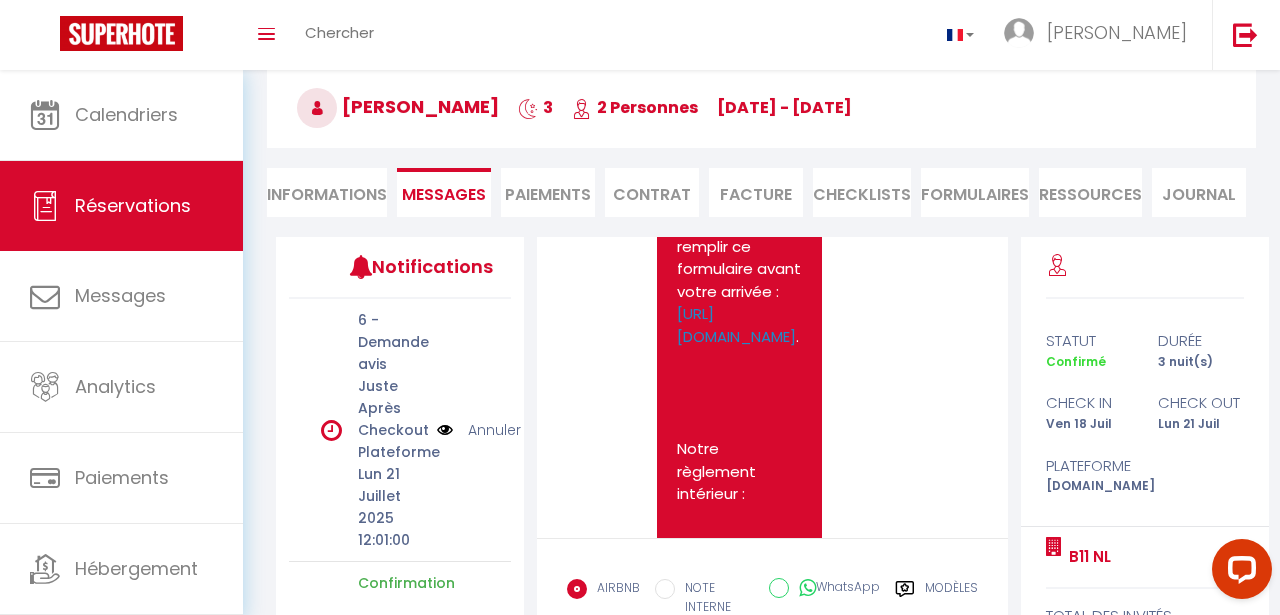 click at bounding box center (1145, 268) 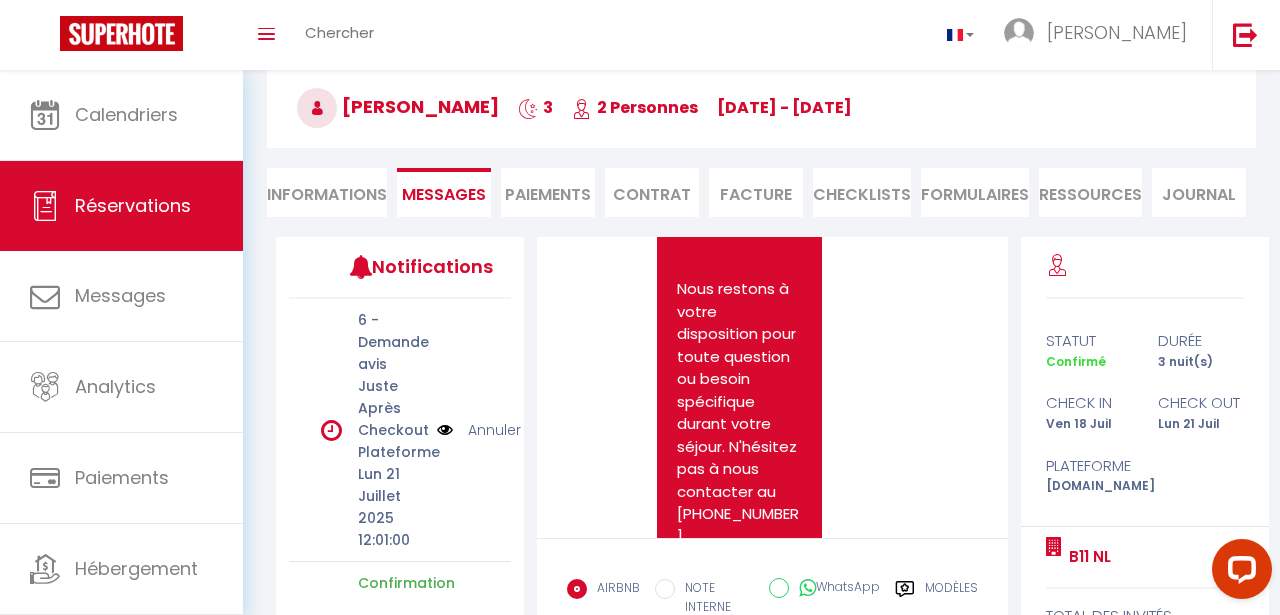 scroll, scrollTop: 3483, scrollLeft: 0, axis: vertical 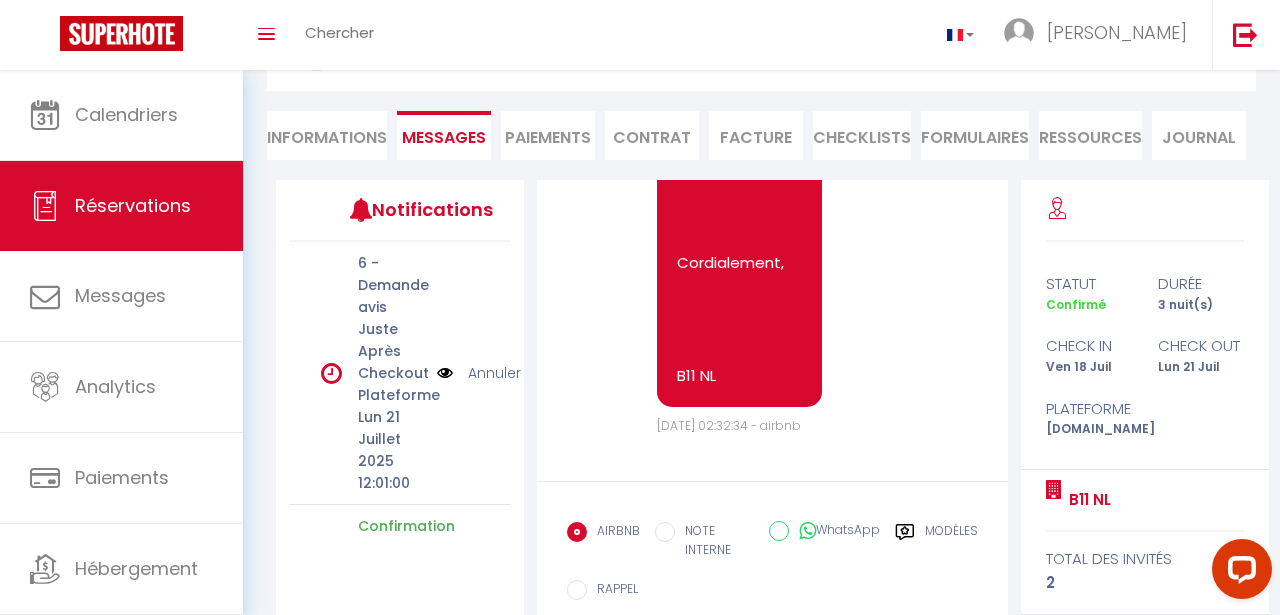 click on "Note Sms       Bonjour Ouijdane,
Nous sommes heureux de vous accueillir dans notre appartement du 18/07/2025 au 21/07/2025 pour 3 nuit(s).
Voici quelques informations importantes concernant votre séjour :
Adresse de l’appartement : Angle boulevard Sidi Mohamed Ben Abdellah et, Bd Sour Jdid.
Check-in : À partir de 15h00 le 18/07/2025.
Check-out : Jusqu’à 11h00 le 21/07/2025.
Afin de vous accueillir dans les meilleures conditions, pourriez-vous s’il vous plaît remplir ce formulaire avant votre arrivée :  https://form.jotform.com/243323227967562   Dim 13 Juillet 2025 02:32:34 - airbnb" at bounding box center [772, -1007] 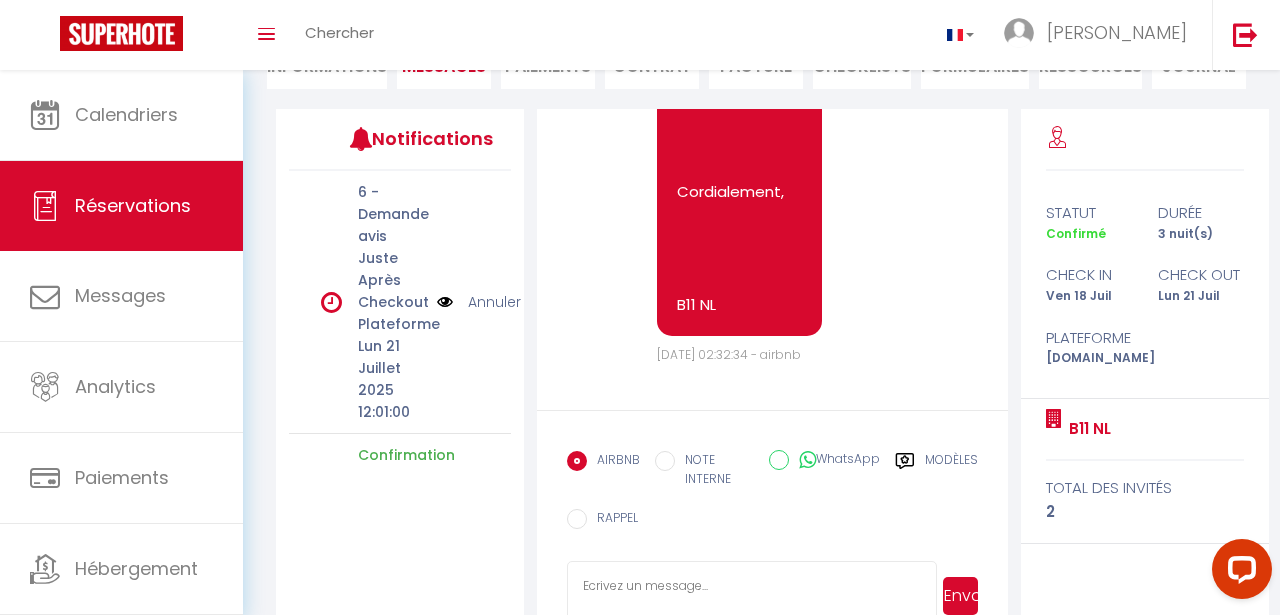 scroll, scrollTop: 223, scrollLeft: 0, axis: vertical 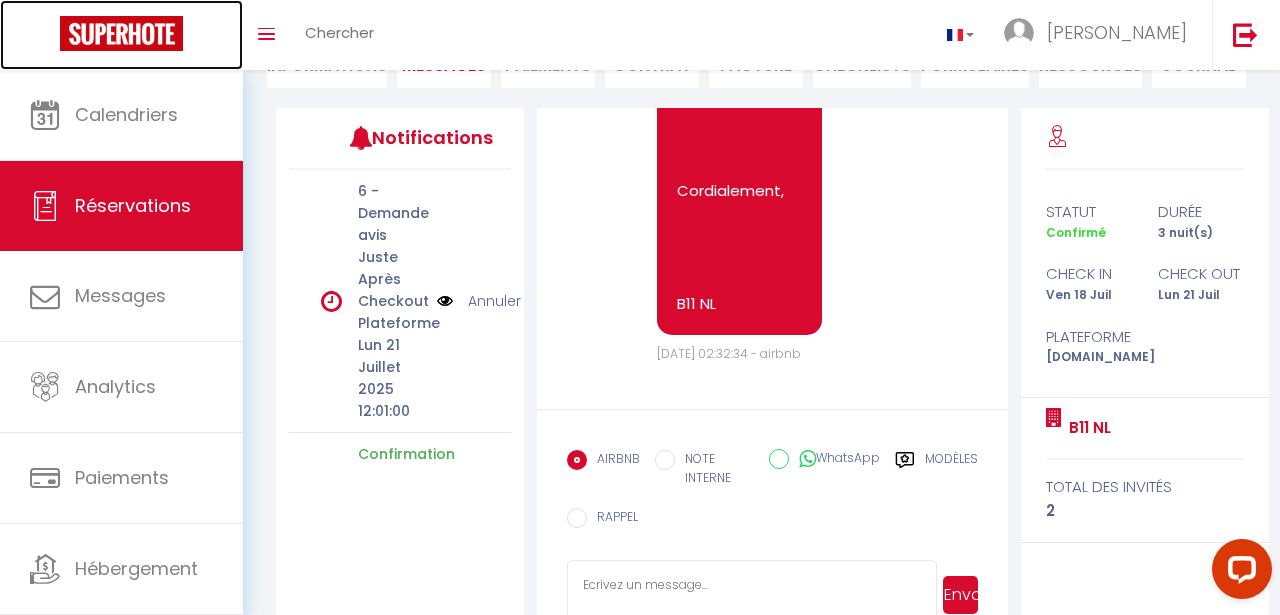 click at bounding box center (121, 33) 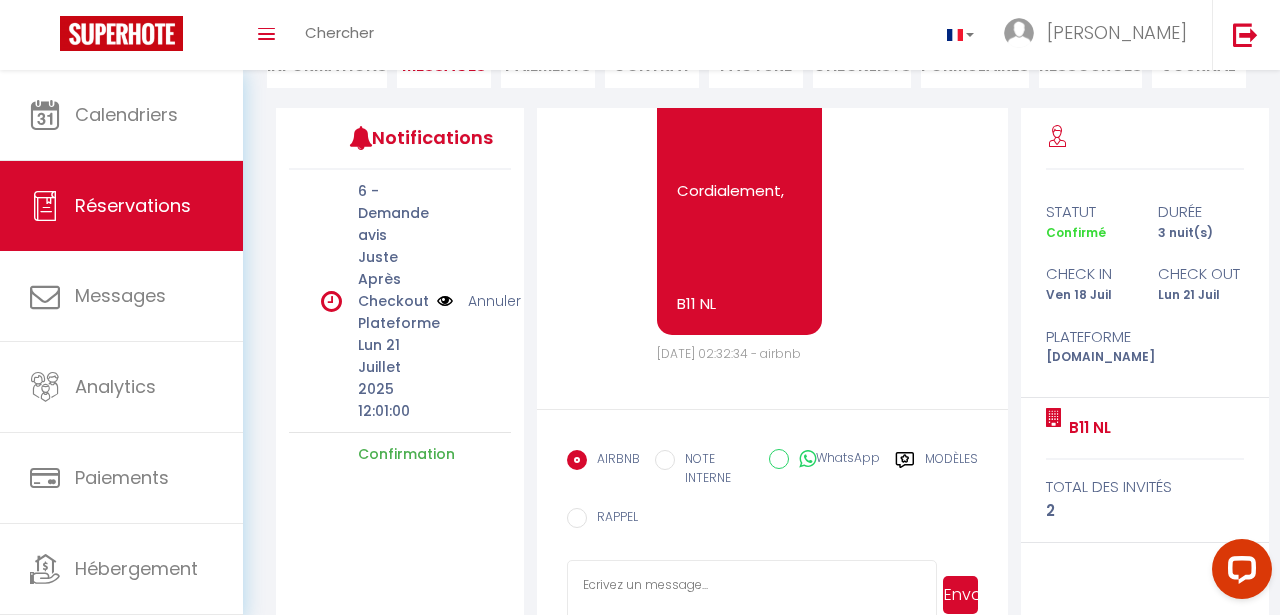 scroll, scrollTop: 0, scrollLeft: 0, axis: both 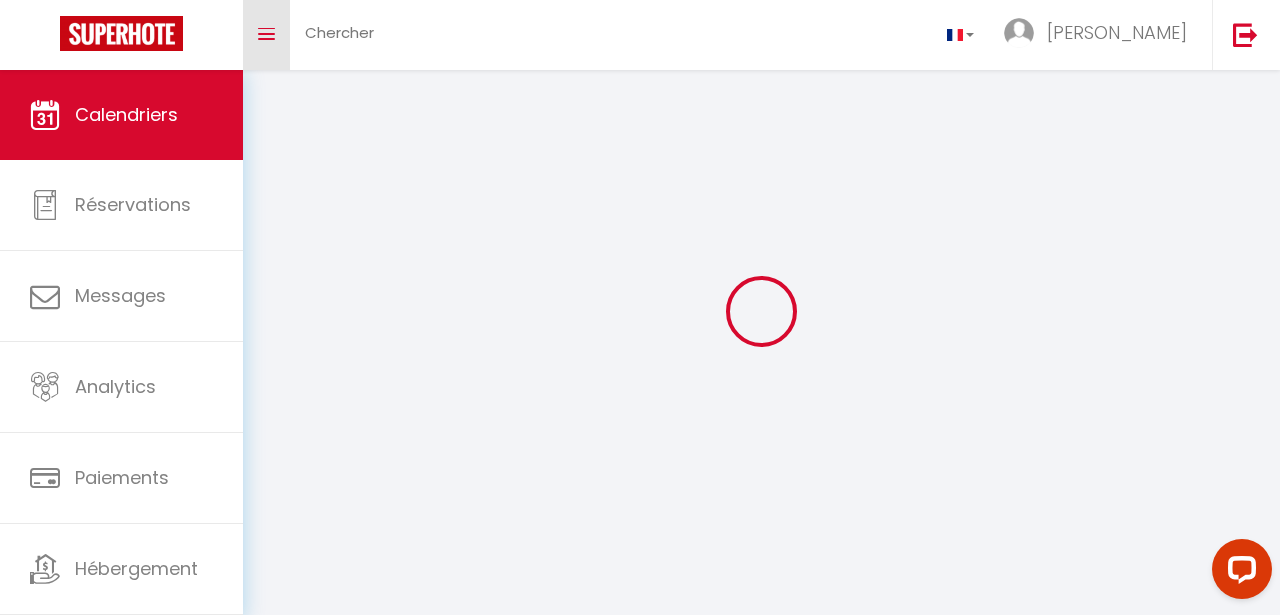 click on "Toggle menubar" at bounding box center (266, 35) 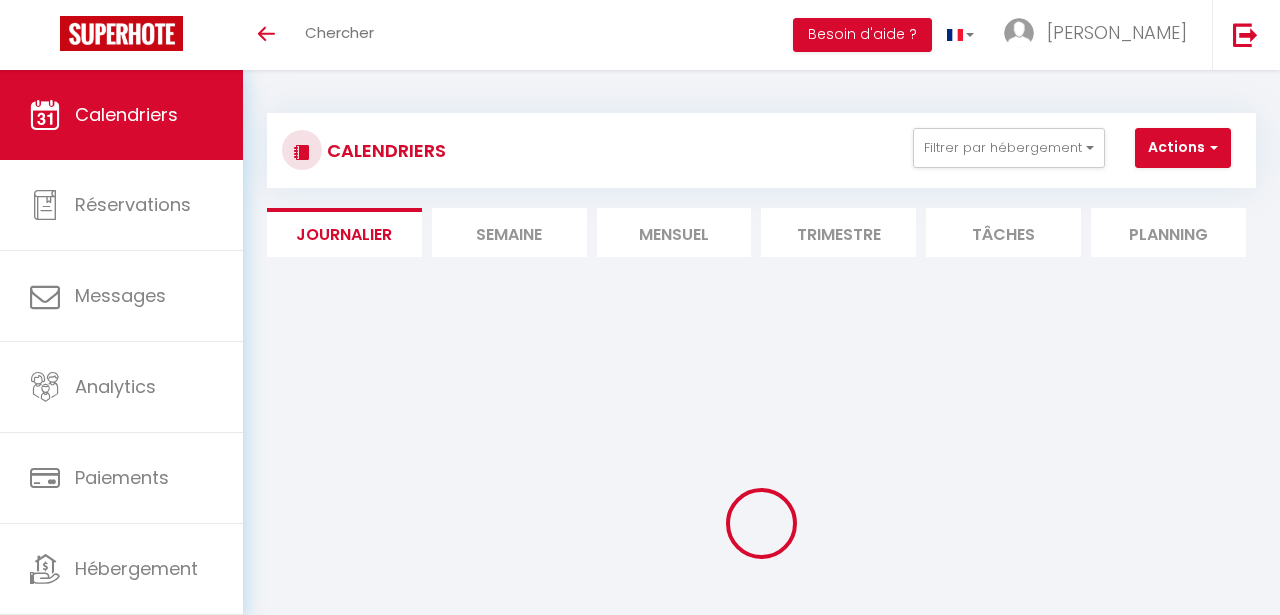 scroll, scrollTop: 0, scrollLeft: 0, axis: both 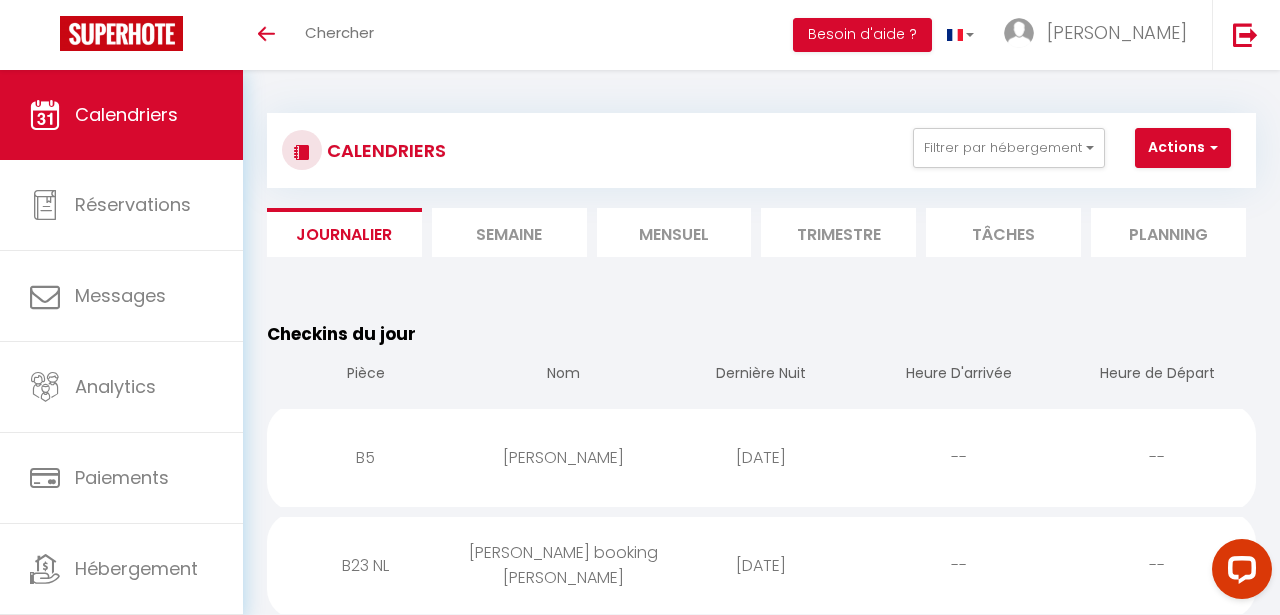 click on "CALENDRIERS
Filtrer par hébergement
[GEOGRAPHIC_DATA] NL     B6     25 NL     B10     B22 NL     B7 NL     B23 NL     B16 NL     B9 NL     B14 NL     B3 NL     B11 NL     B1 NL     B2 NL     B4 NL     B18 NL     B5     B28     B29 NL     B15    Effacer   Sauvegarder
Actions
Nouvelle réservation   Exporter les réservations   Importer les réservations
Journalier
[GEOGRAPHIC_DATA]
Mensuel
Trimestre
Tâches
Planning
Checkins du jour   Pièce   Nom   Dernière Nuit   Heure D'arrivée   Heure de Départ   B5   [PERSON_NAME]   [DATE]   --   -- B23 NL   [PERSON_NAME] booking [PERSON_NAME]   [DATE]   --   -- B9 NL   [GEOGRAPHIC_DATA] Ouabgui   [DATE]   14:00   11:00 B14 NL" at bounding box center (761, 3202) 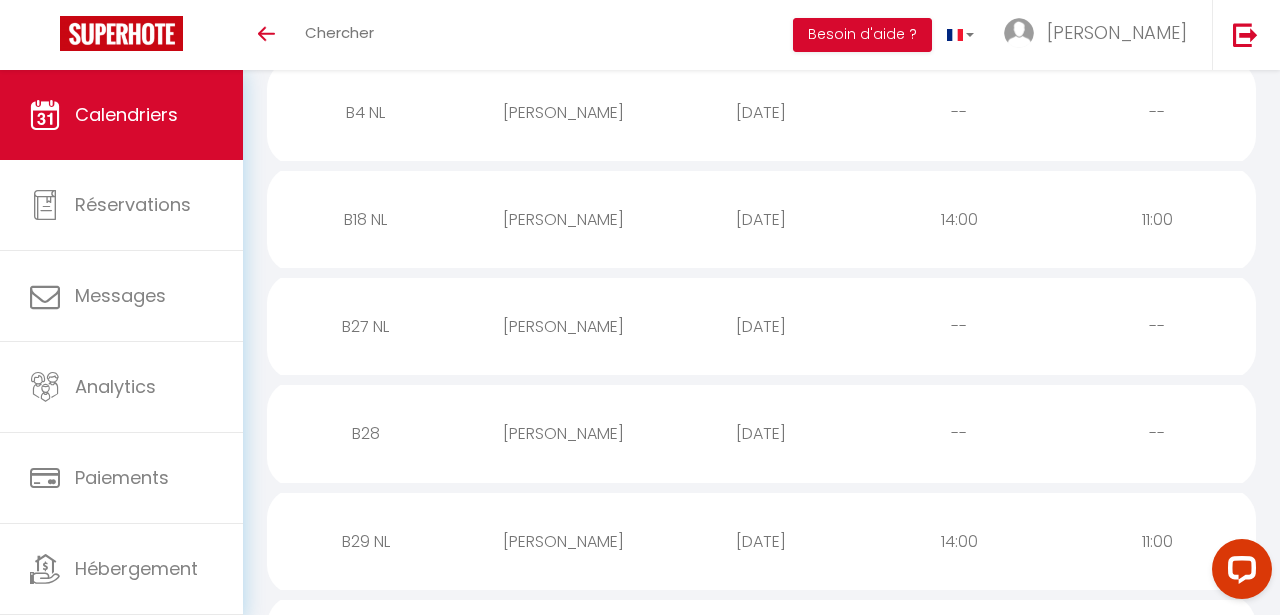 scroll, scrollTop: 0, scrollLeft: 0, axis: both 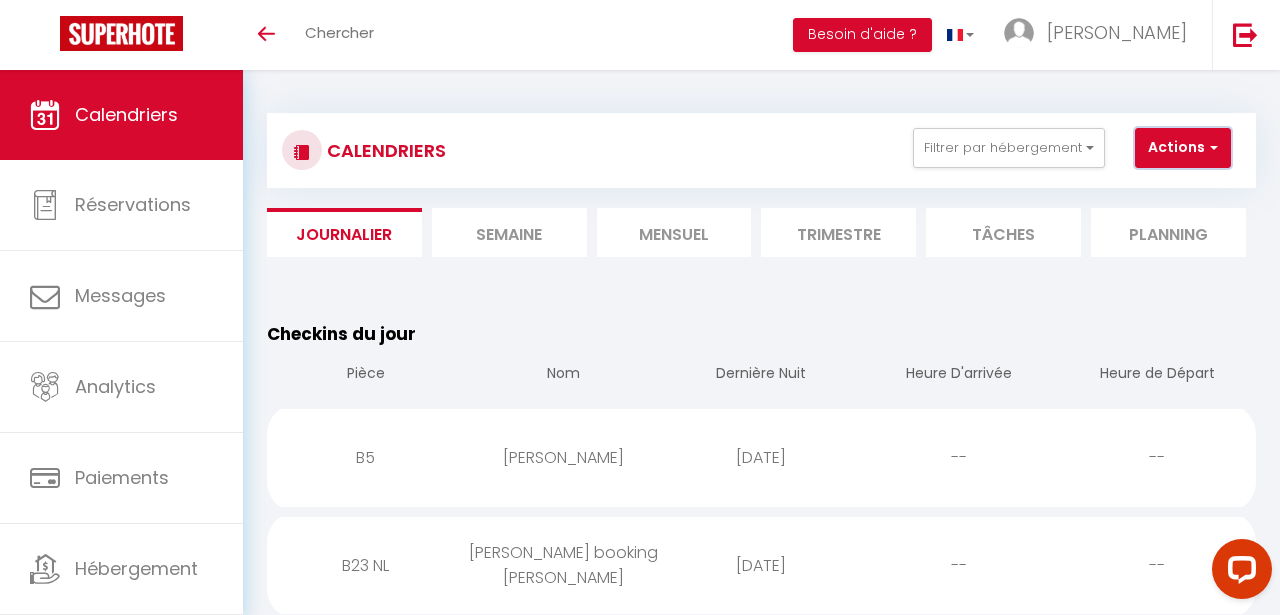click on "Actions" at bounding box center (1183, 148) 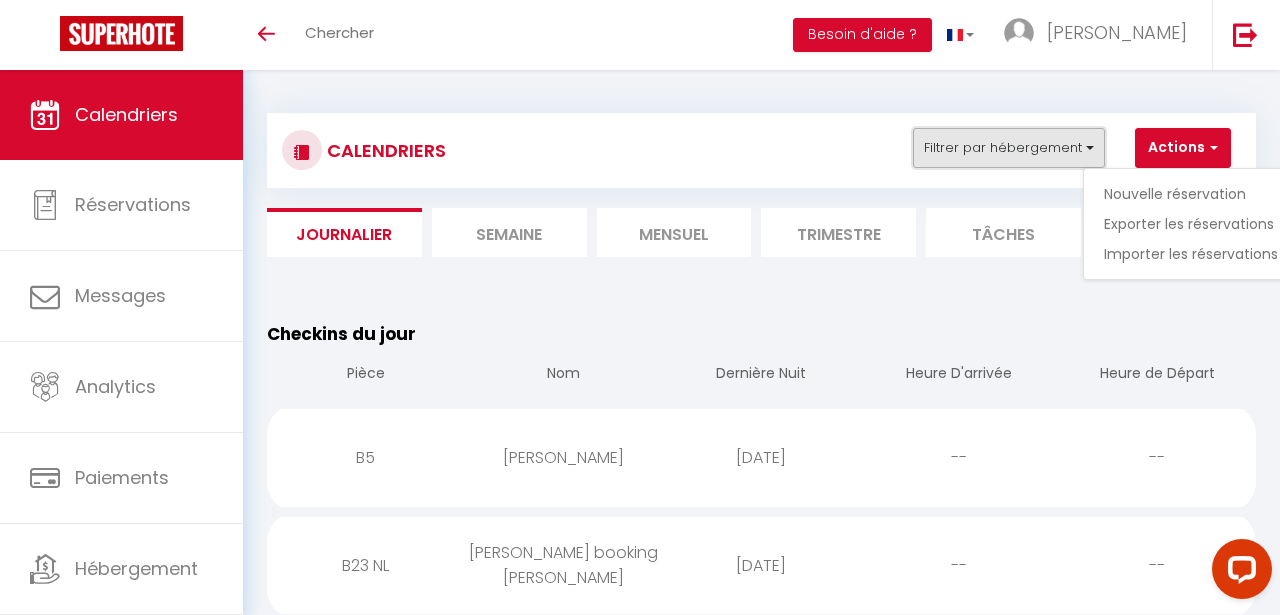click on "Filtrer par hébergement" at bounding box center (1009, 148) 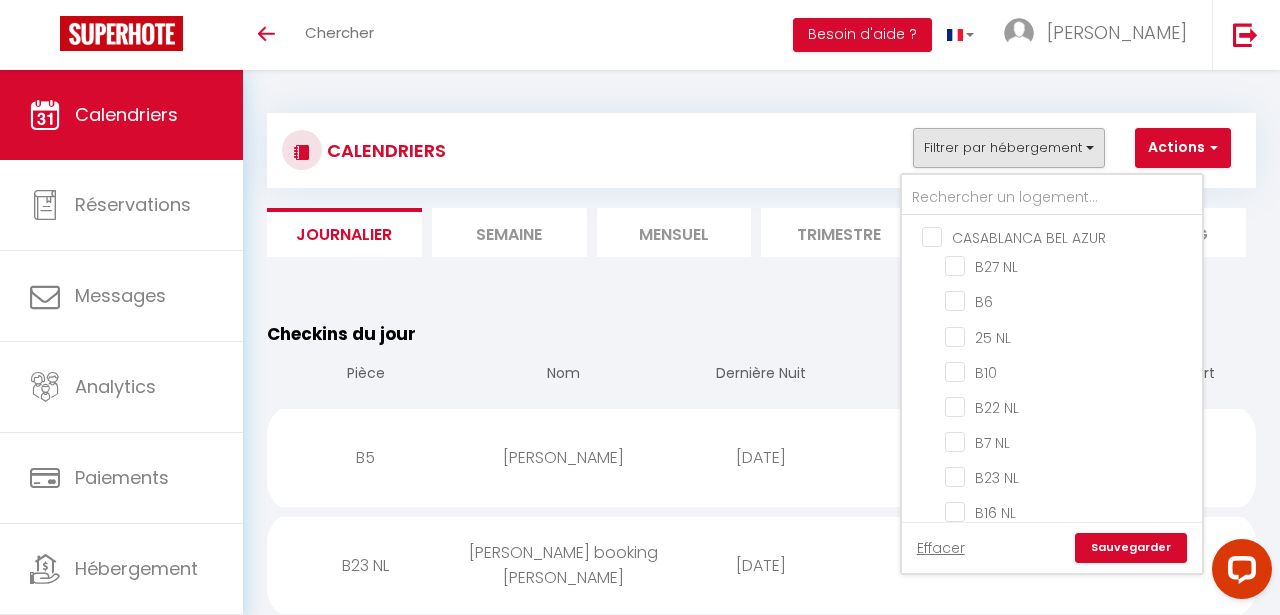 click on "CASABLANCA BEL AZUR" at bounding box center (1072, 236) 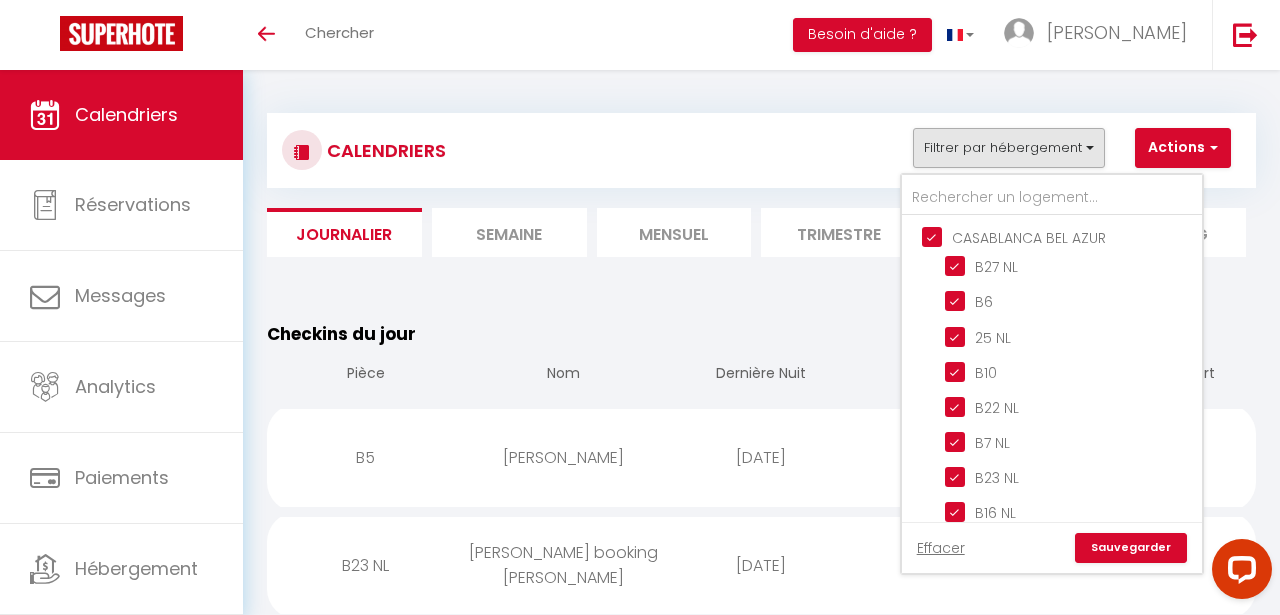 checkbox on "true" 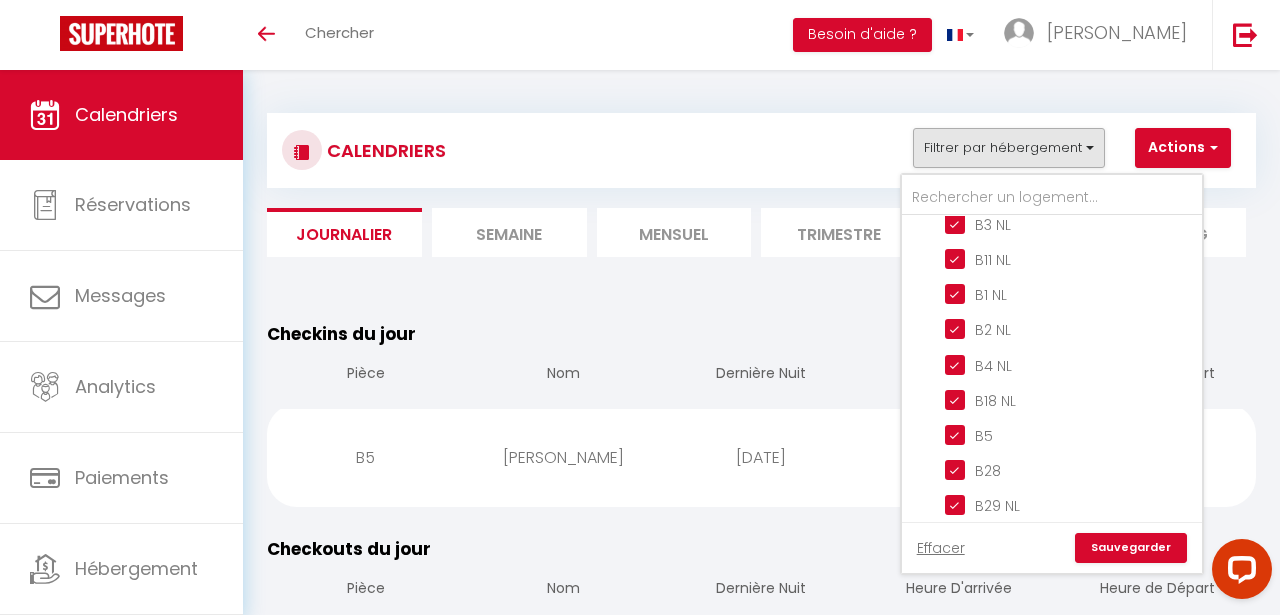 scroll, scrollTop: 430, scrollLeft: 0, axis: vertical 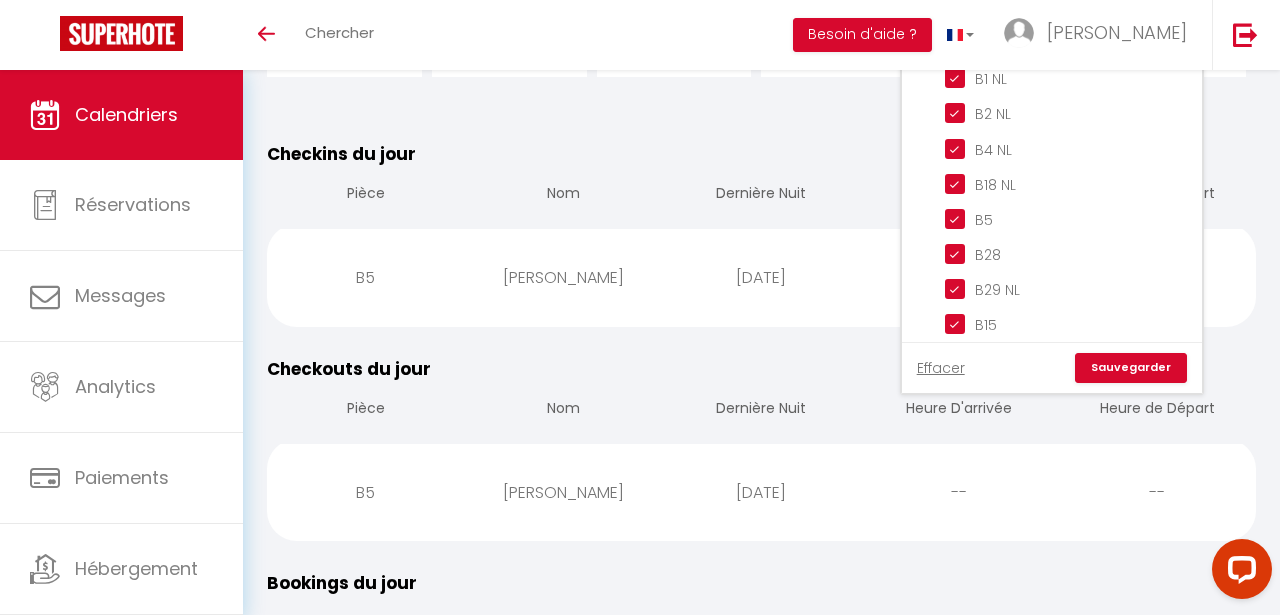 click on "Sauvegarder" at bounding box center (1131, 368) 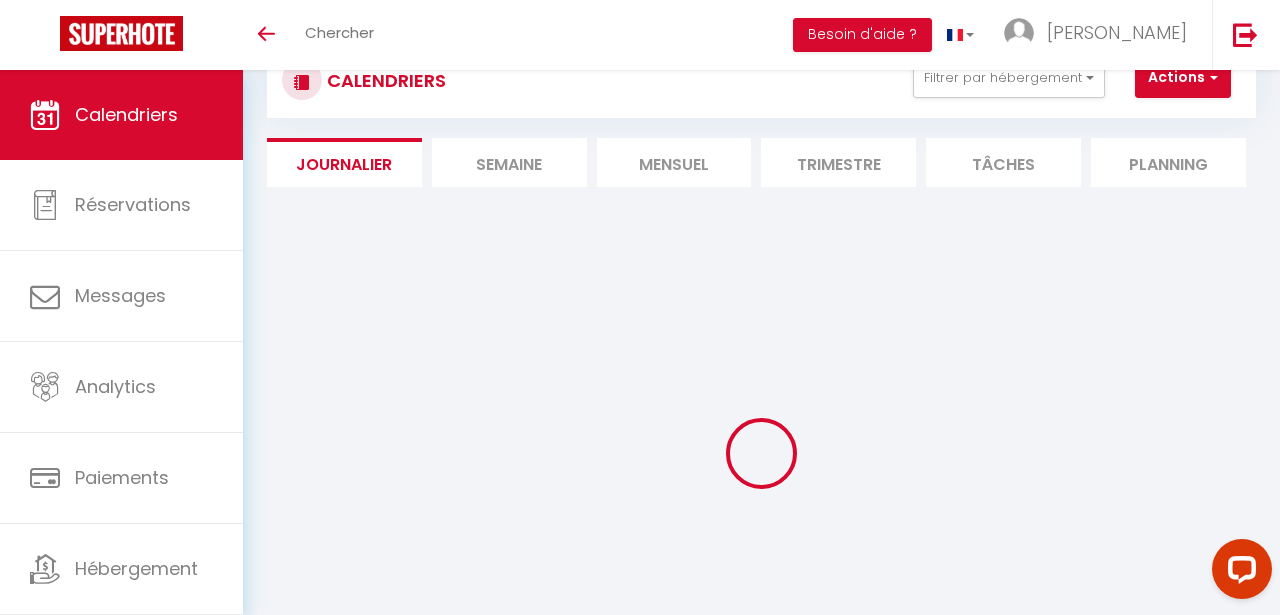 scroll, scrollTop: 0, scrollLeft: 0, axis: both 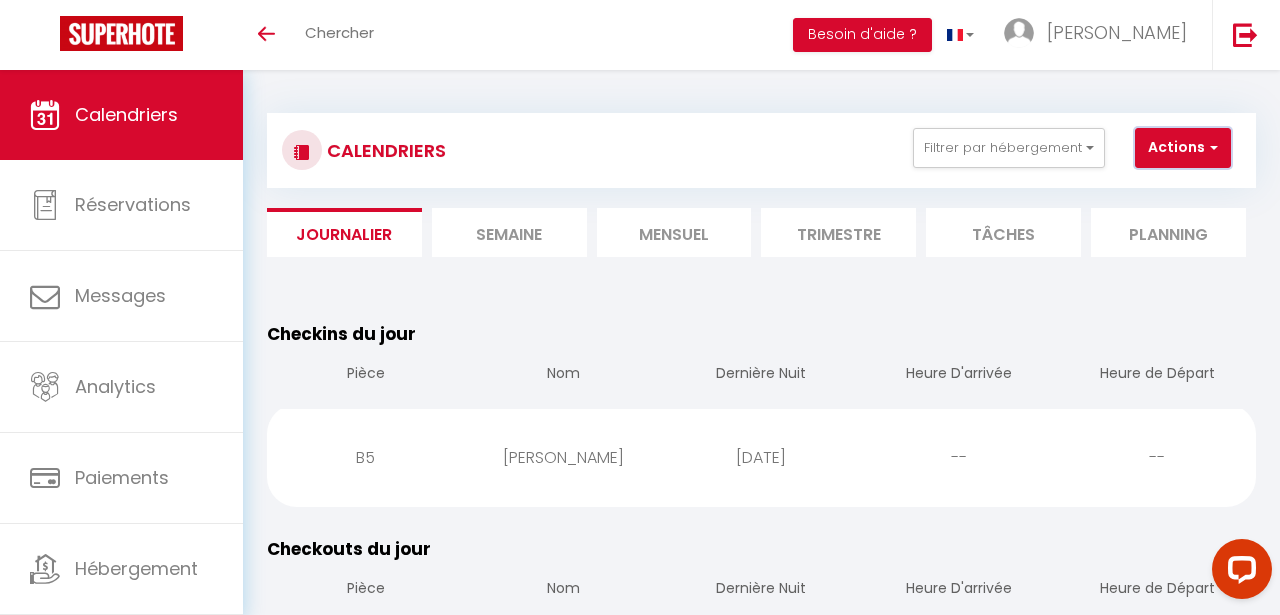 click on "Actions" at bounding box center (1183, 148) 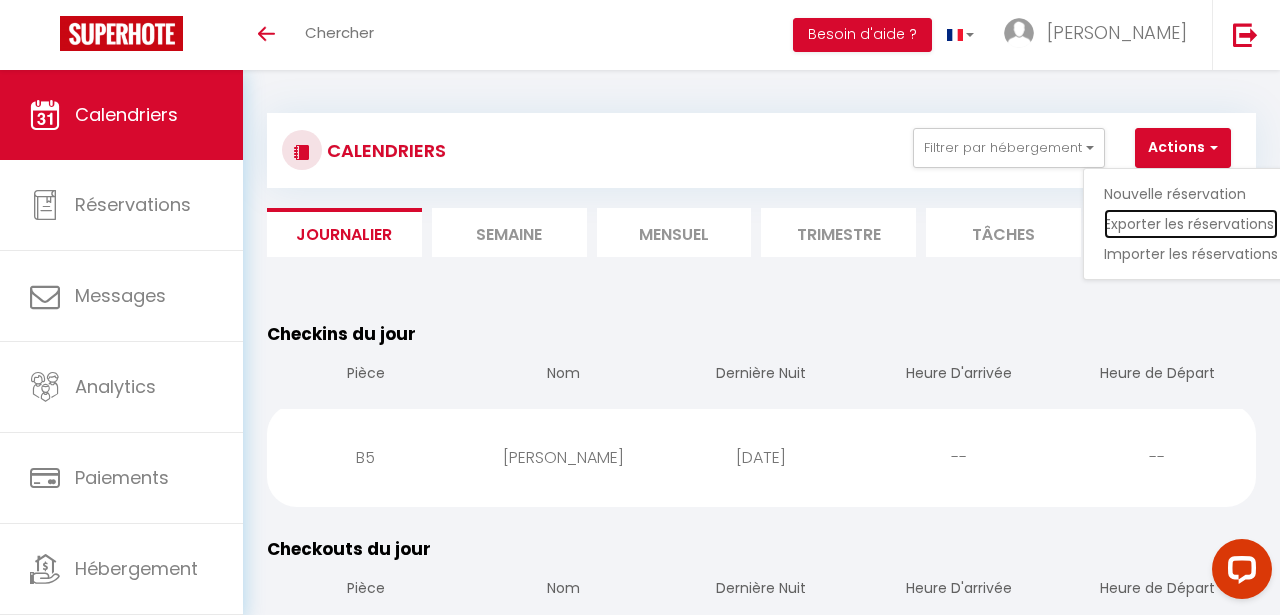 click on "Exporter les réservations" at bounding box center (1191, 224) 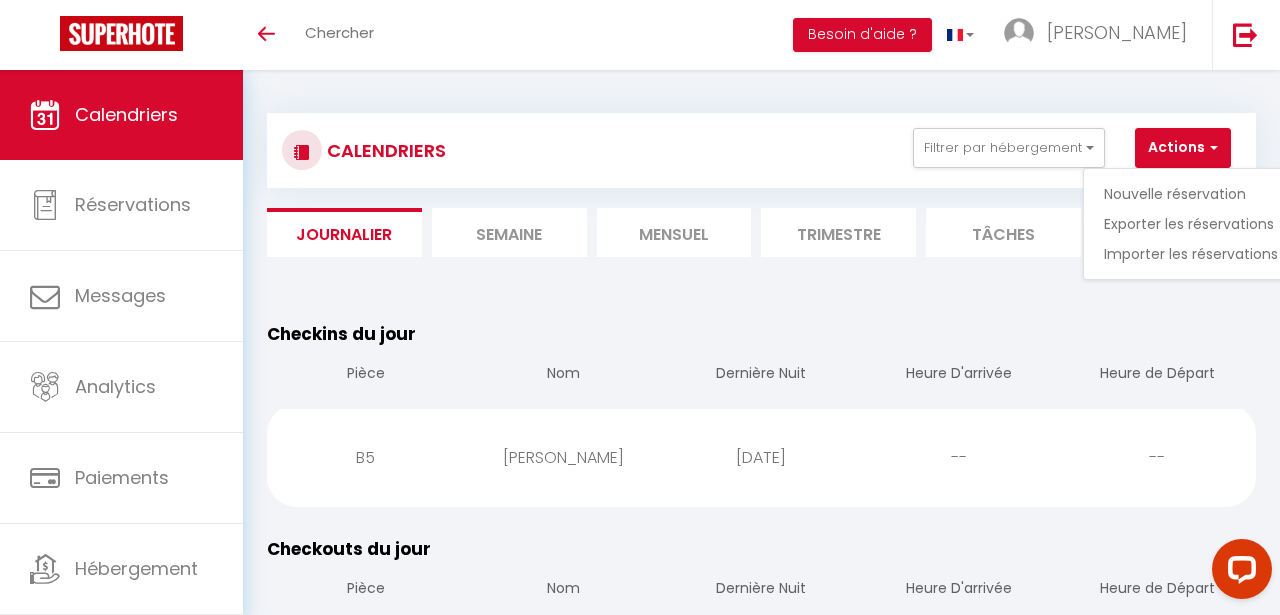 type on "[PERSON_NAME][EMAIL_ADDRESS][DOMAIN_NAME]" 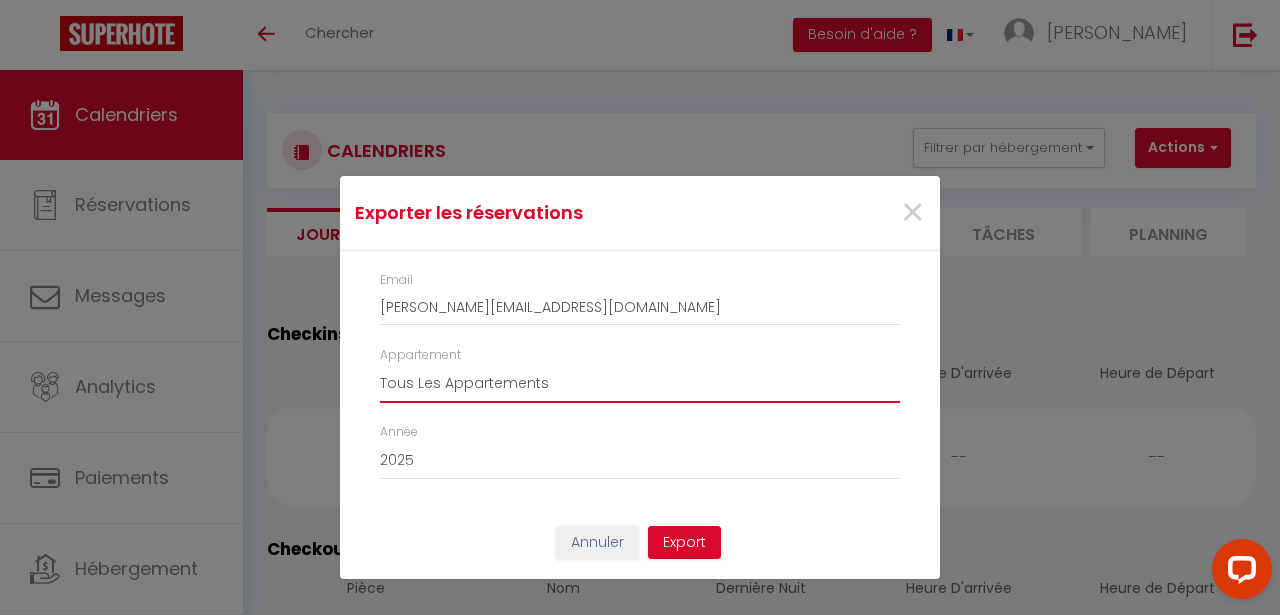 click on "Tous Les Appartements   B5 B22 NL B7 NL B23 NL B16 NL B9 NL B14 NL B3 NL B11 NL B1 NL B2 NL B4 NL B18 NL B27 NL B28 B29 NL B6 25 NL B10 B15" at bounding box center [640, 384] 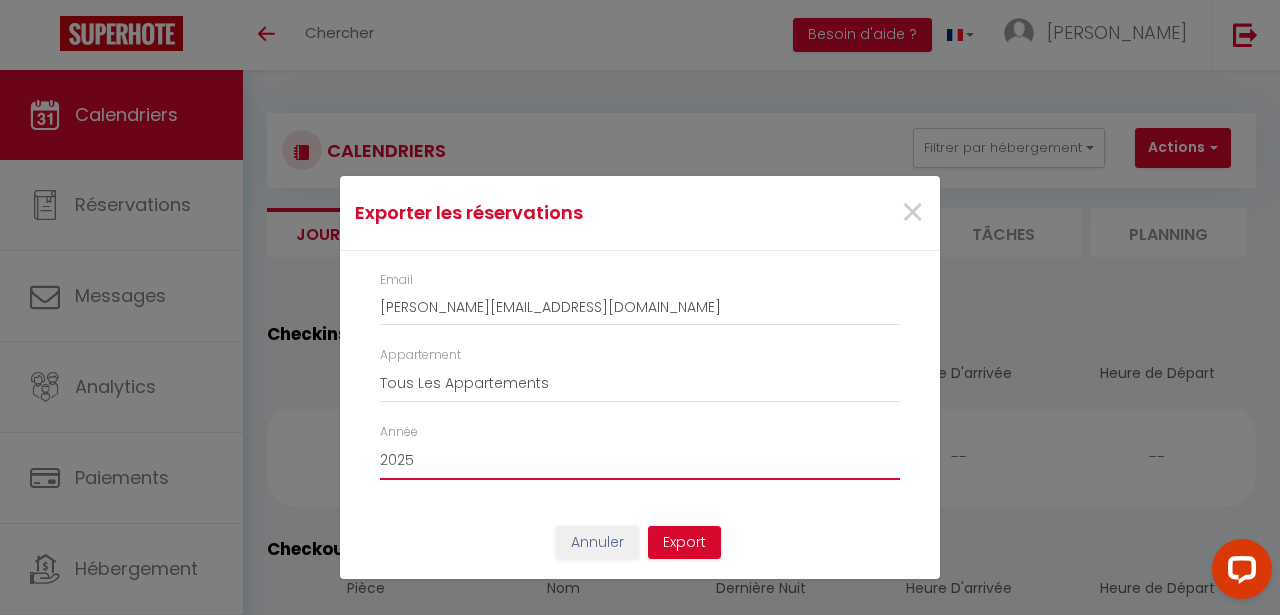 click on "2015 2016 2017 2018 2019 2020 2021 2022 2023 2024 2025 2026 2027 2028" at bounding box center (640, 461) 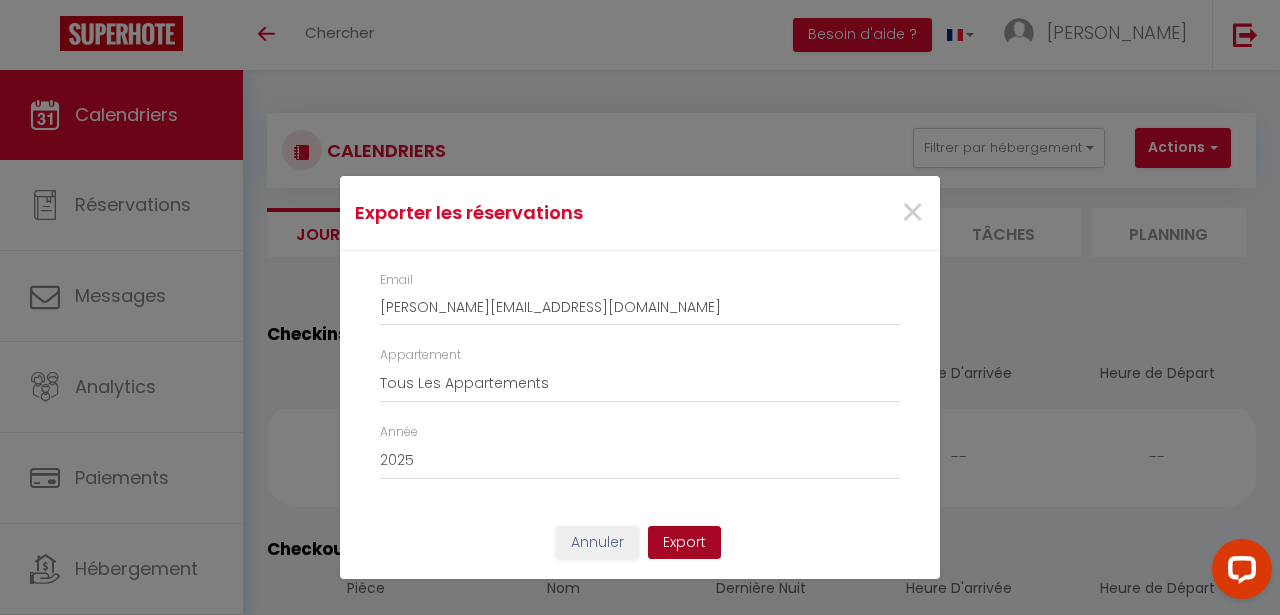 click on "Export" at bounding box center (684, 543) 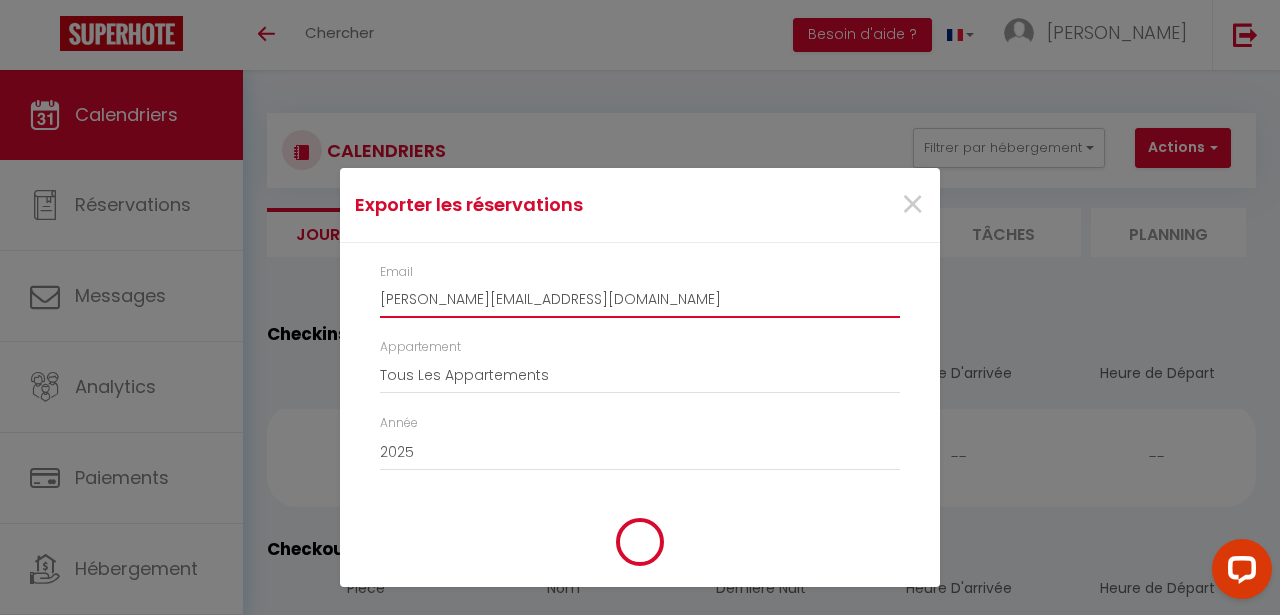 click on "[PERSON_NAME][EMAIL_ADDRESS][DOMAIN_NAME]" at bounding box center (640, 300) 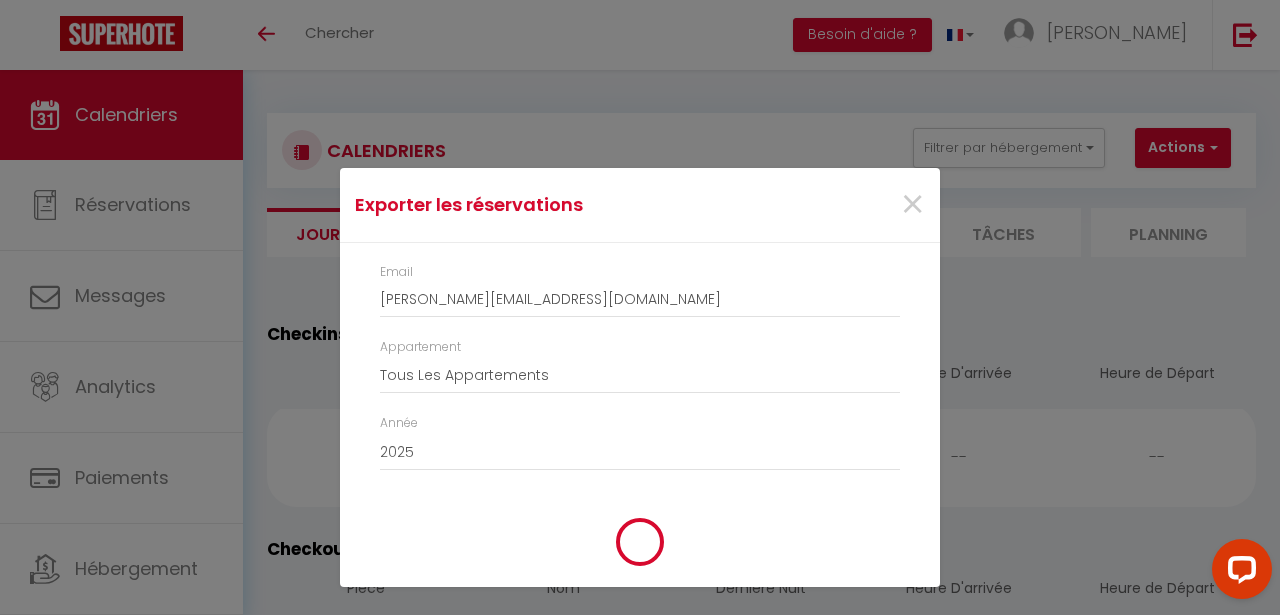 click on "Email   [EMAIL_ADDRESS][DOMAIN_NAME]" at bounding box center (640, 290) 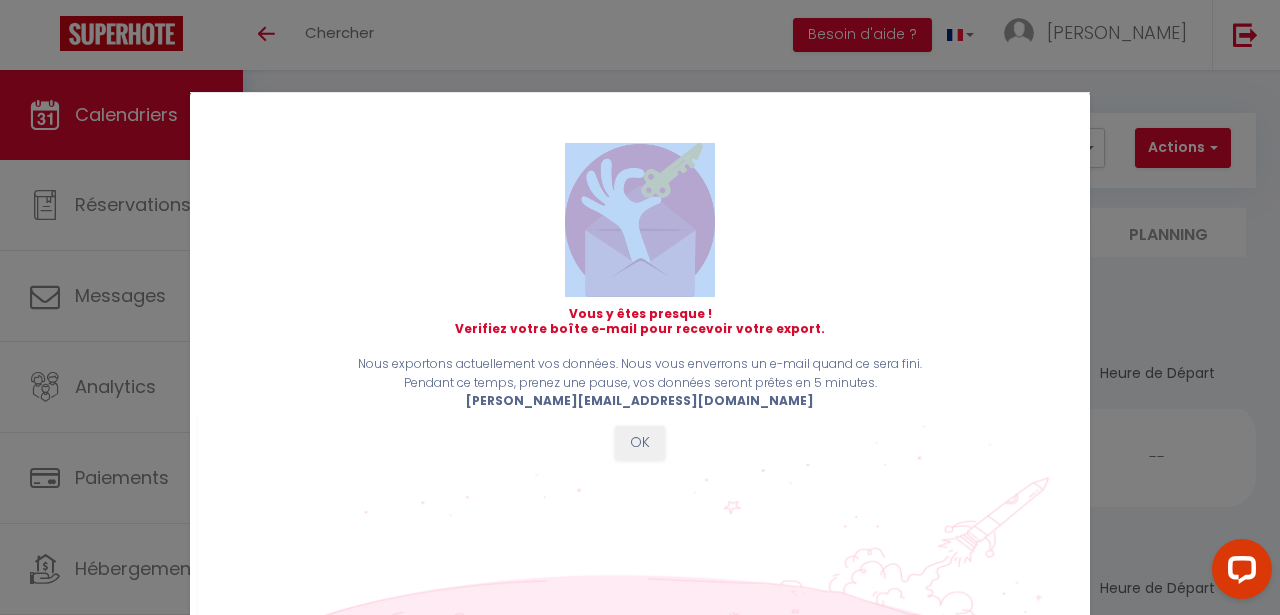 click on "OK" at bounding box center (640, 443) 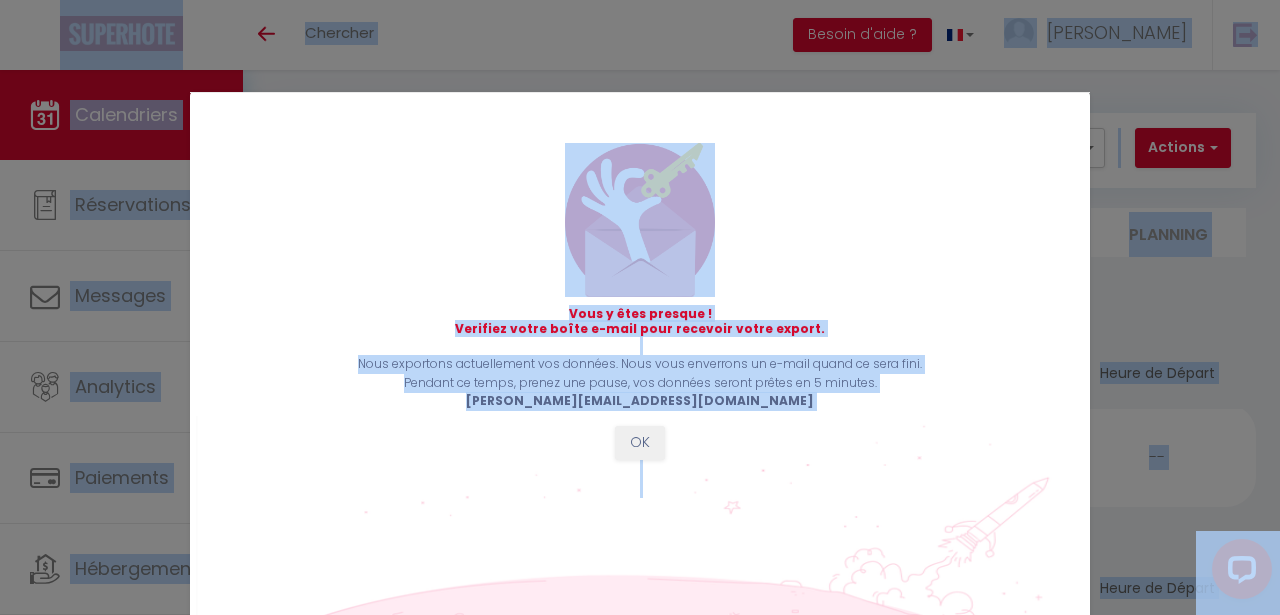click on "Vous y êtes presque ! Verifiez votre boîte e-mail pour recevoir votre export.     Nous exportons actuellement vos données. Nous vous enverrons un e-mail quand ce sera fini.   Pendant ce temps, prenez une pause, vos données seront prêtes en 5 minutes.   [EMAIL_ADDRESS][DOMAIN_NAME]   OK" at bounding box center (640, 388) 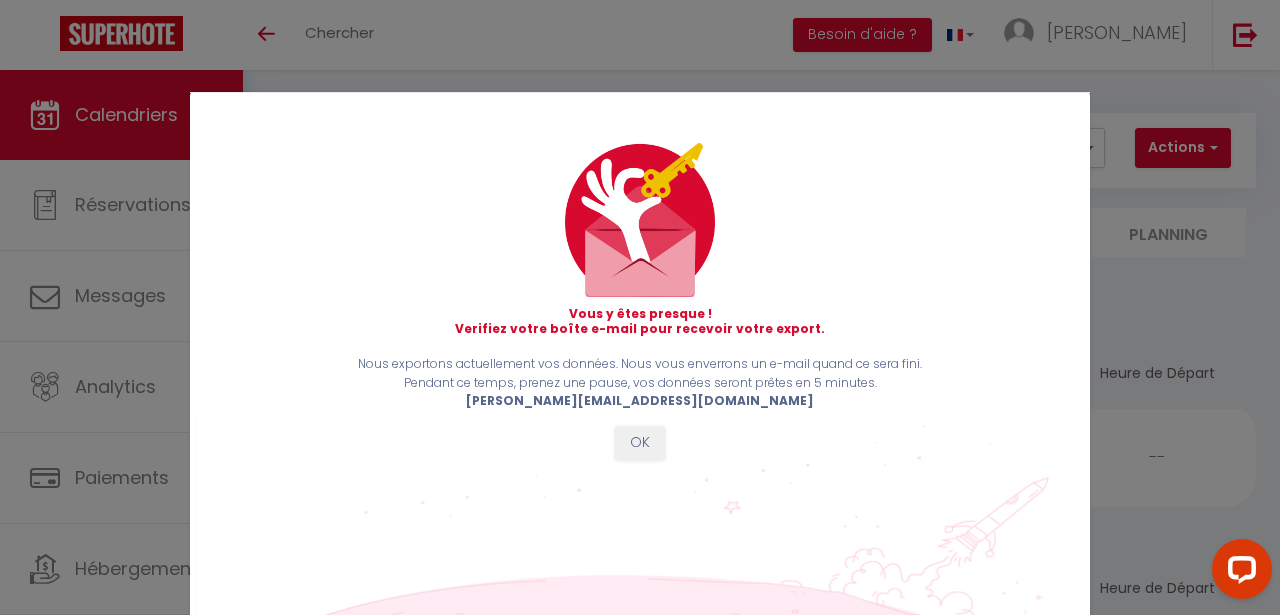 click on "Vous y êtes presque ! Verifiez votre boîte e-mail pour recevoir votre export." at bounding box center (640, 239) 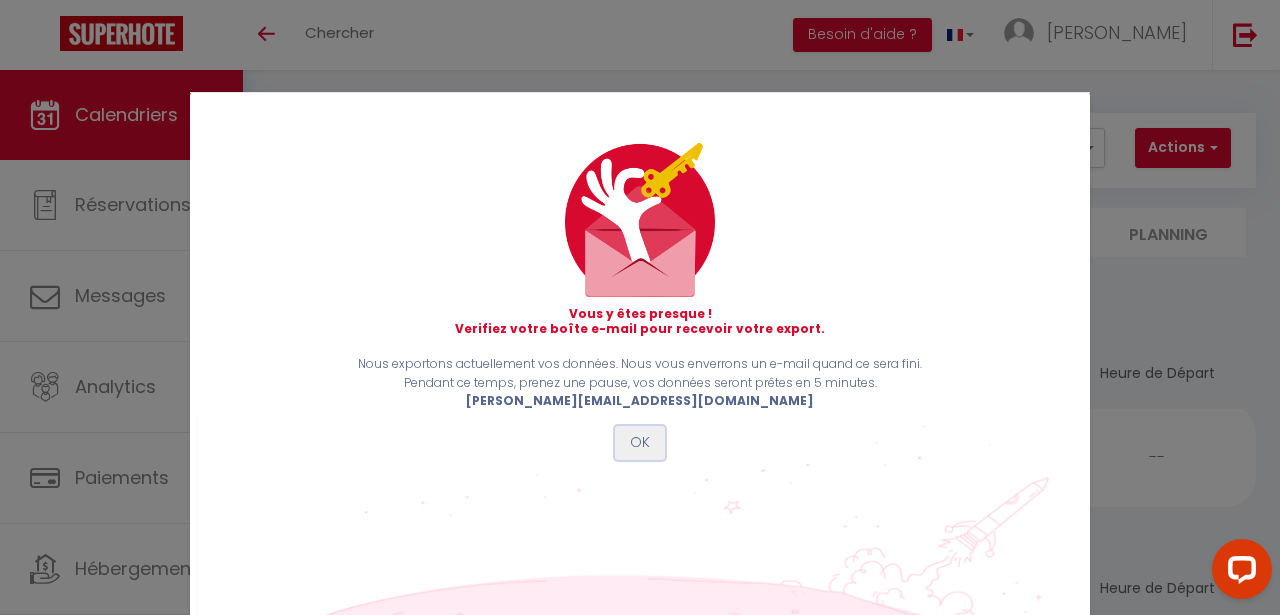 click on "OK" at bounding box center [640, 443] 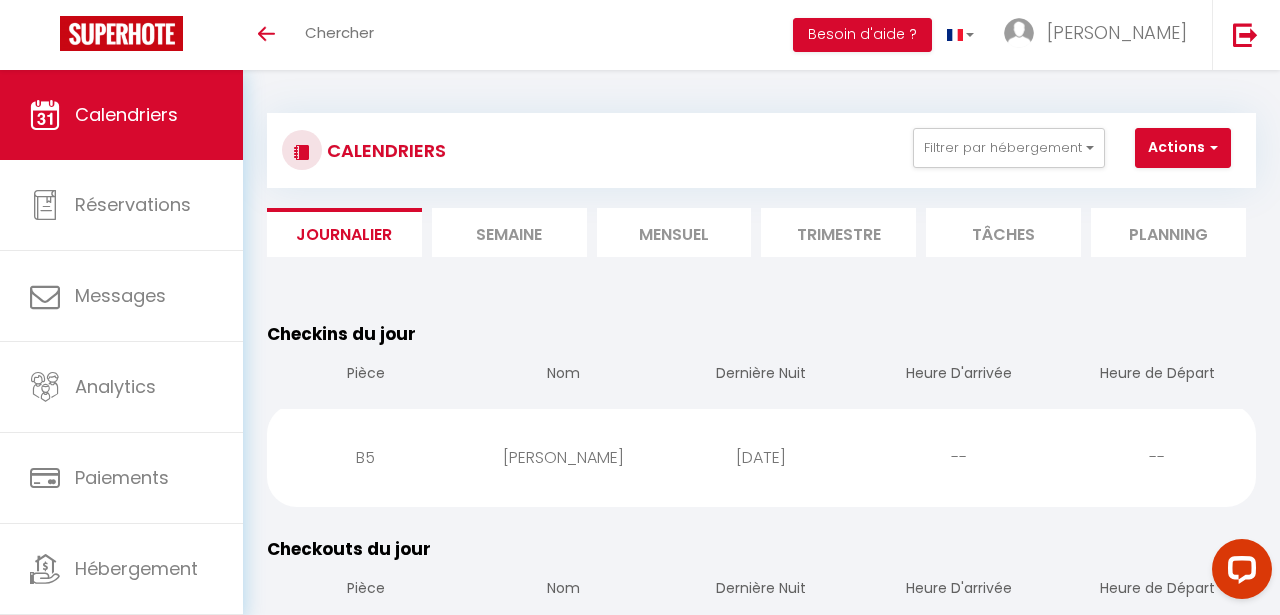 click on "Checkins du jour   Pièce   Nom   Dernière Nuit   Heure D'arrivée   Heure de Départ   B5   [PERSON_NAME]   [DATE]   --   --" at bounding box center (761, 414) 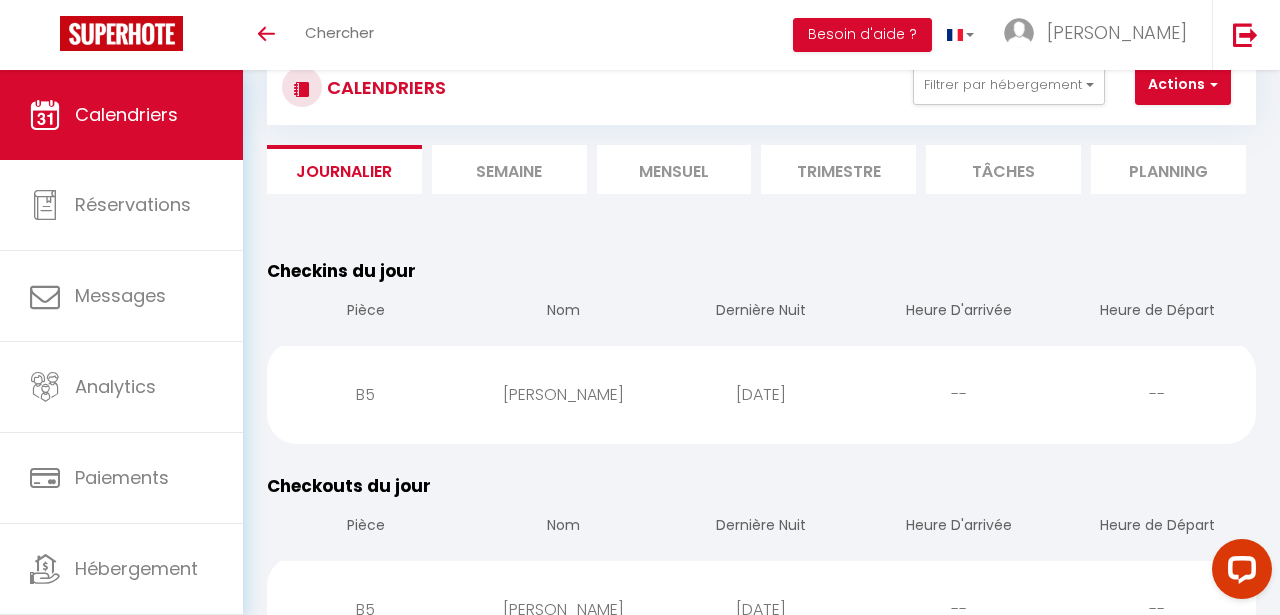 scroll, scrollTop: 71, scrollLeft: 0, axis: vertical 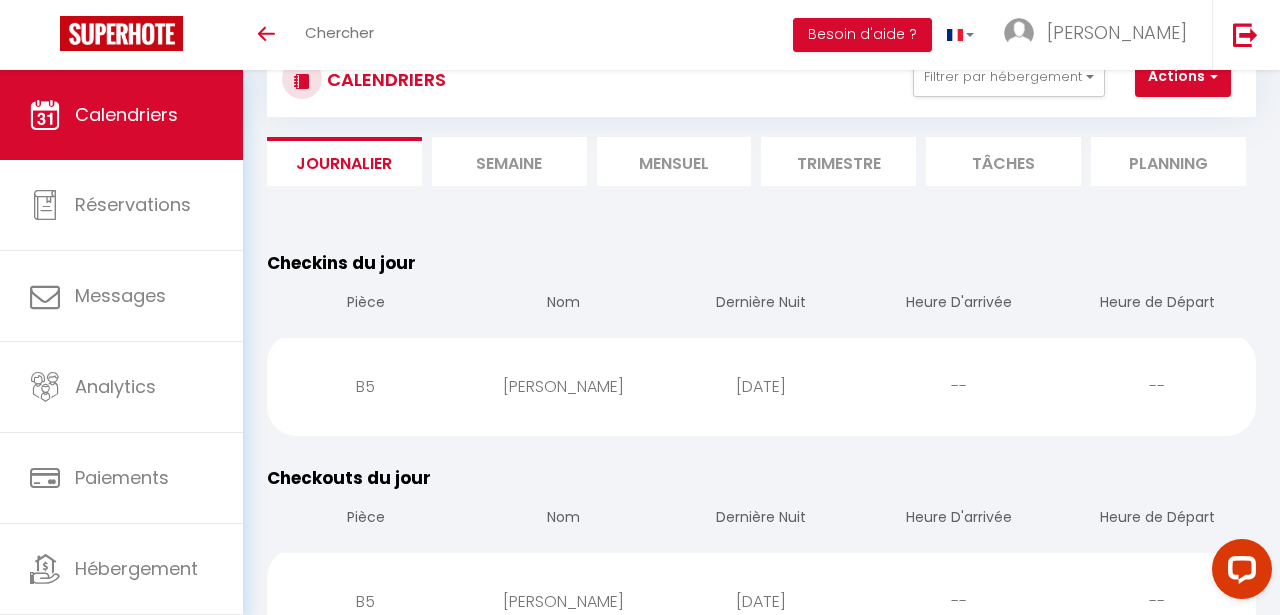 click on "Checkins du jour   Pièce   Nom   Dernière Nuit   Heure D'arrivée   Heure de Départ   B5   [PERSON_NAME]   [DATE]   --   --" at bounding box center (761, 343) 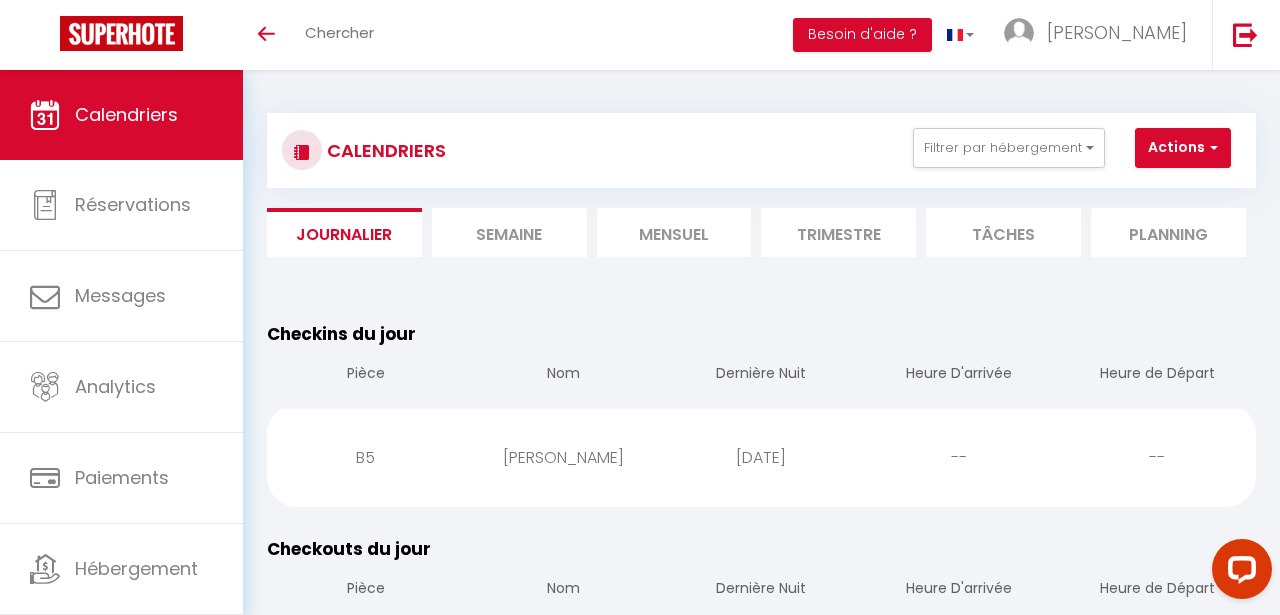 click on "Checkins du jour   Pièce   Nom   Dernière Nuit   Heure D'arrivée   Heure de Départ   B5   [PERSON_NAME]   [DATE]   --   --" at bounding box center (761, 413) 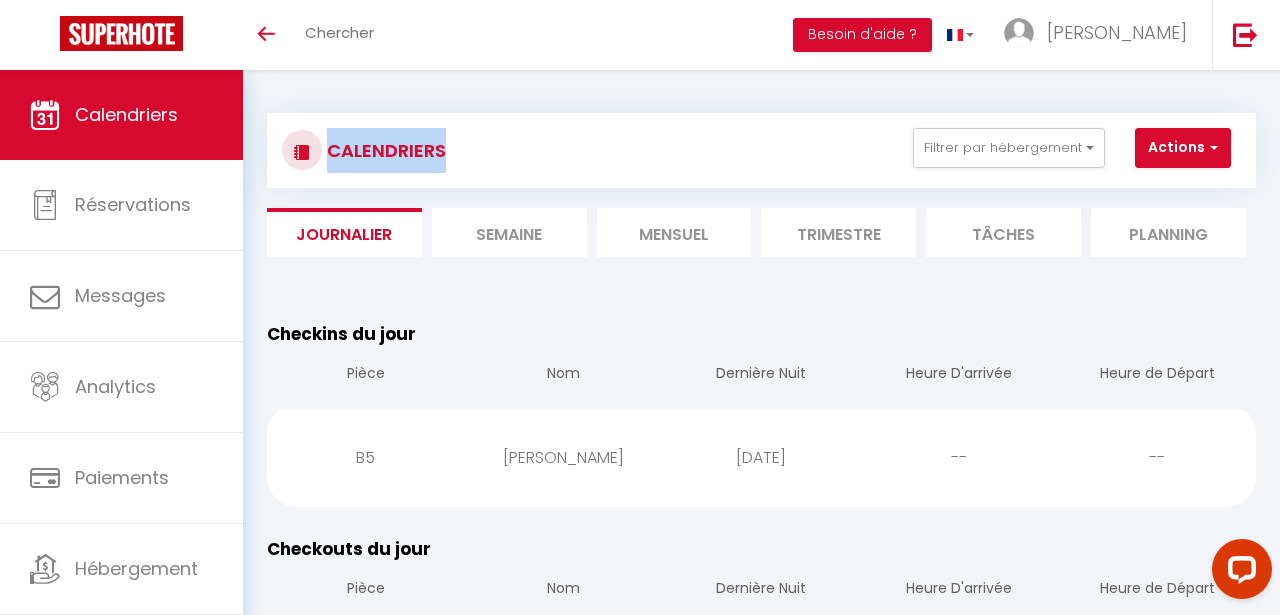 click on "CALENDRIERS
Filtrer par hébergement
[GEOGRAPHIC_DATA] NL     B6     25 NL     B10     B22 NL     B7 NL     B23 NL     B16 NL     B9 NL     B14 NL     B3 NL     B11 NL     B1 NL     B2 NL     B4 NL     B18 NL     B5     B28     B29 NL     B15    Effacer   Sauvegarder
Actions
Nouvelle réservation   Exporter les réservations   Importer les réservations" at bounding box center (761, 150) 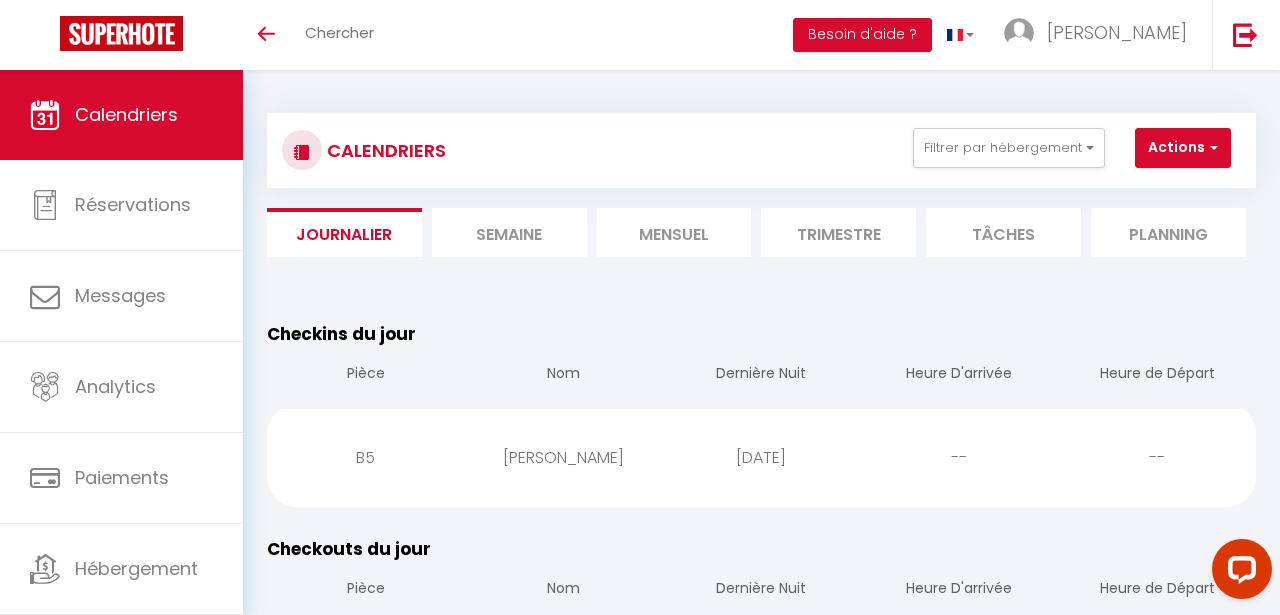 click on "Checkins du jour   Pièce   Nom   Dernière Nuit   Heure D'arrivée   Heure de Départ   B5   [PERSON_NAME]   [DATE]   --   --   Checkouts du jour   Pièce   Nom   Dernière Nuit   Heure D'arrivée   Heure de Départ   B5   [PERSON_NAME]   [DATE]   --   --   Bookings du jour   Id   Appart   Voyageur   Checkin   Checkout   Nuits   Pers.   Plateforme   Statut   --   --   --   --   --   --   --   --   --     Invités Actuels   Pièce   Nom   Dernière Nuit   Nombre d'Enfants   Nombre d'Adultes   Plateforme   --   --   --   --   --   --   Dernières Réservations   Id   Appart   Voyageur   Checkin   Checkout   Nuits   Pers.   Plateforme   Statut     6187252   B5   [PERSON_NAME]   [DATE]   [DATE]    3    2     Confirmé 6173406   B5   [PERSON_NAME]   [DATE]   [DATE]    2    3     Confirmé 6173234   B5   [PERSON_NAME]   [DATE]   [DATE]    1    6     Confirmé 6167634   B5   [PERSON_NAME]   [DATE]   [DATE]    1    6     Confirmé 6158200   B5   [PERSON_NAME]   [DATE]" at bounding box center [761, 1550] 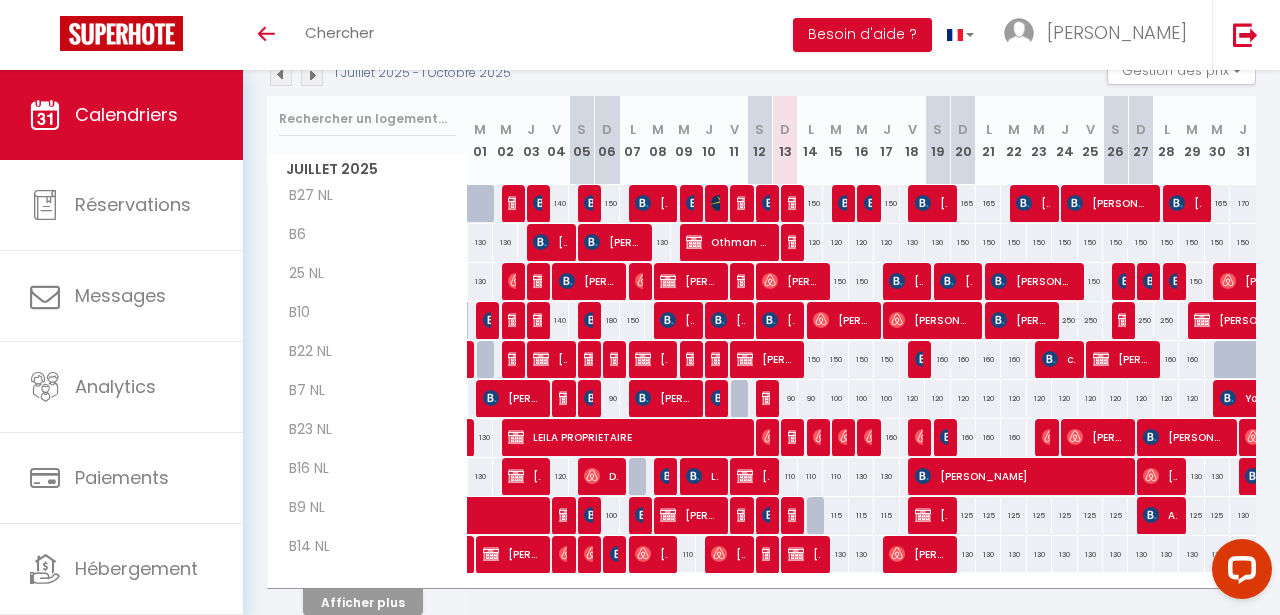 scroll, scrollTop: 175, scrollLeft: 0, axis: vertical 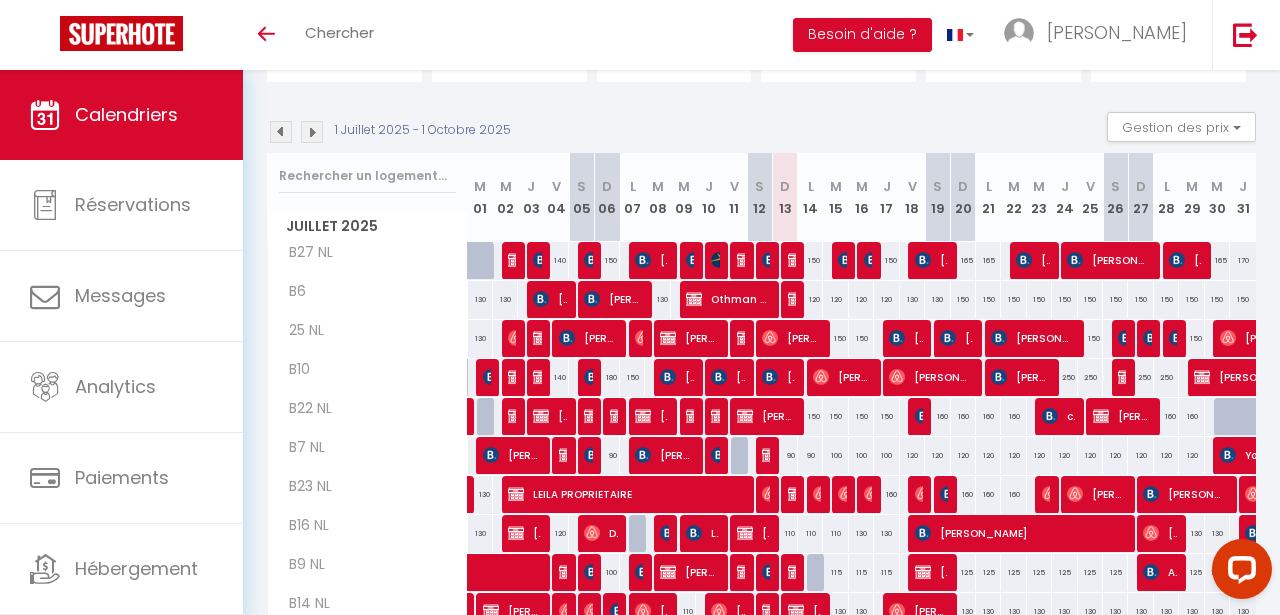 click on "1 Juillet 2025 - 1 Octobre 2025
Gestion des prix
Nb Nuits minimum   Règles   Disponibilité" at bounding box center [761, 132] 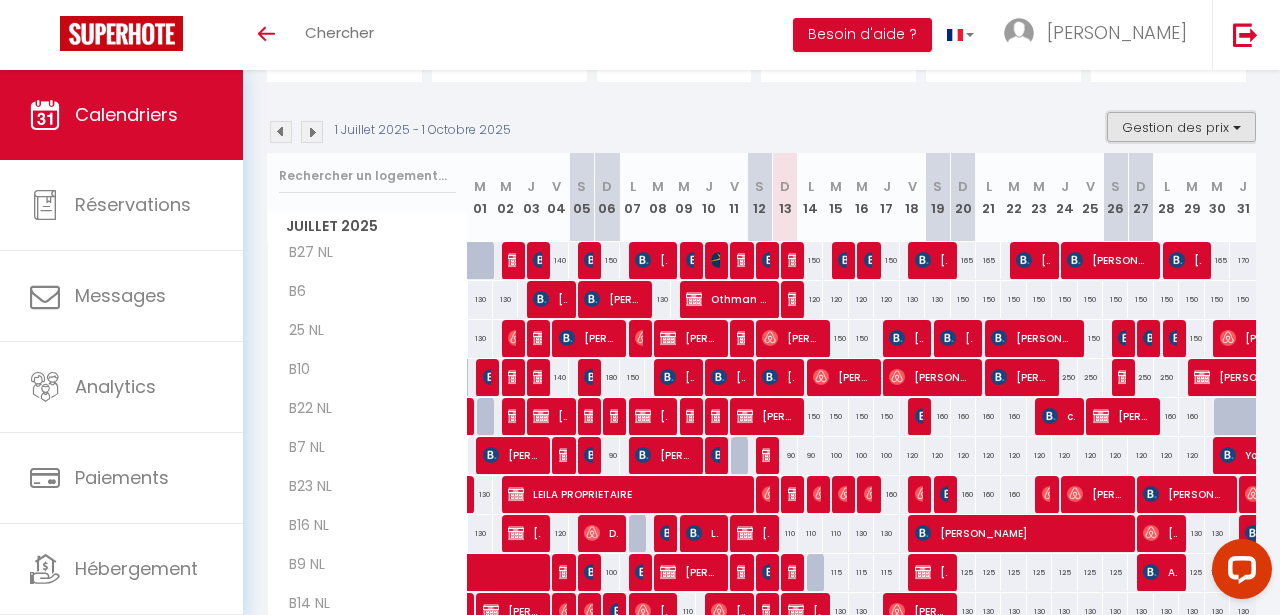 click on "Gestion des prix" at bounding box center (1181, 127) 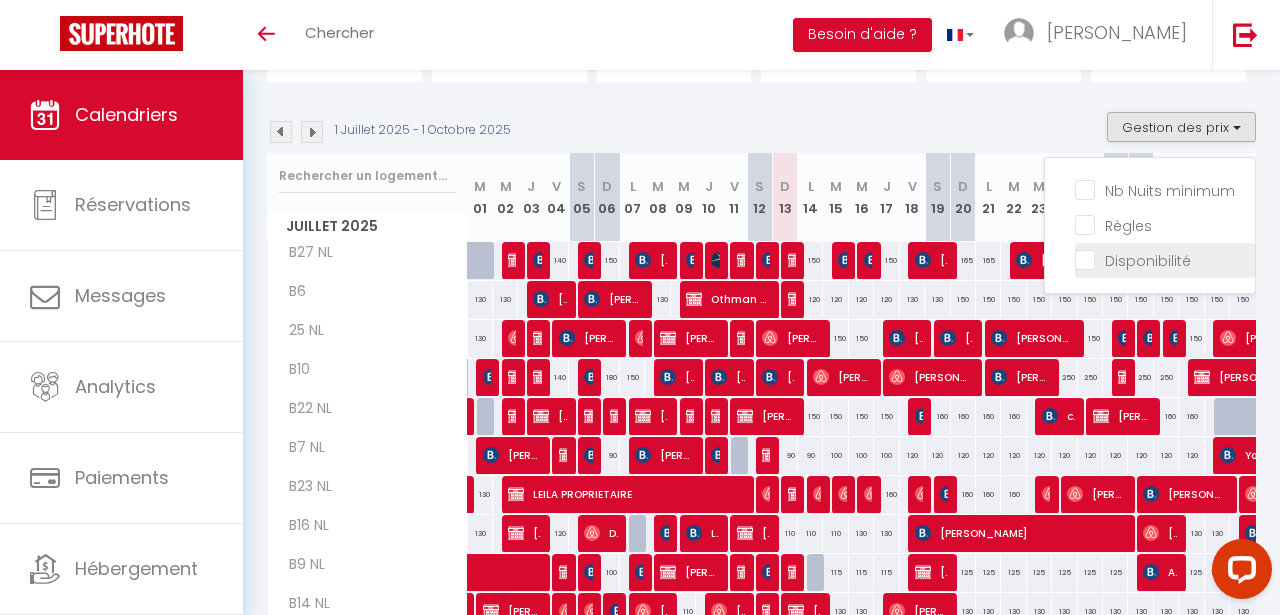 click on "Disponibilité" at bounding box center (1165, 259) 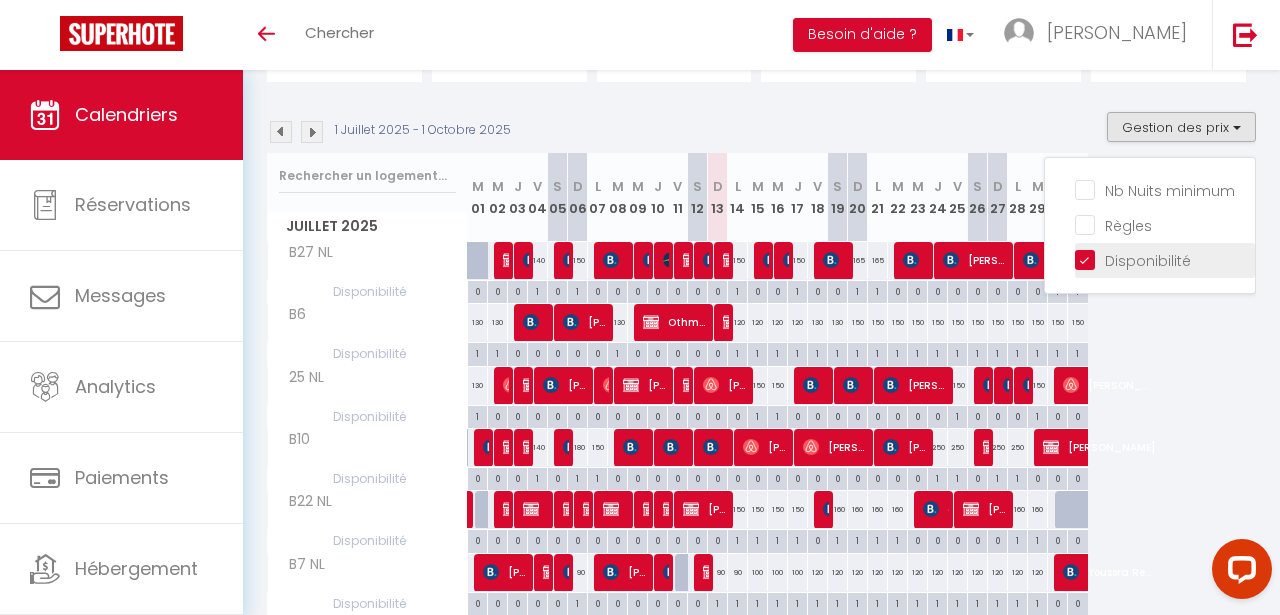 click on "Disponibilité" at bounding box center [1165, 259] 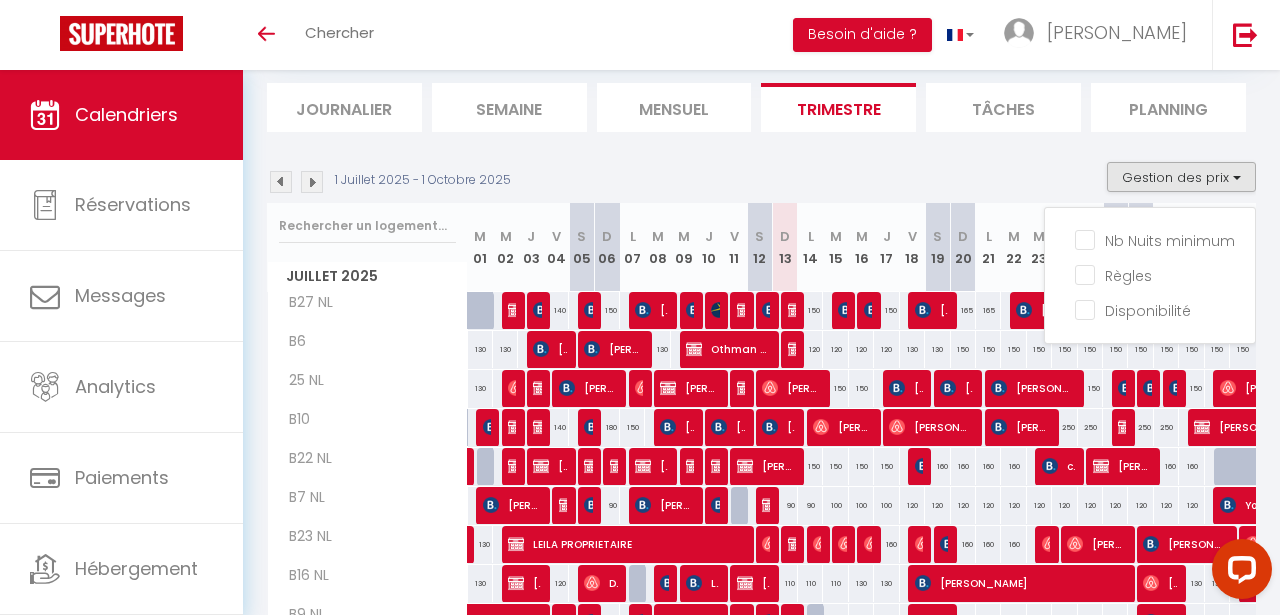 scroll, scrollTop: 119, scrollLeft: 0, axis: vertical 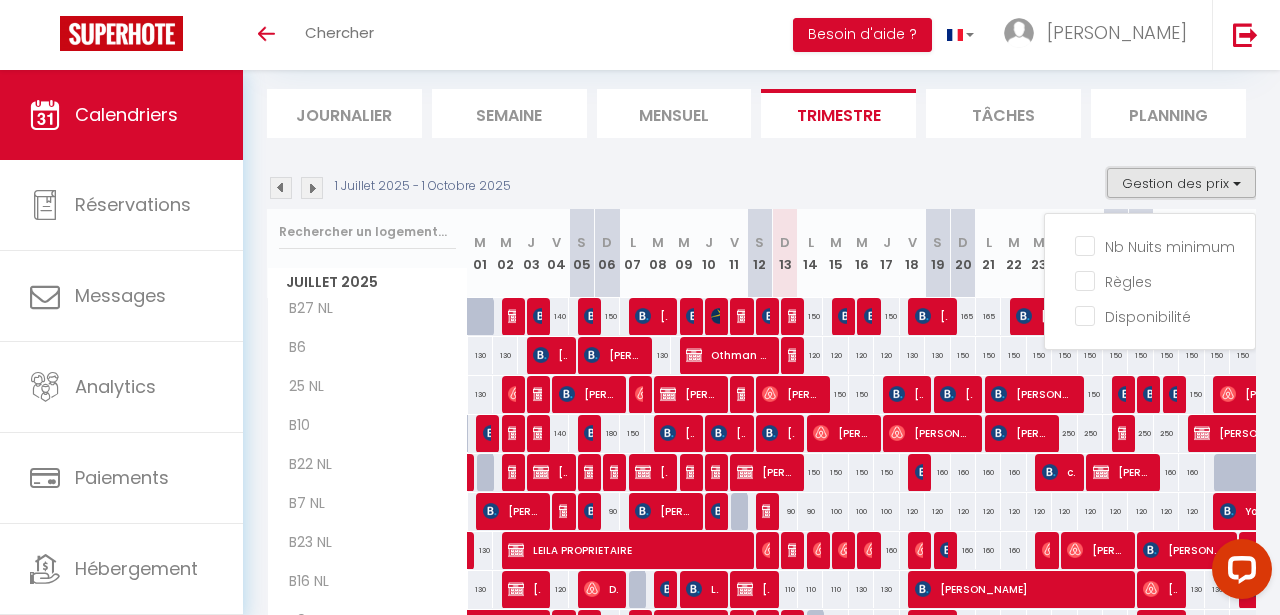 click on "Gestion des prix" at bounding box center (1181, 183) 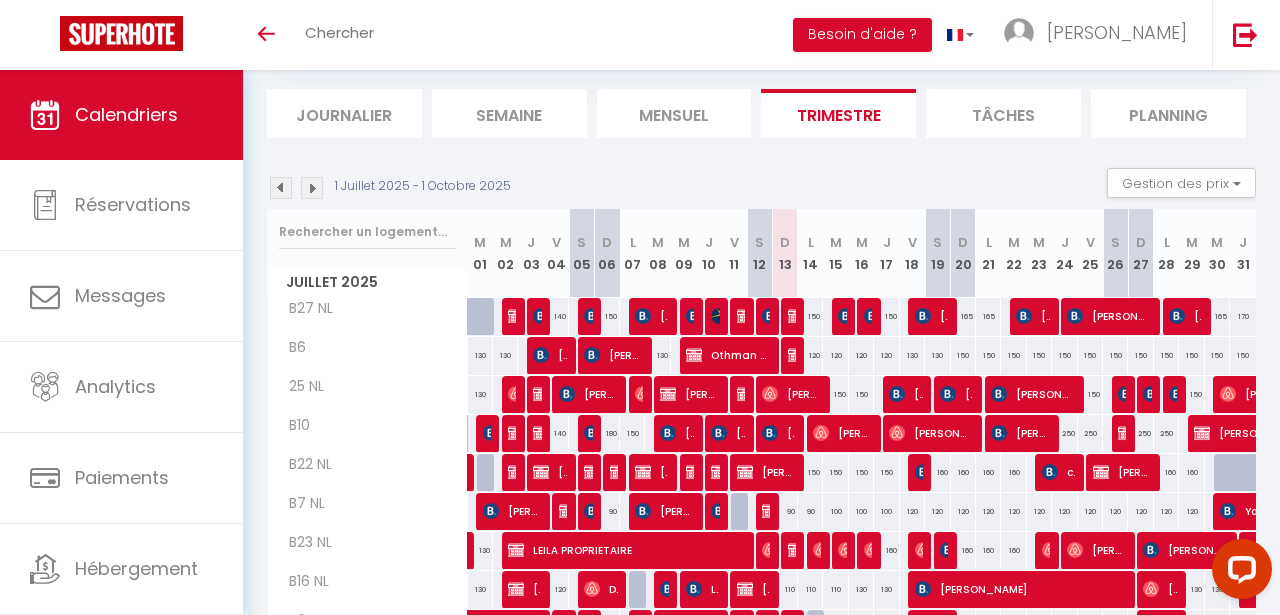 click on "1 Juillet 2025 - 1 Octobre 2025
Gestion des prix
Nb Nuits minimum   Règles   Disponibilité" at bounding box center (761, 188) 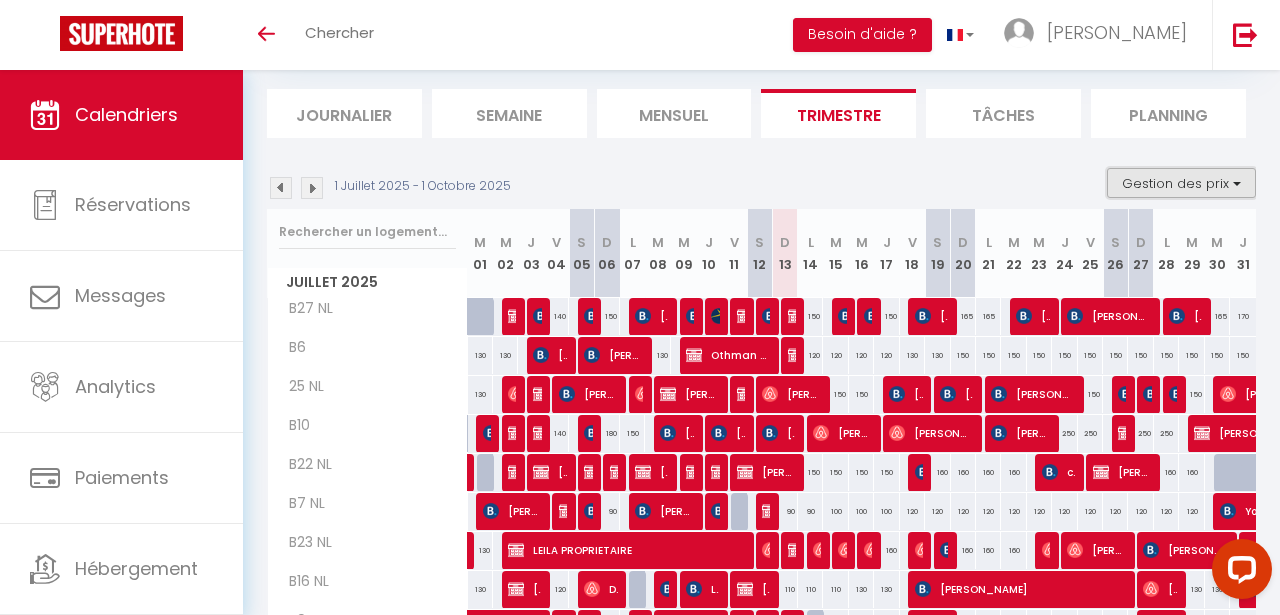 click on "Gestion des prix" at bounding box center (1181, 183) 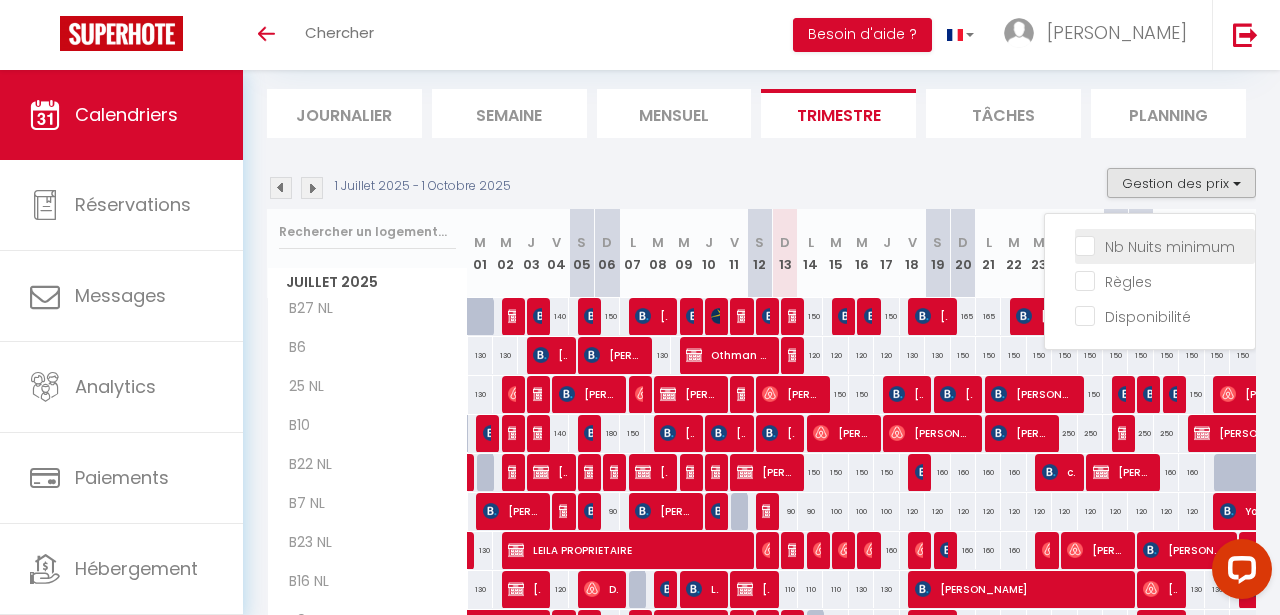 click on "Nb Nuits minimum" at bounding box center (1165, 245) 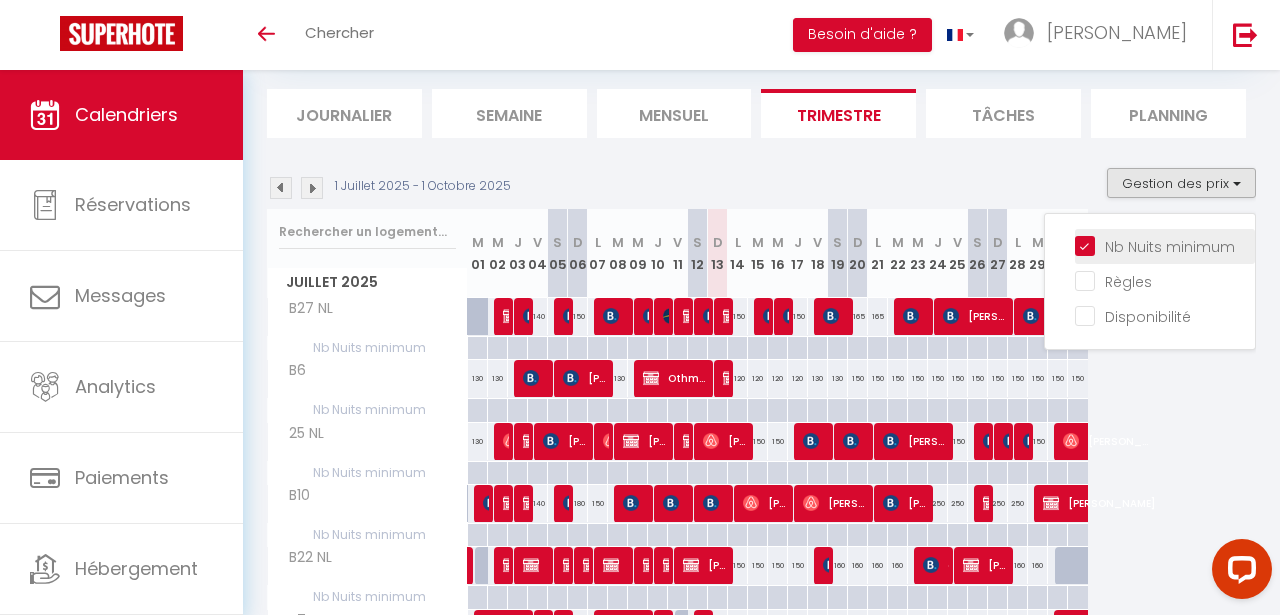 click on "Nb Nuits minimum" at bounding box center (1165, 245) 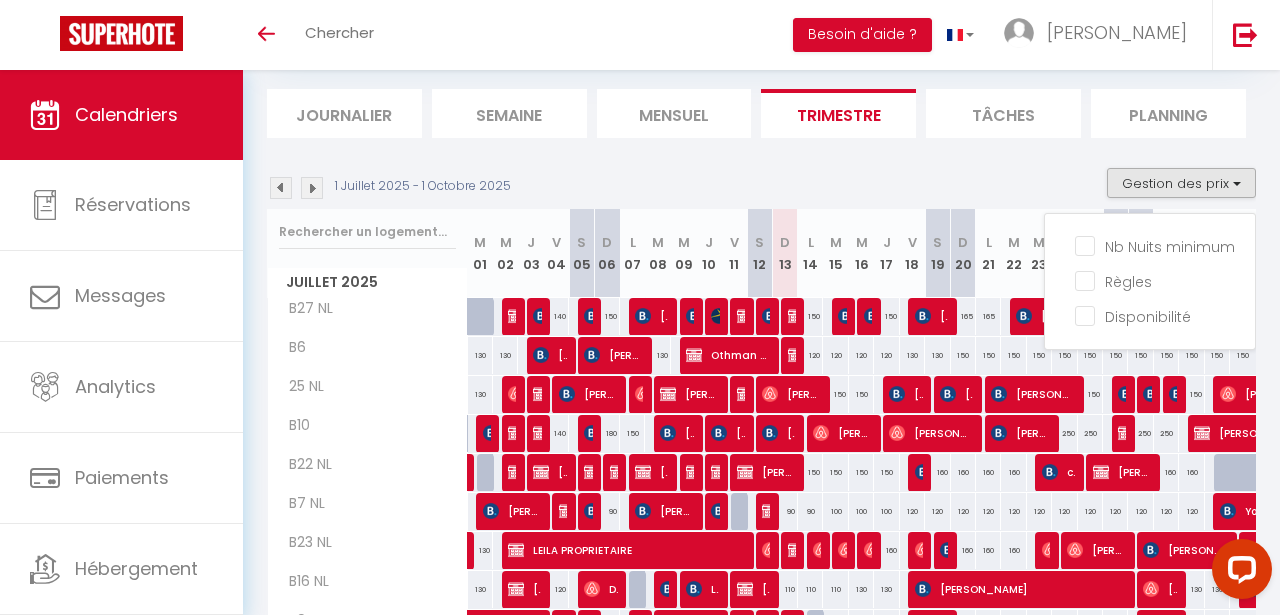 click on "Toggle menubar     Chercher   BUTTON
Besoin d'aide ?
hamza   Paramètres" at bounding box center (705, 35) 